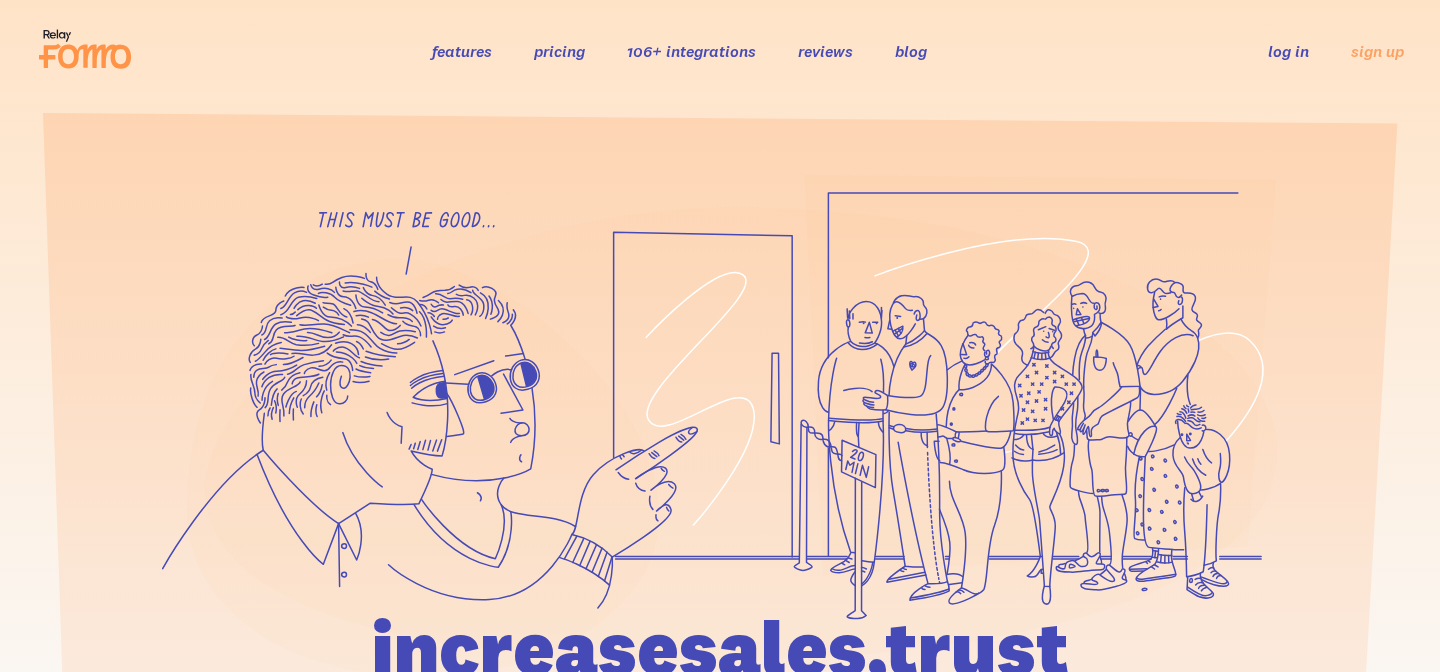 scroll, scrollTop: 0, scrollLeft: 0, axis: both 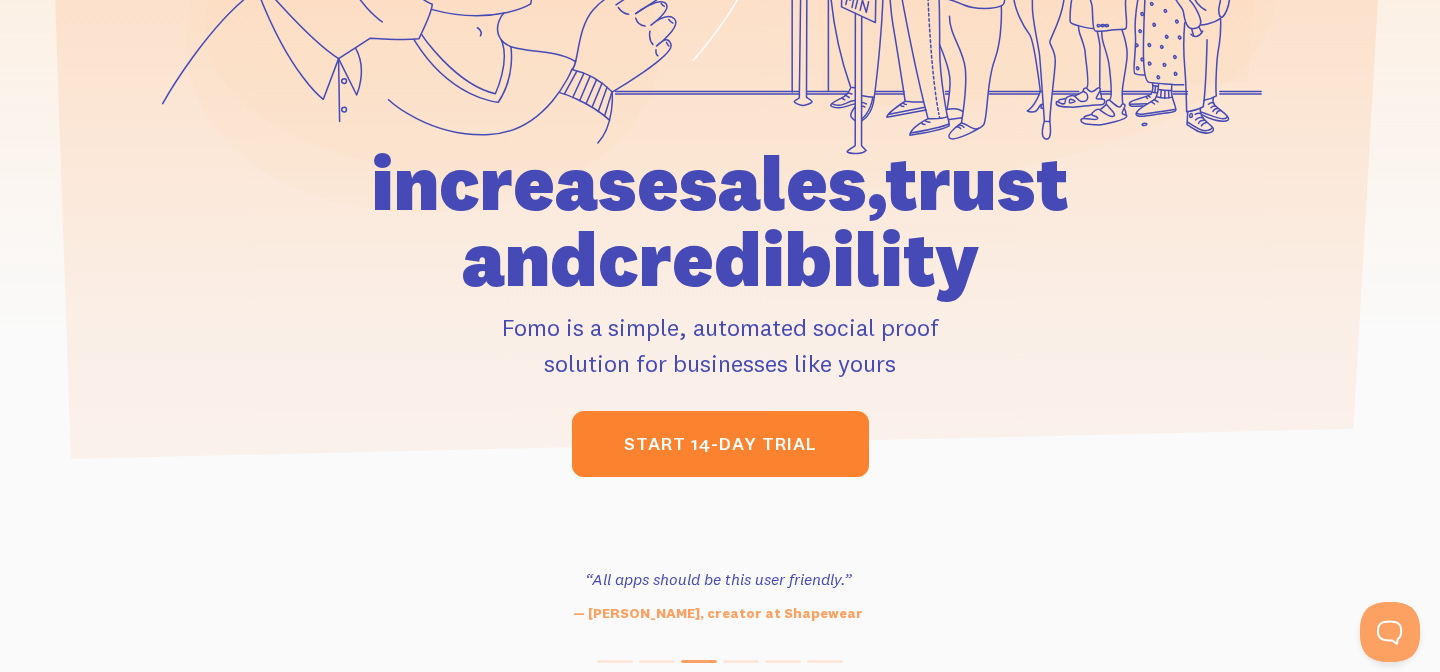 click on "start 14-day trial" at bounding box center (720, 444) 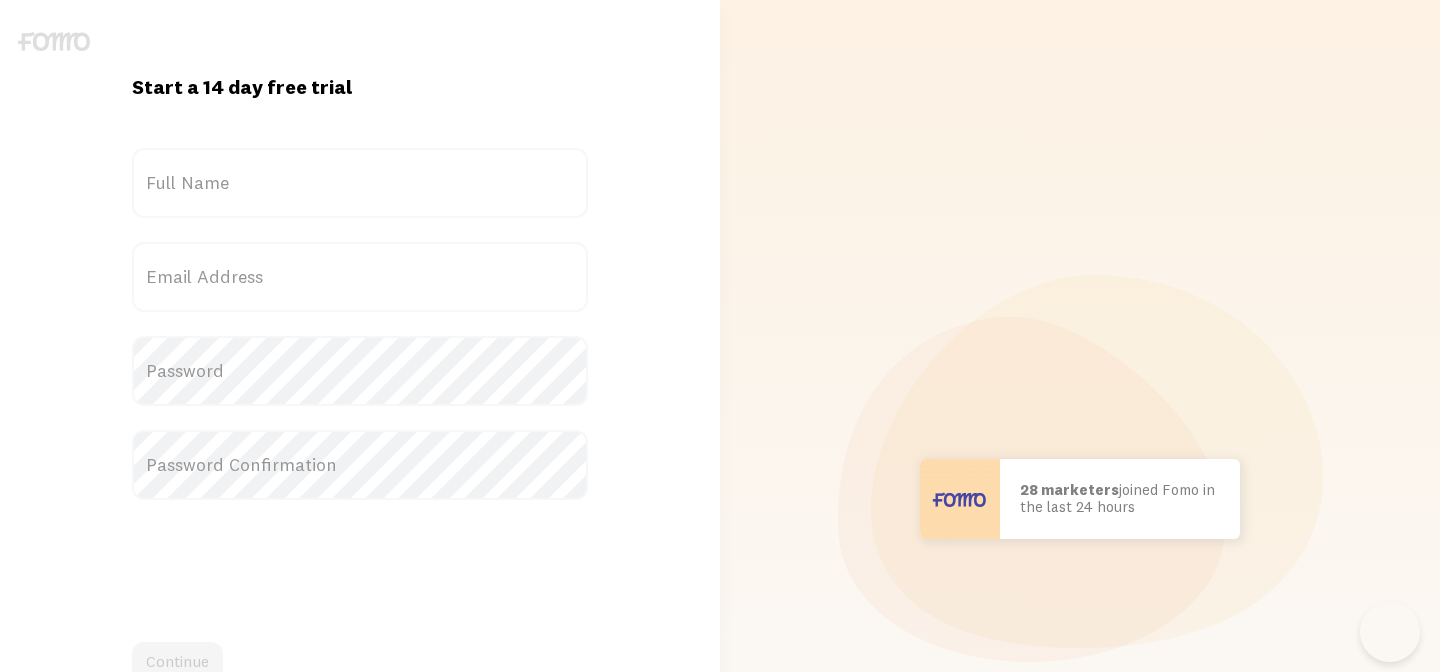 scroll, scrollTop: 0, scrollLeft: 0, axis: both 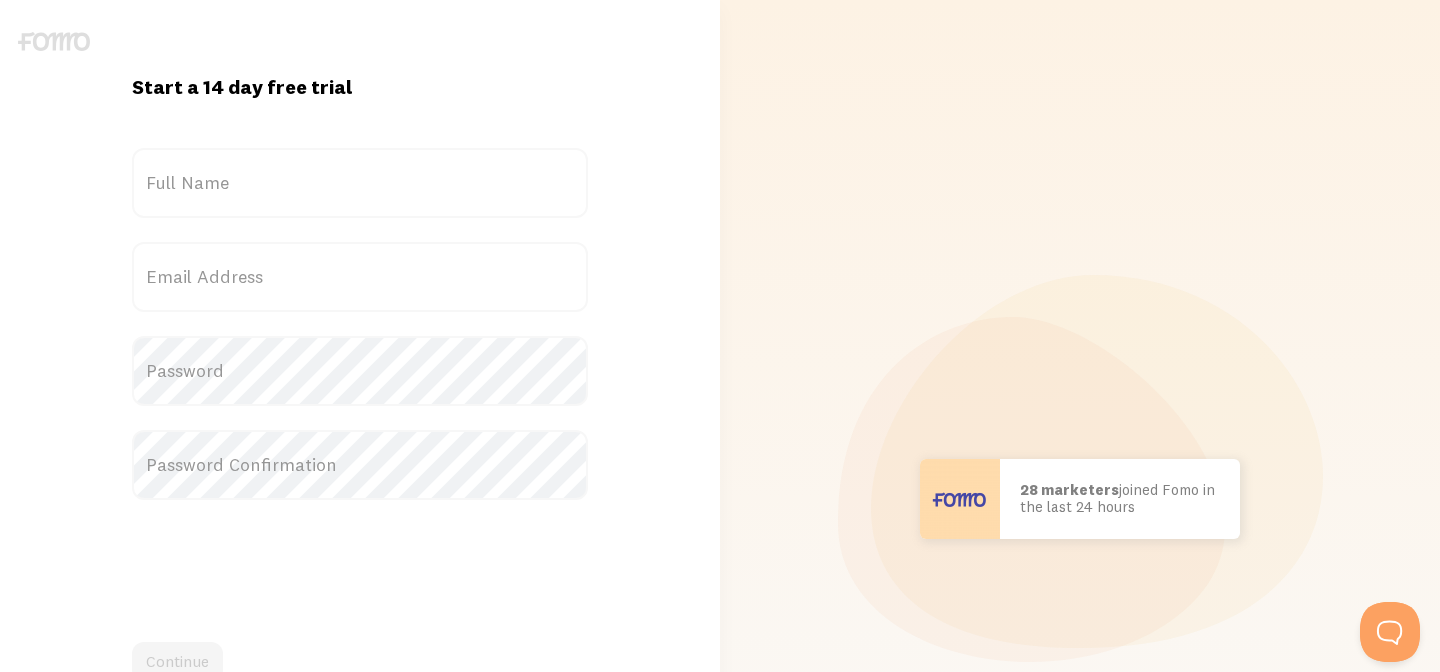 click on "Full Name" at bounding box center (360, 183) 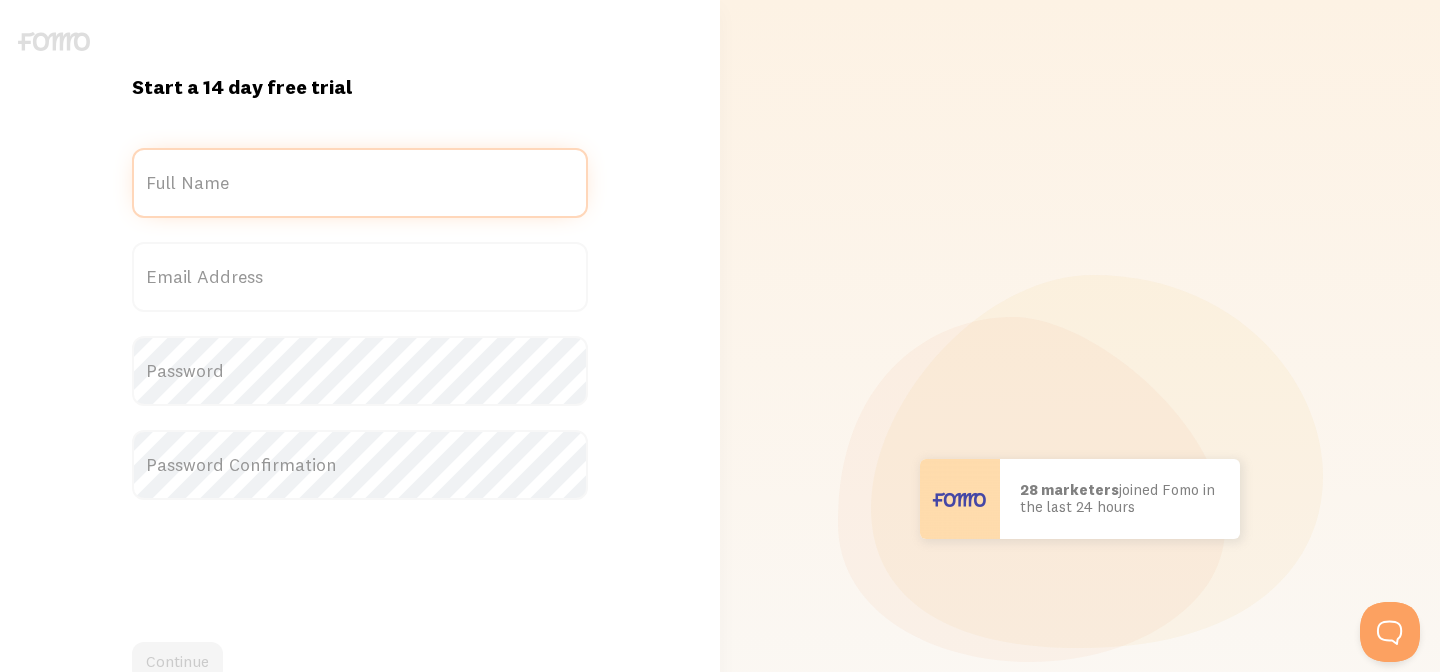click on "Full Name" at bounding box center [360, 183] 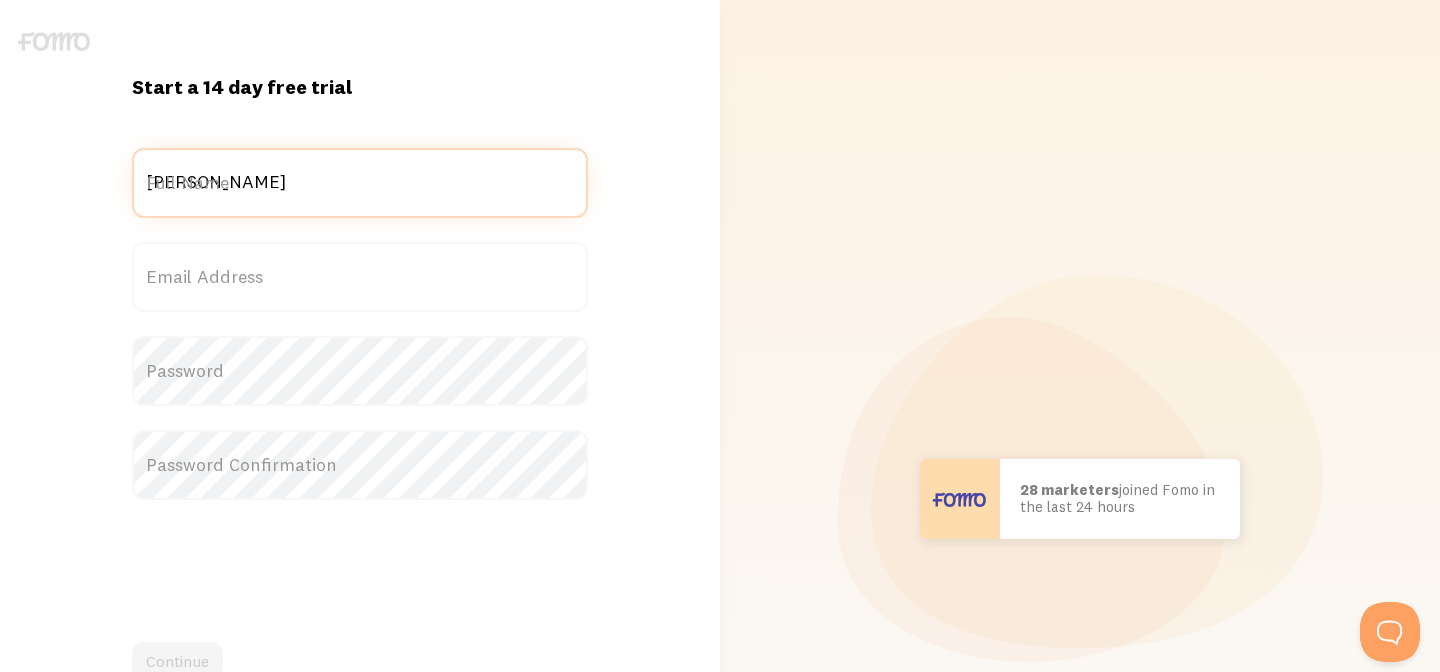type on "[PERSON_NAME][EMAIL_ADDRESS][DOMAIN_NAME]" 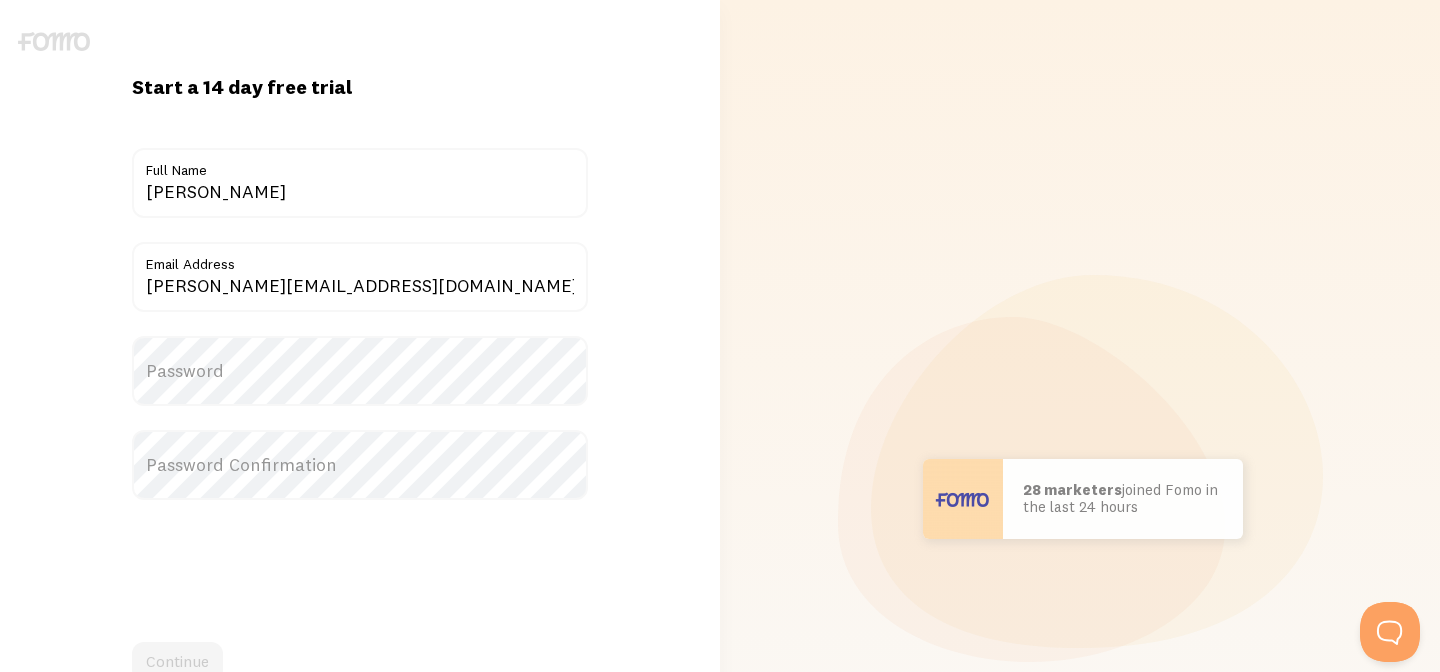 click on "Password" at bounding box center [360, 371] 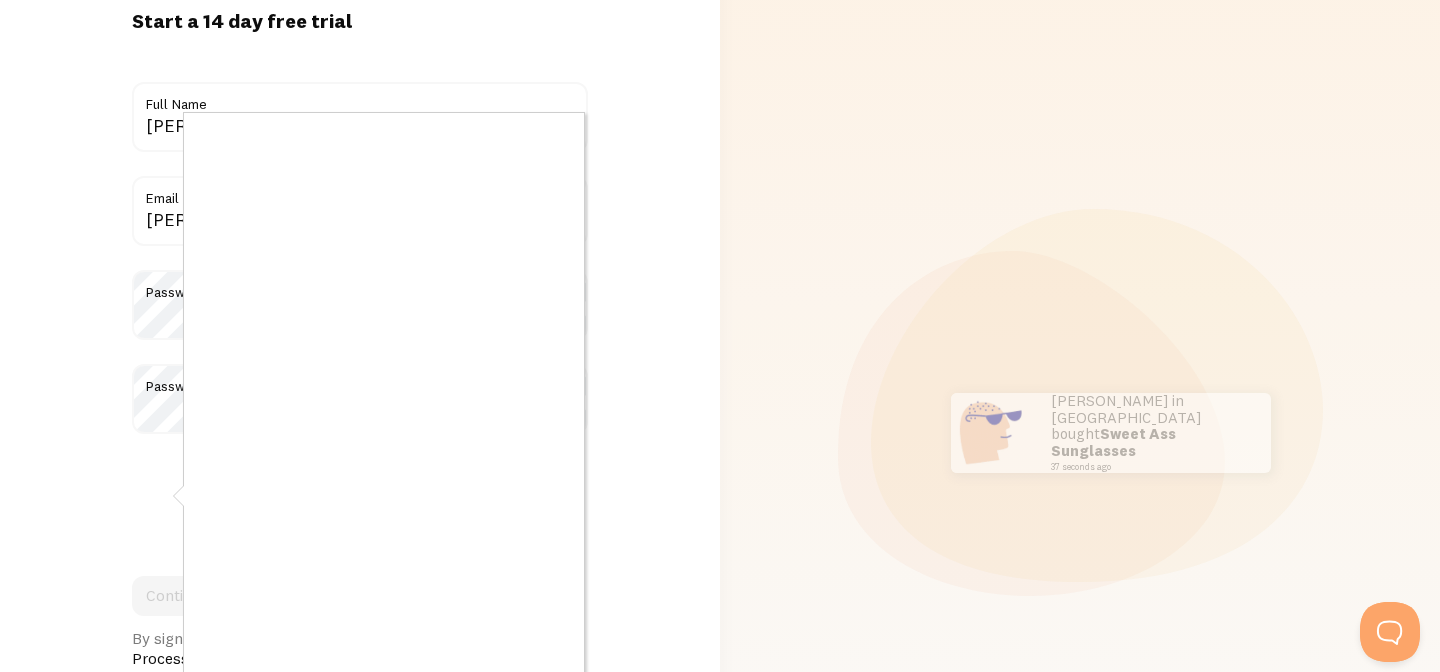 scroll, scrollTop: 96, scrollLeft: 0, axis: vertical 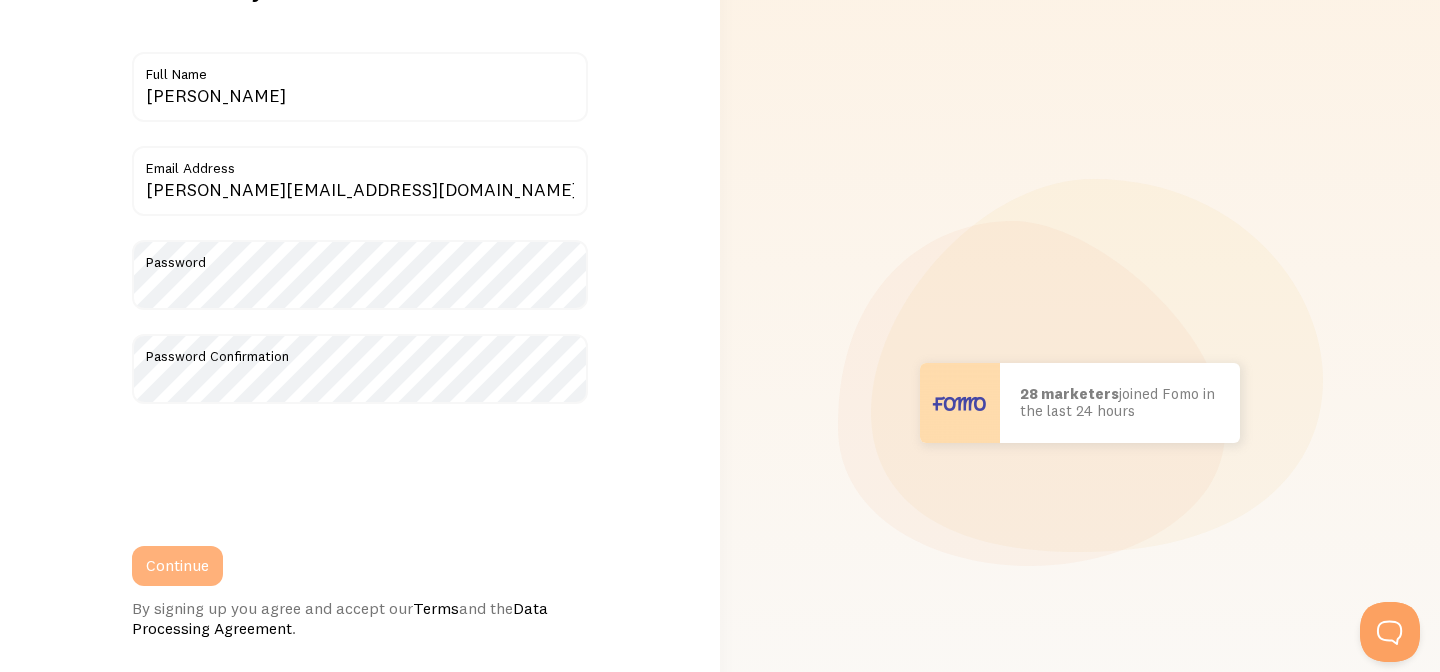 click on "Continue" at bounding box center [177, 566] 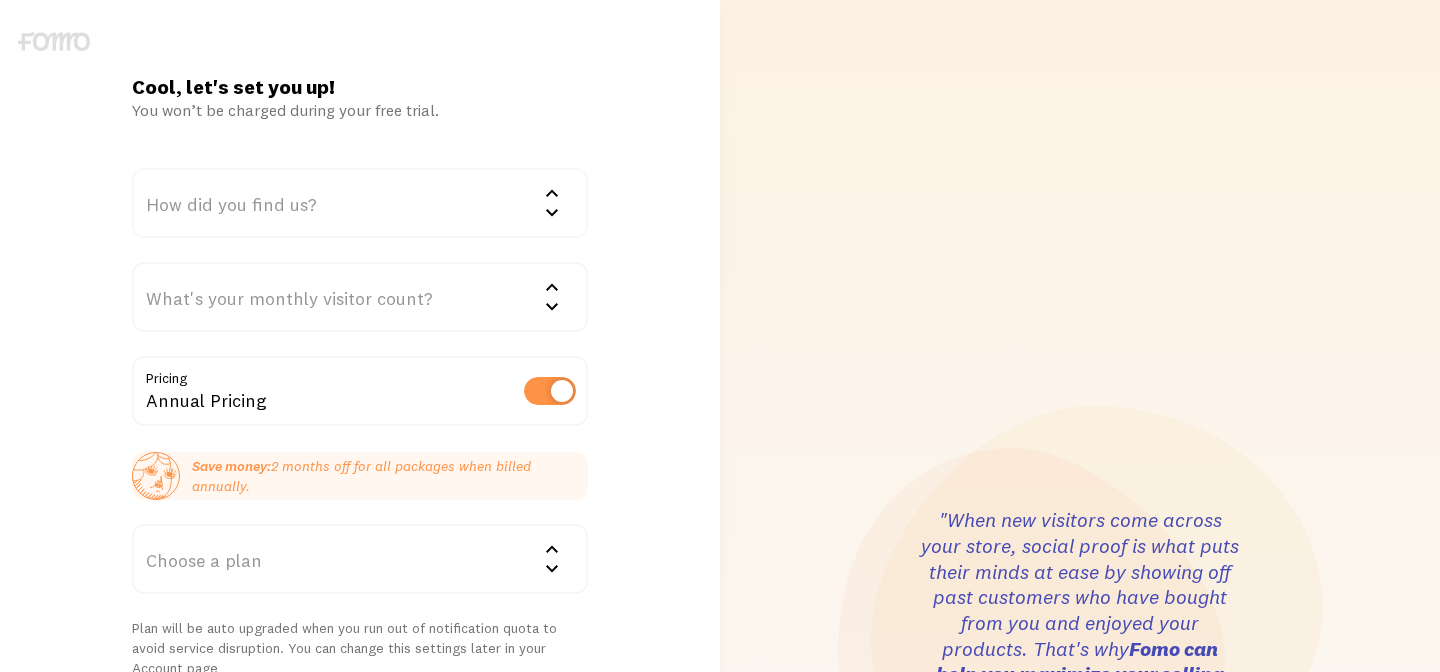 scroll, scrollTop: 0, scrollLeft: 0, axis: both 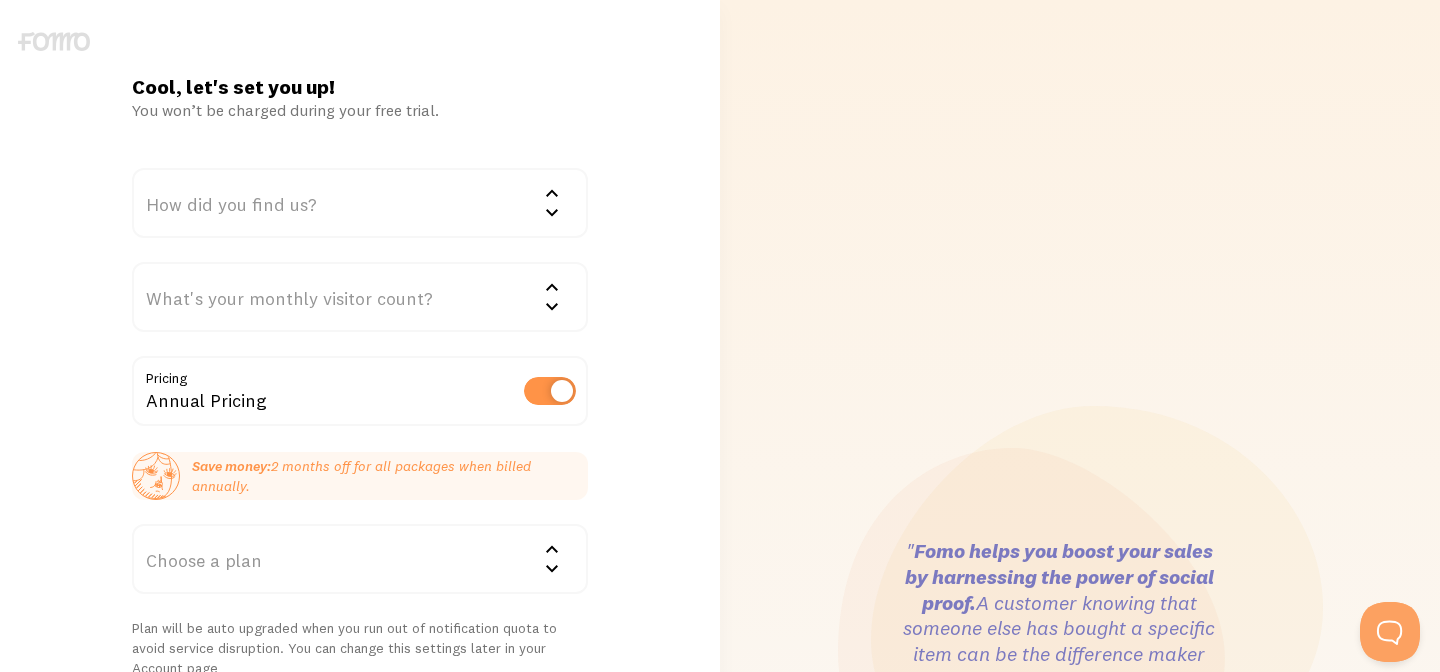 click on "How did you find us?" at bounding box center [360, 203] 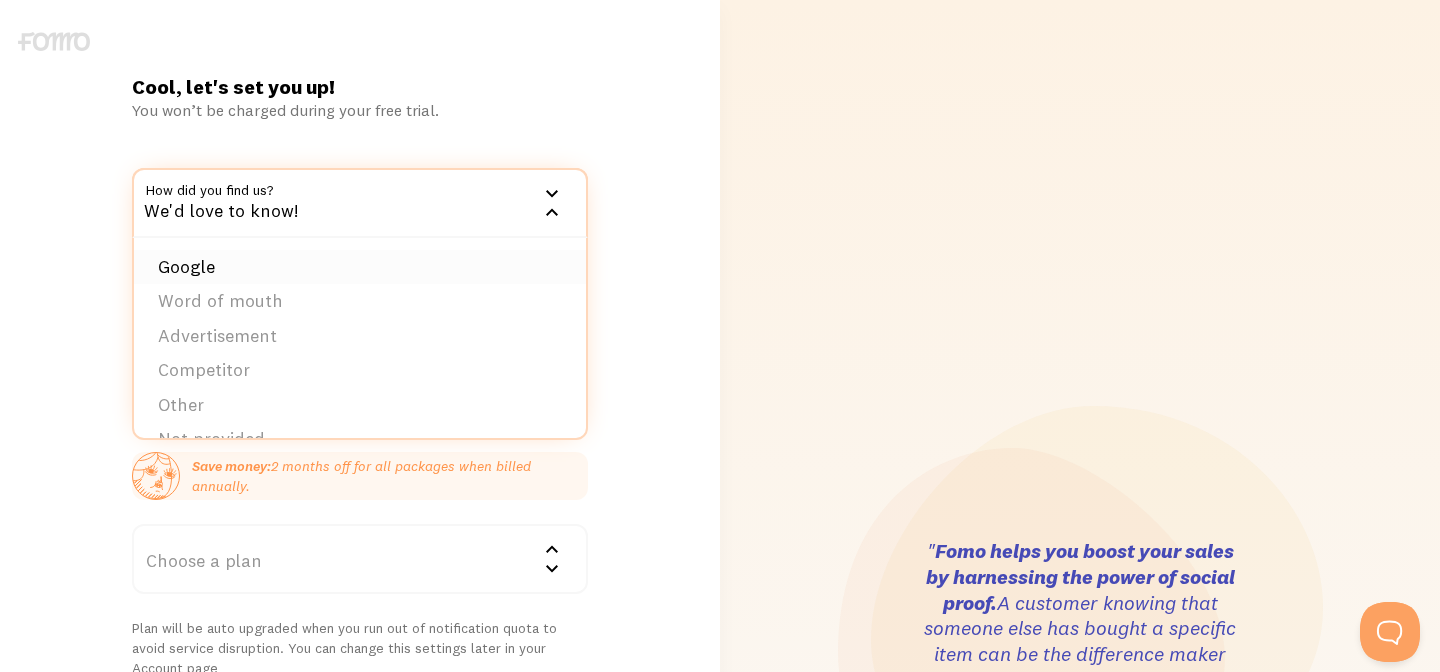 click on "Google" at bounding box center (360, 267) 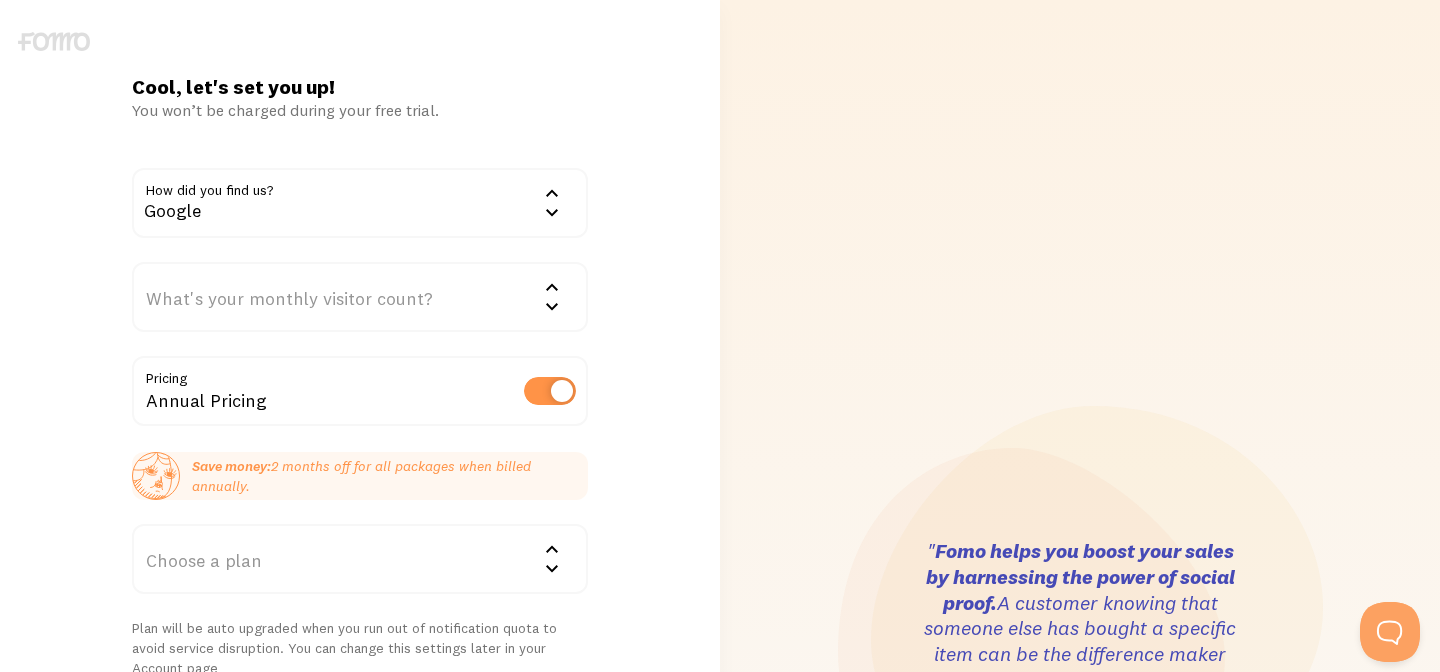 click on "What's your monthly visitor count?" at bounding box center [360, 297] 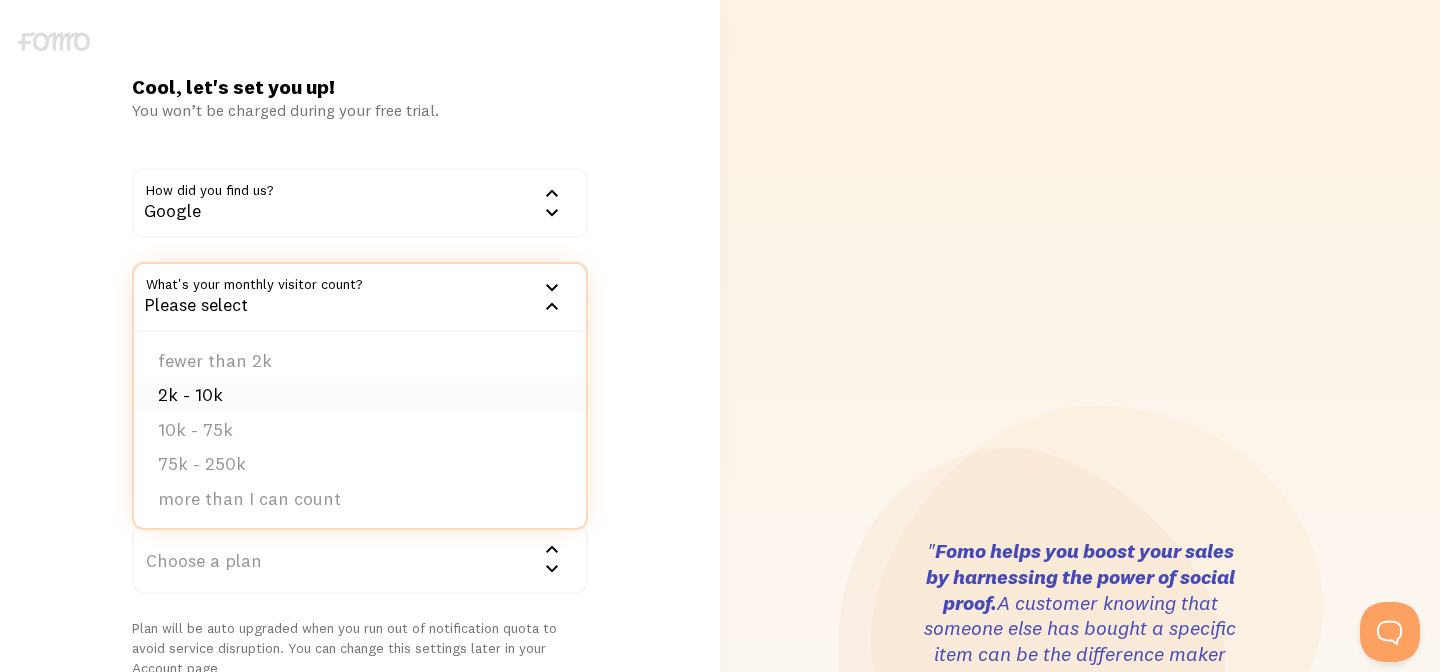 click on "2k - 10k" at bounding box center [360, 395] 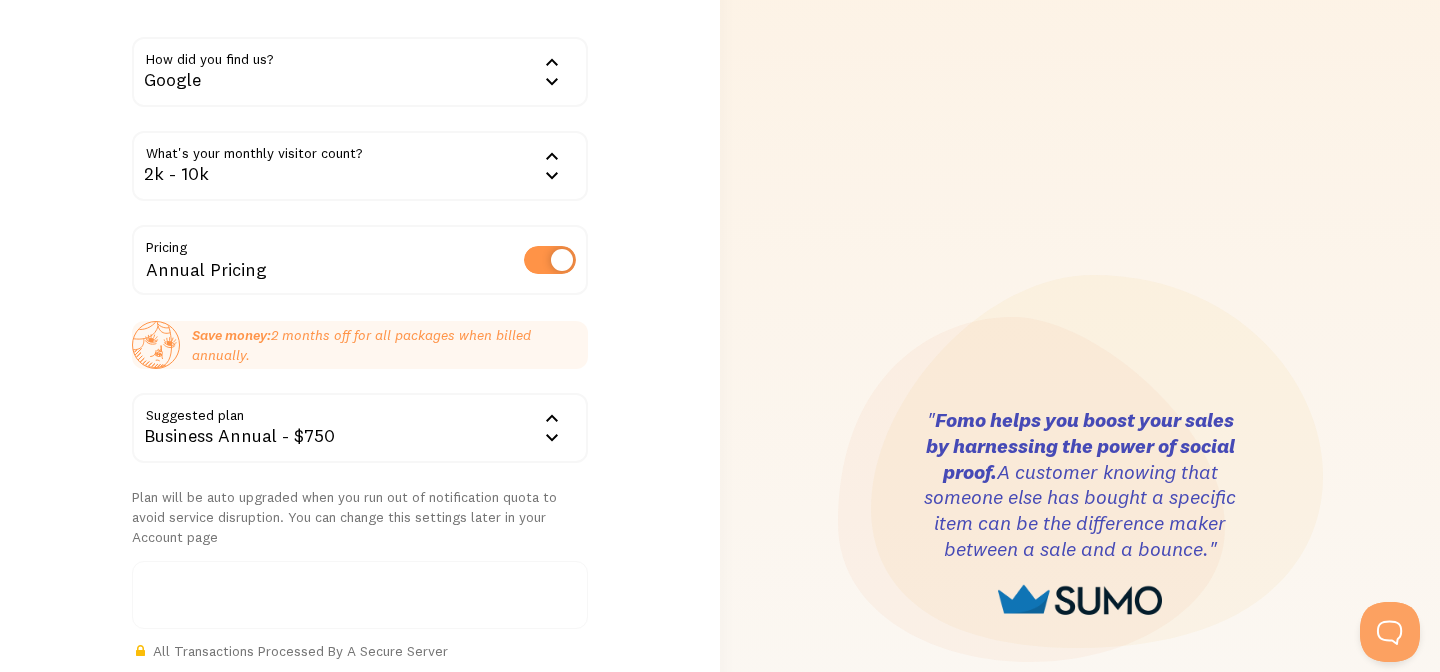 scroll, scrollTop: 142, scrollLeft: 0, axis: vertical 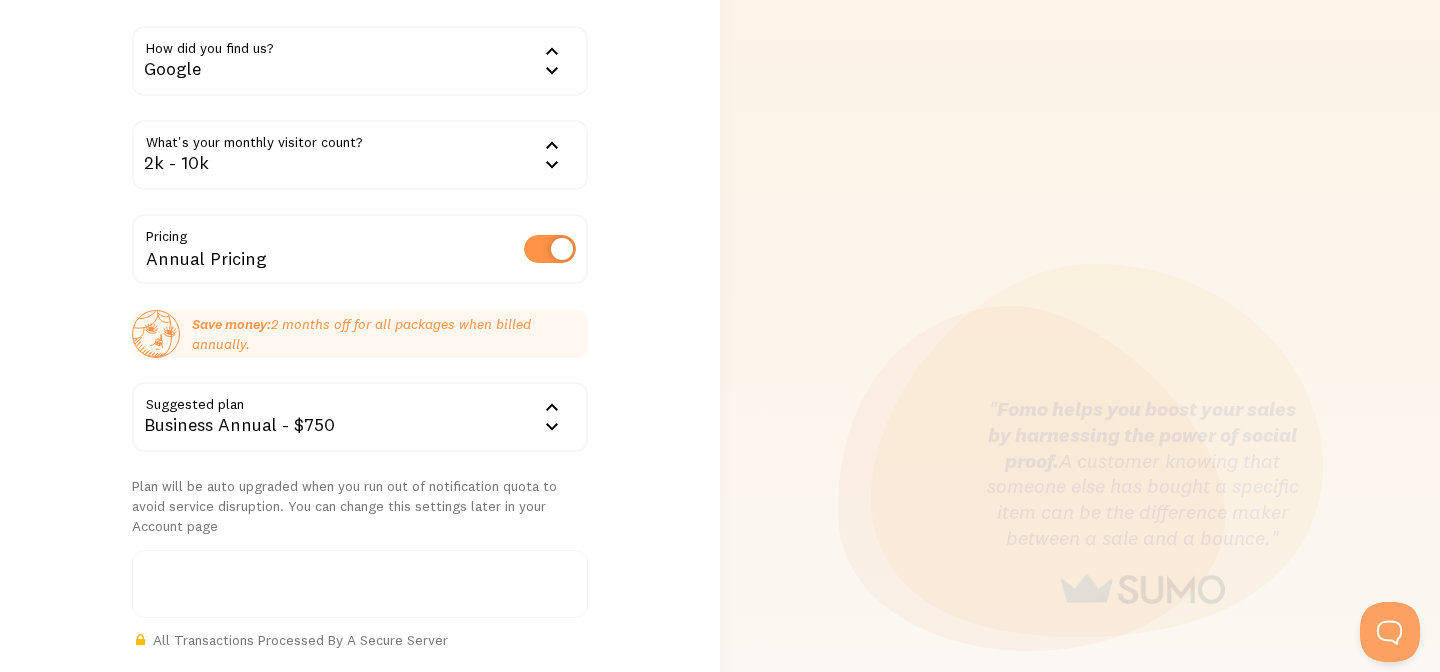 click on "Business Annual - $750" at bounding box center (360, 417) 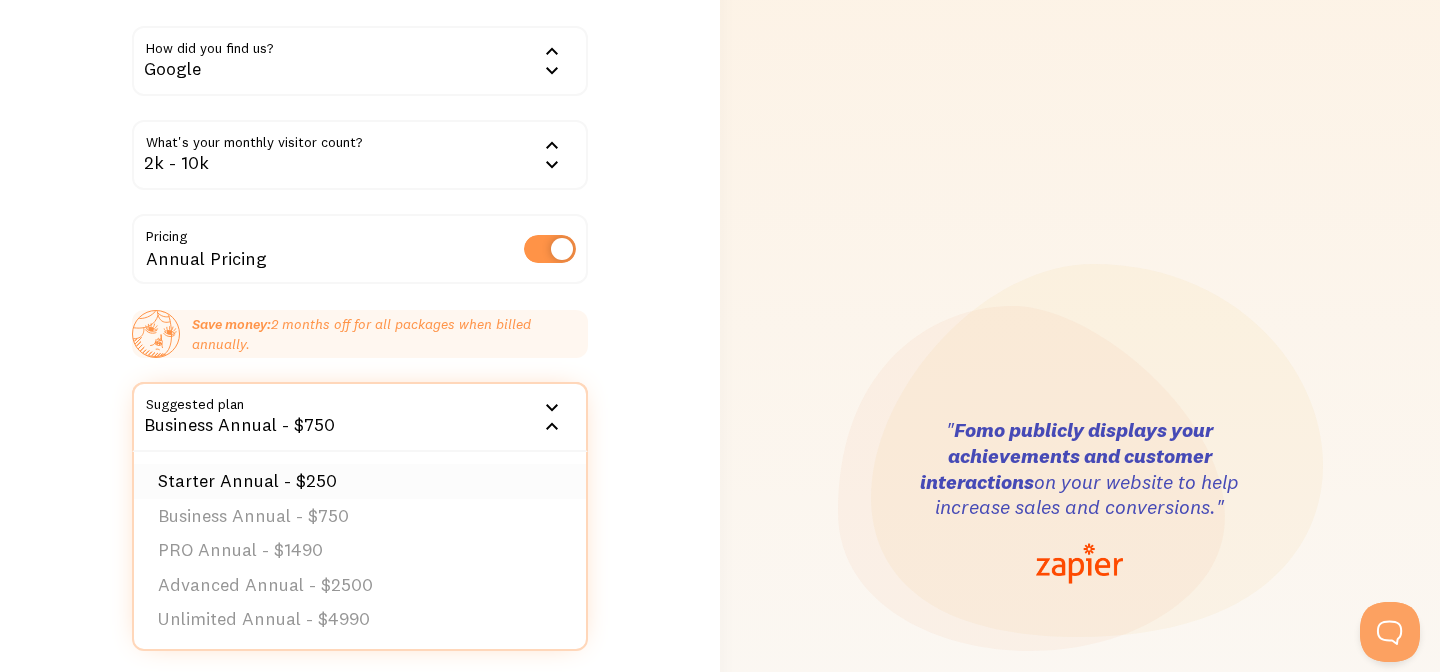 click on "Starter Annual - $250" at bounding box center [360, 481] 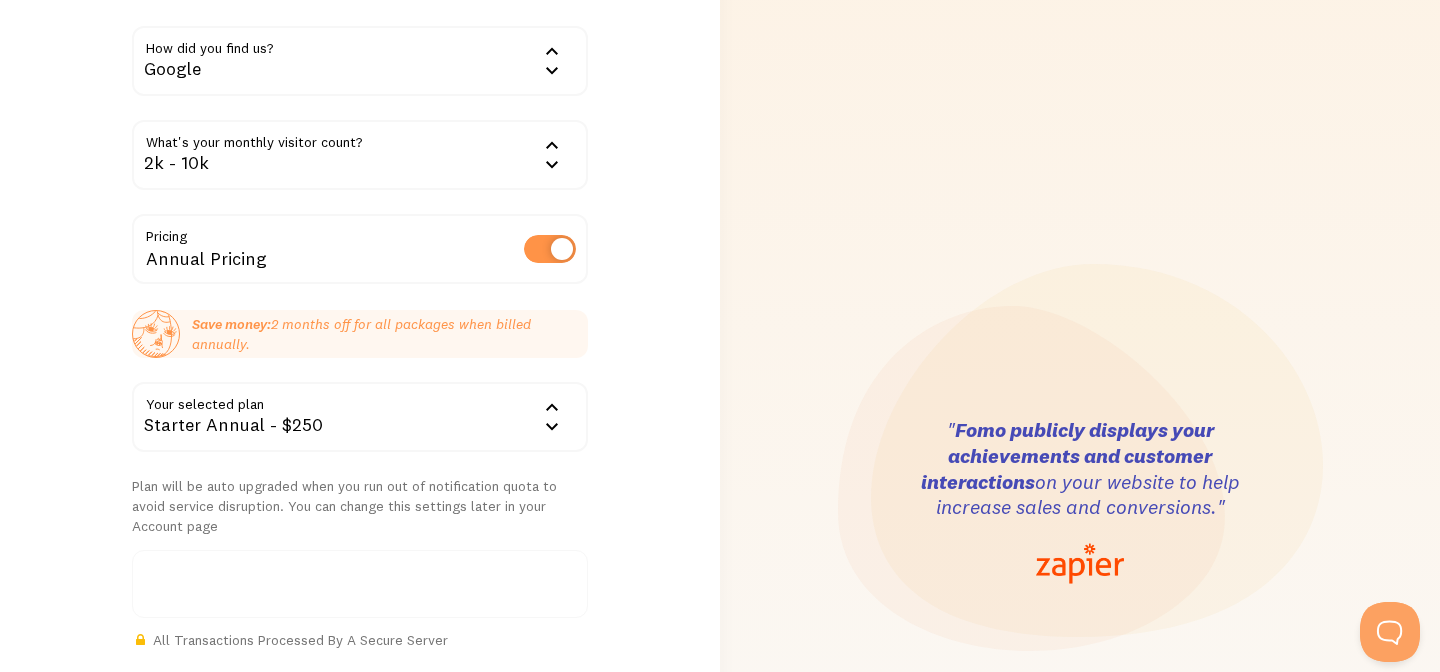 click at bounding box center [550, 249] 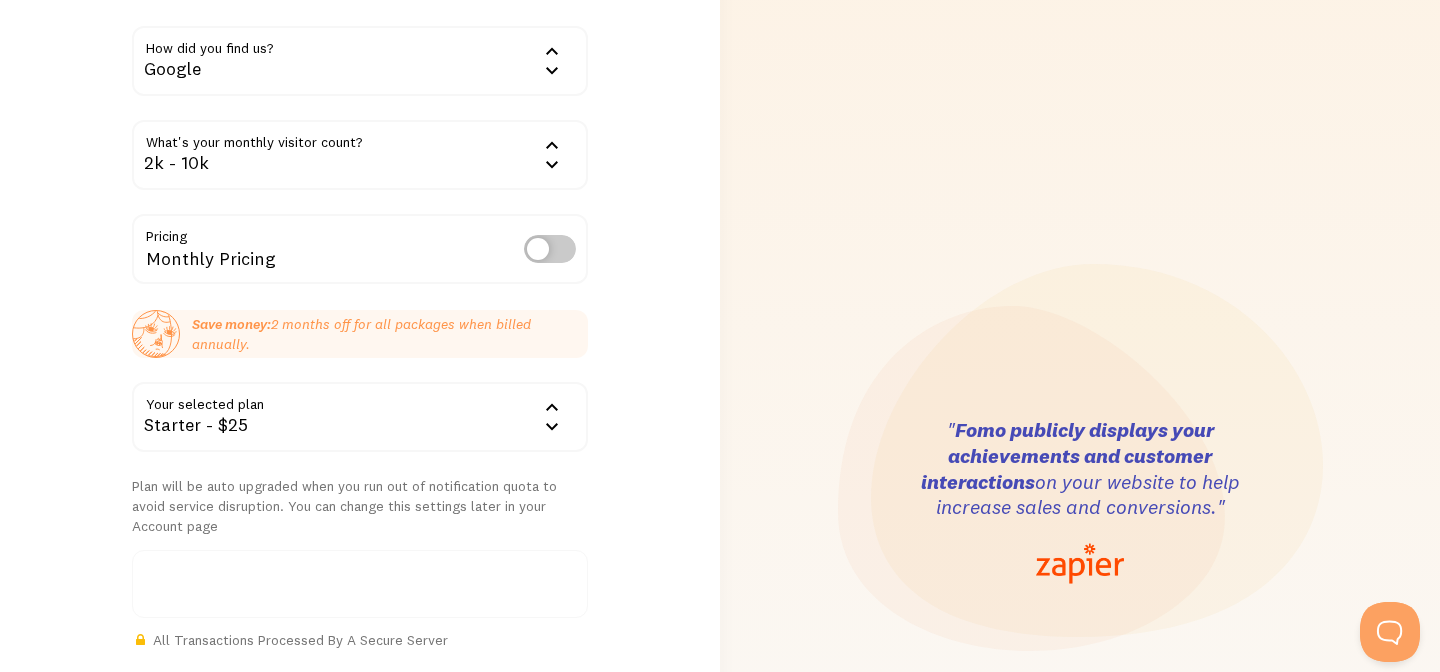 click at bounding box center [550, 249] 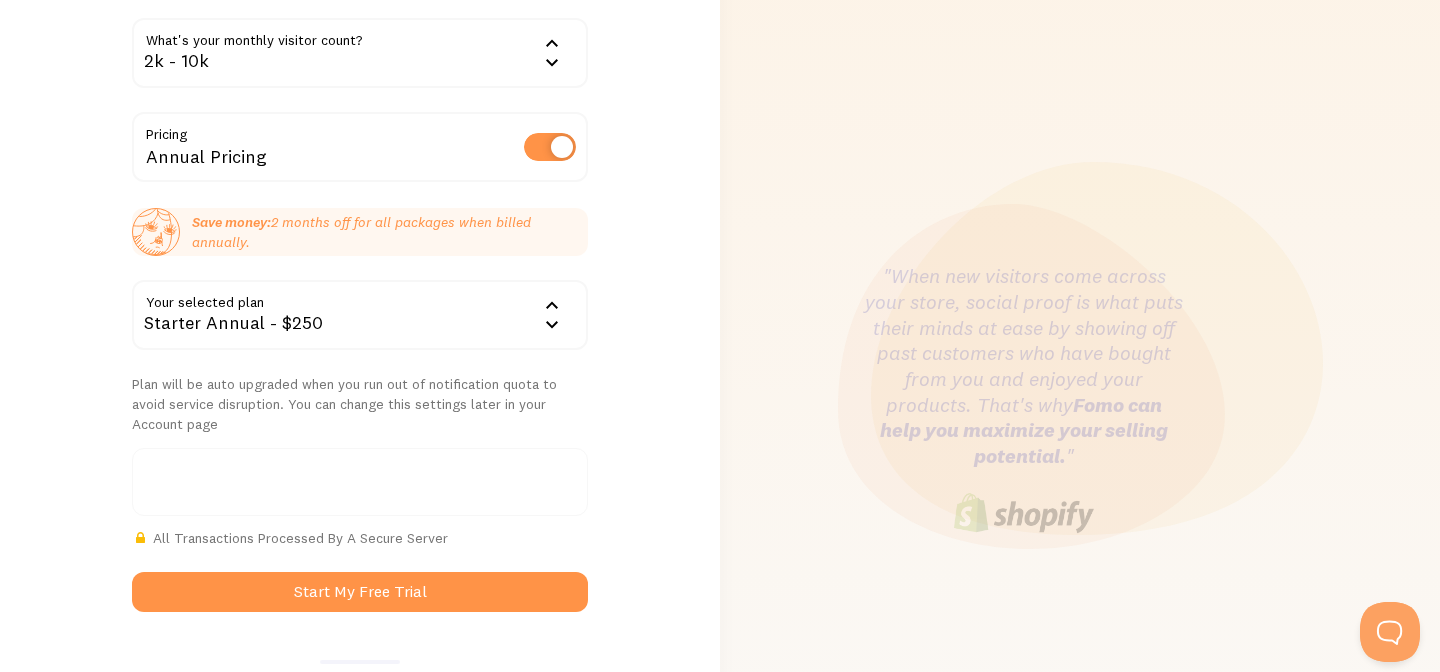 scroll, scrollTop: 254, scrollLeft: 0, axis: vertical 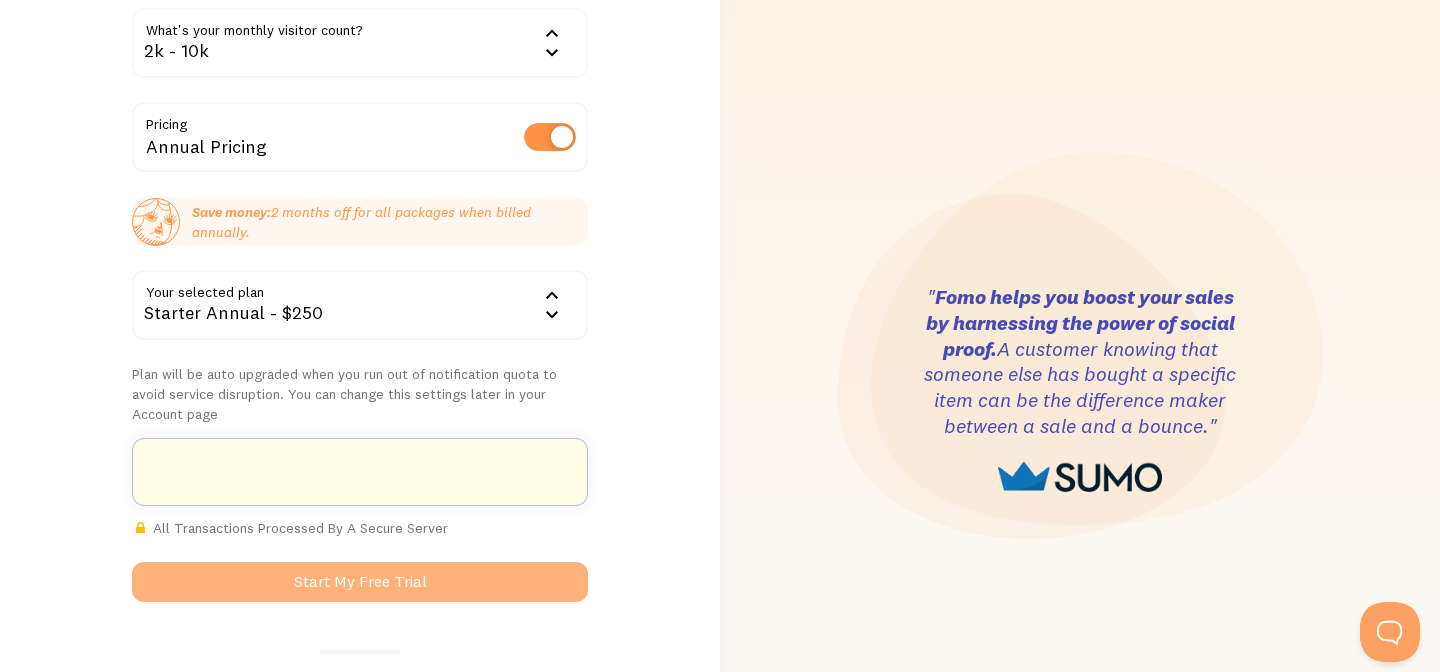 click on "Start My Free Trial" at bounding box center [360, 582] 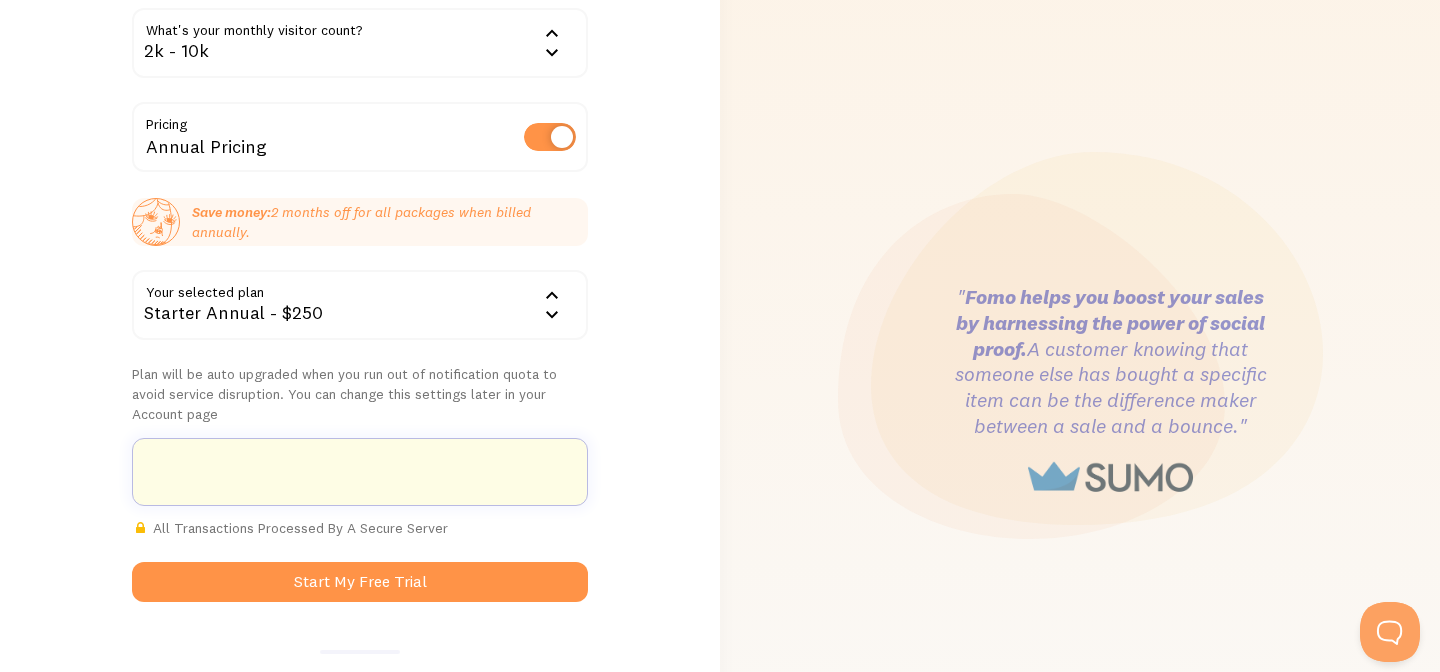 click on "How did you find us?
Google
Google
Word of mouth
Advertisement
Competitor
Other
Not provided
What's your monthly visitor count?
2k - 10k
2k - 10k" at bounding box center [360, 258] 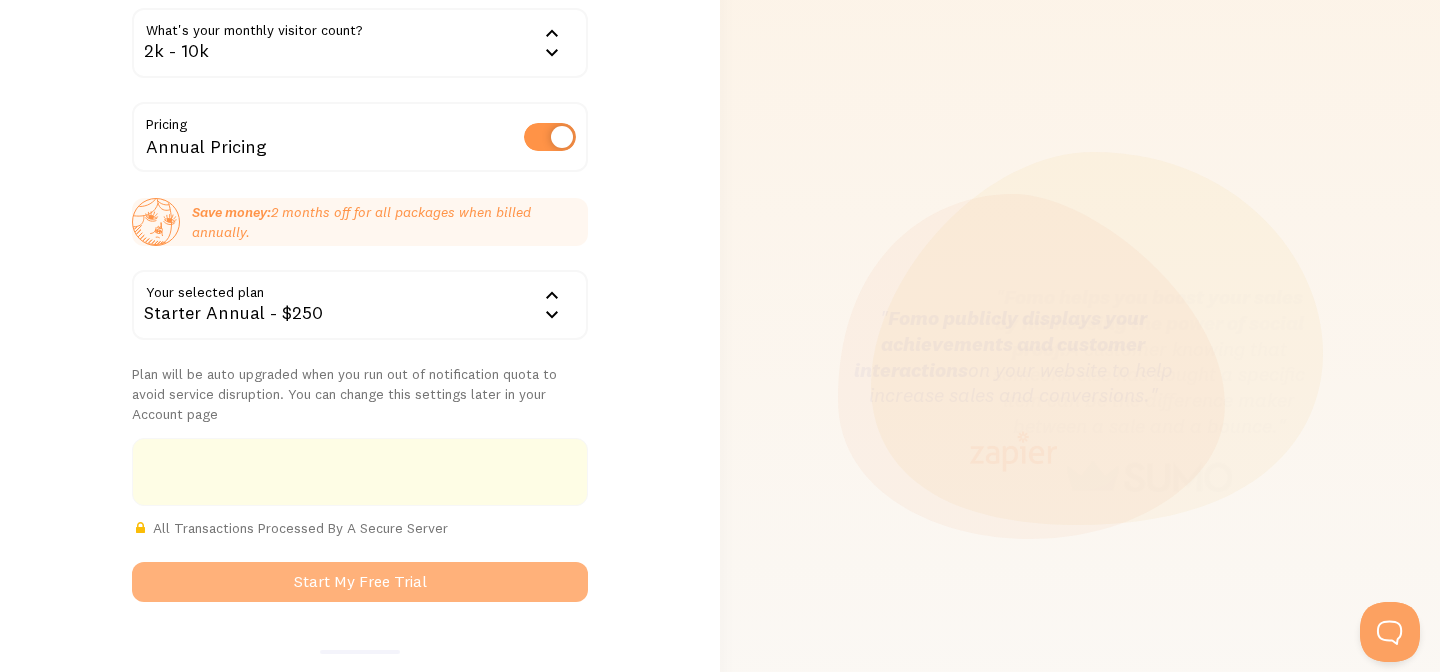 click on "Start My Free Trial" at bounding box center [360, 582] 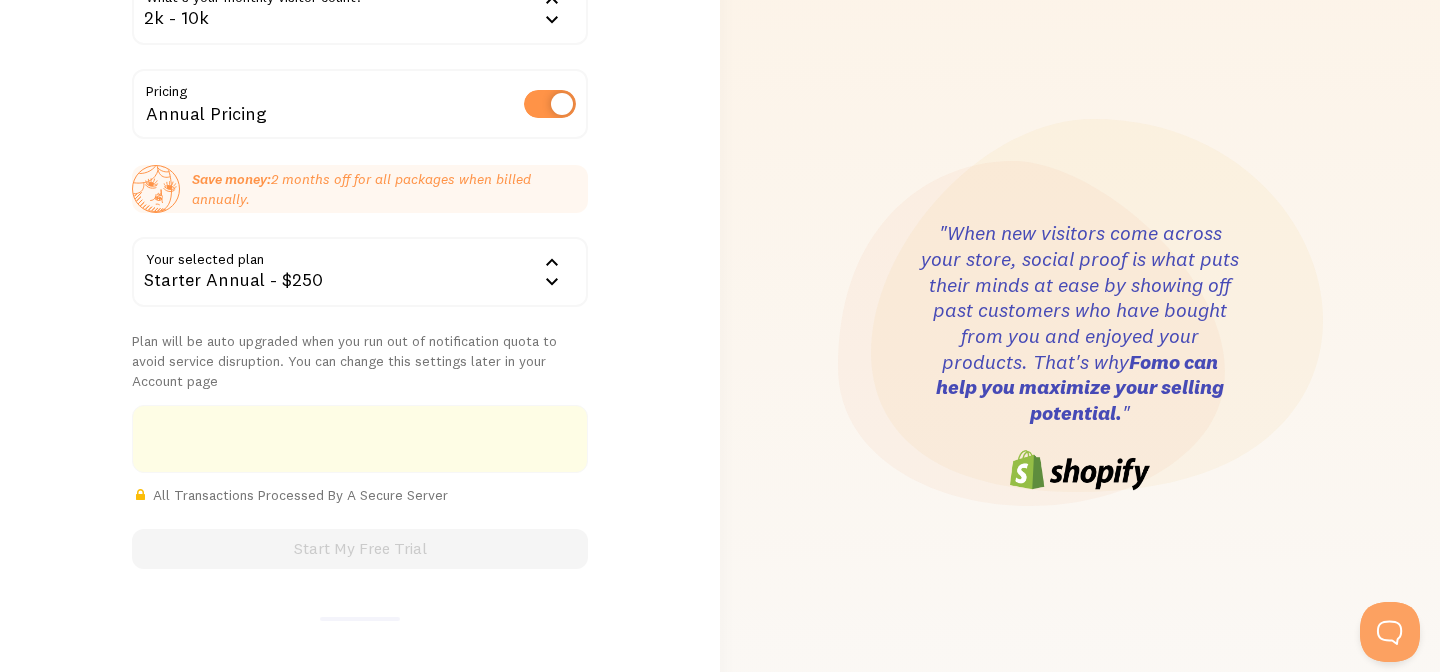 scroll, scrollTop: 299, scrollLeft: 0, axis: vertical 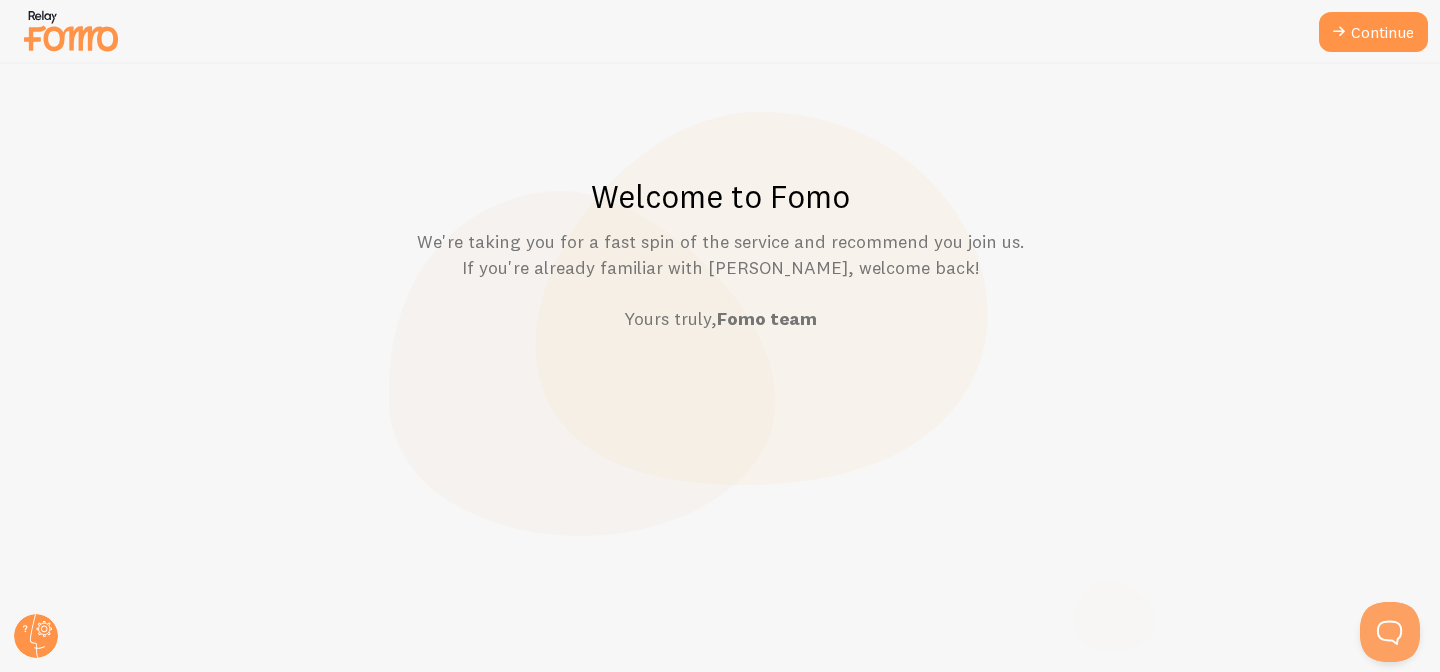click on "Welcome to Fomo
We're taking you for a fast spin of the service and recommend you join us.
If you're already familiar with Fomo, welcome back!
Yours truly,  Fomo team" at bounding box center (720, 368) 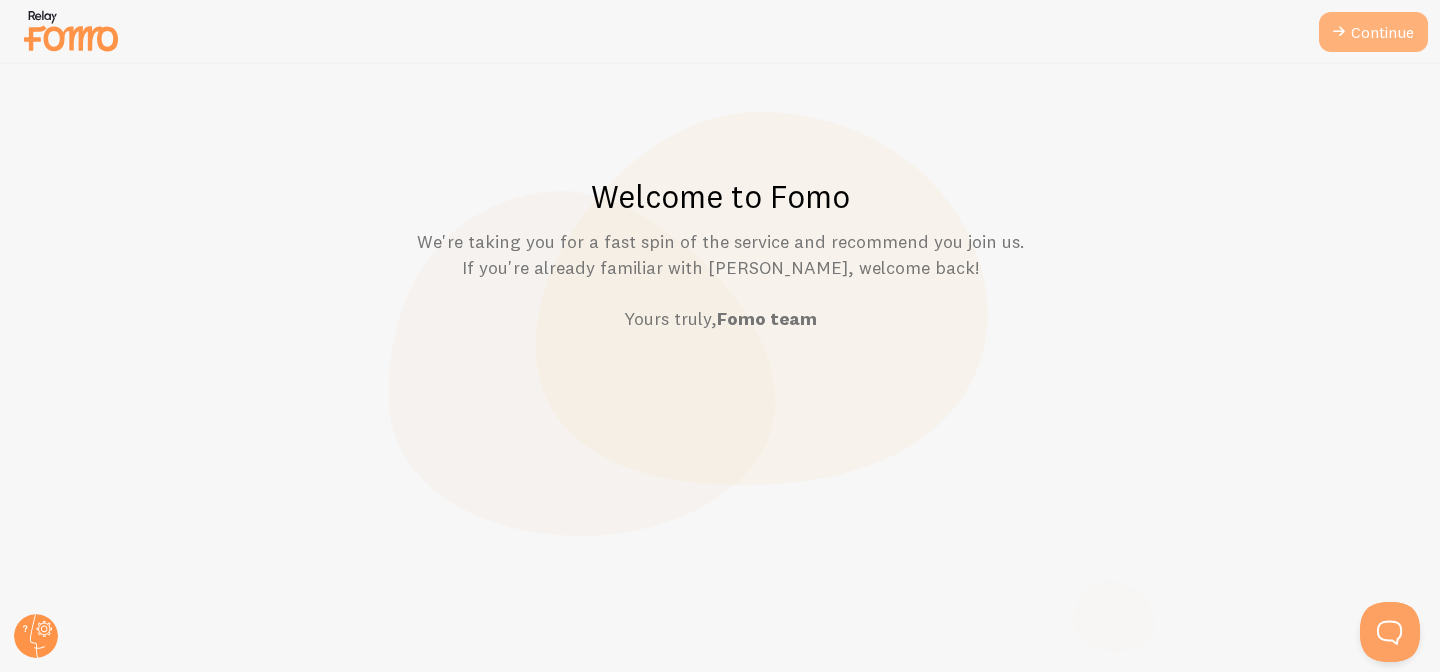 click on "Continue" at bounding box center (1373, 32) 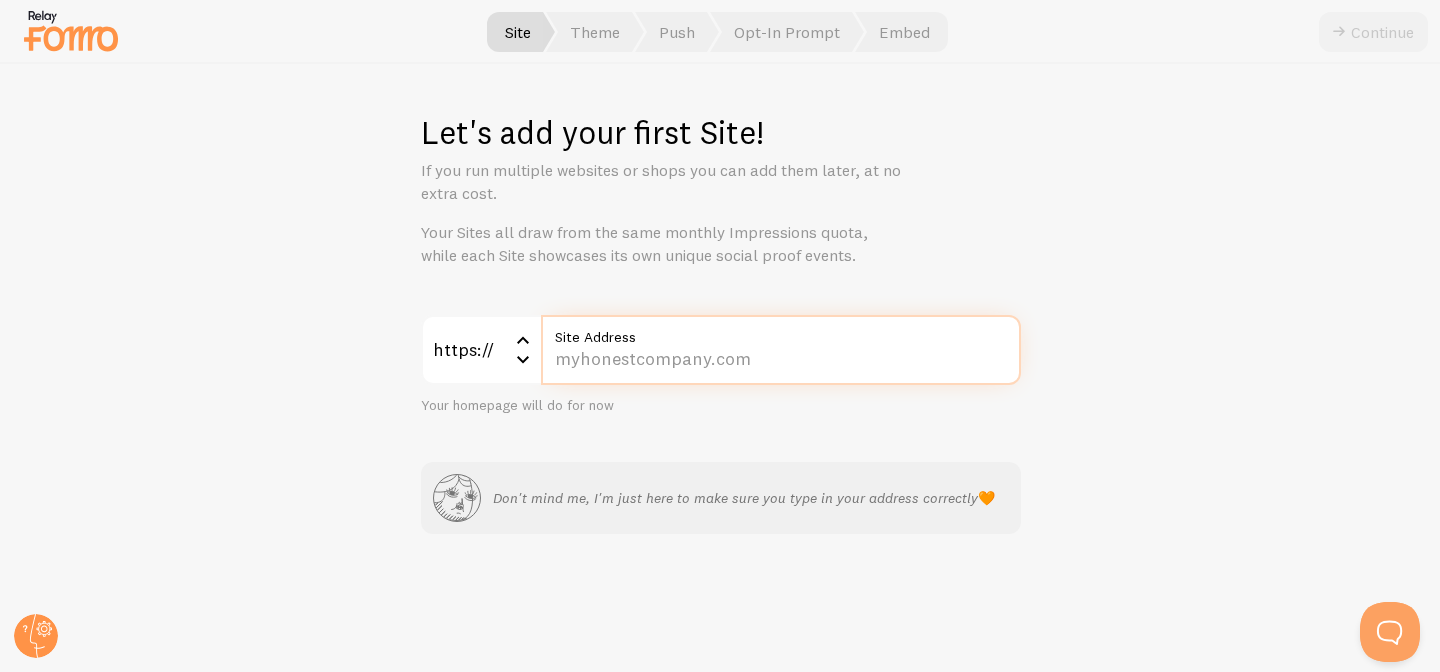 click on "Site Address" at bounding box center (781, 350) 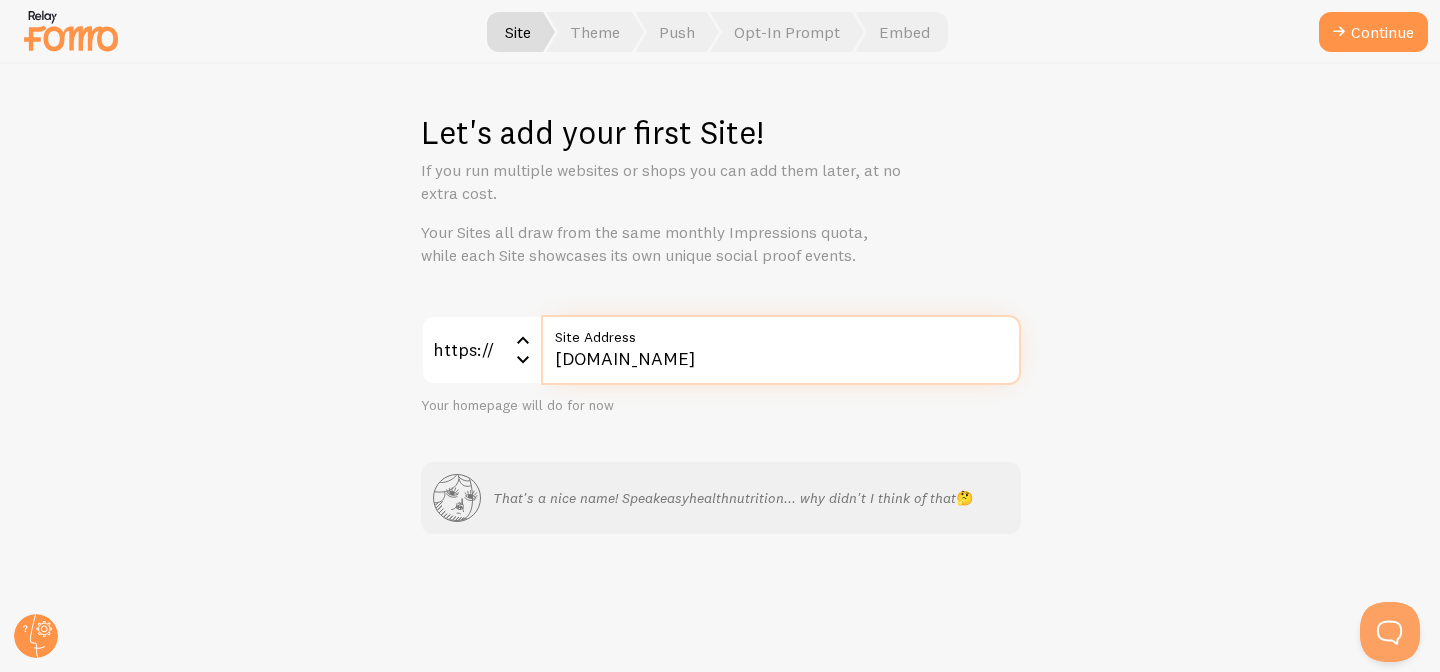 type on "speakeasyhealthnutrition.com" 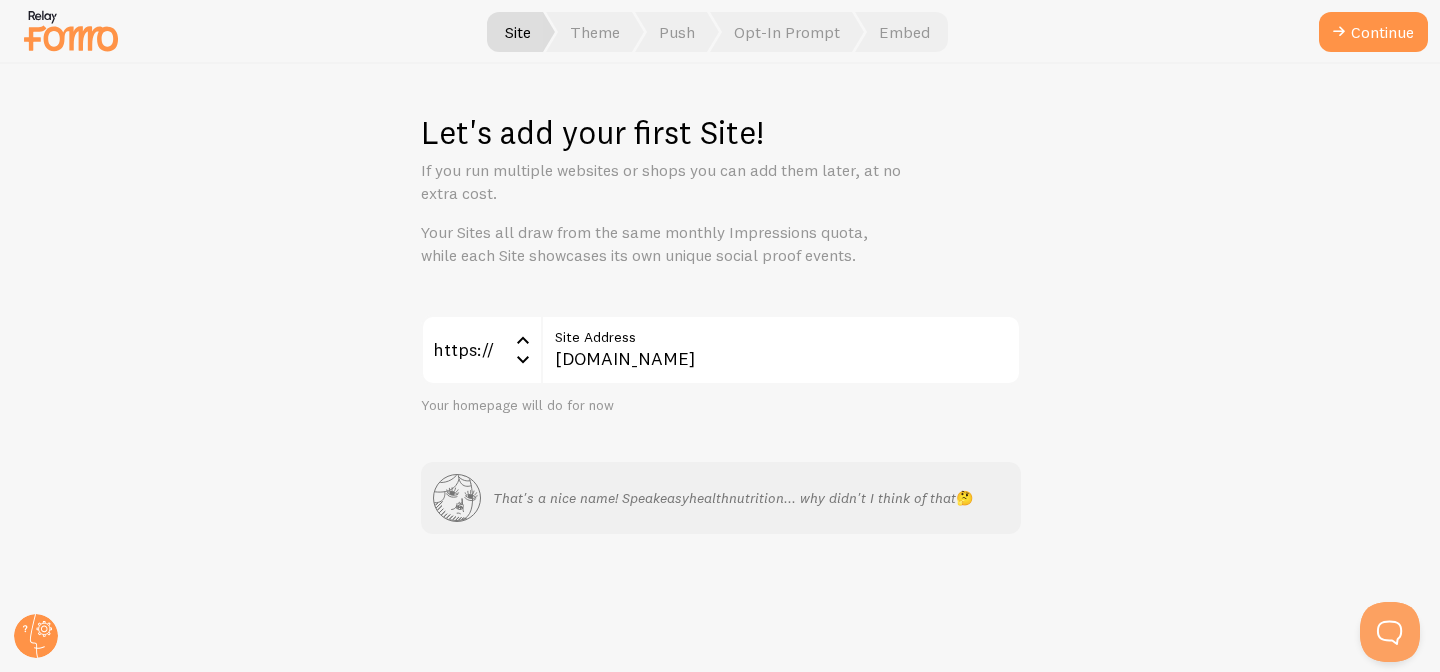 click on "https://   https://       https://  http://      speakeasyhealthnutrition.com   Site Address       Your homepage will do for now
That's a nice name! Speakeasyhealthnutrition... why
didn't I think of that
🤔" at bounding box center [721, 425] 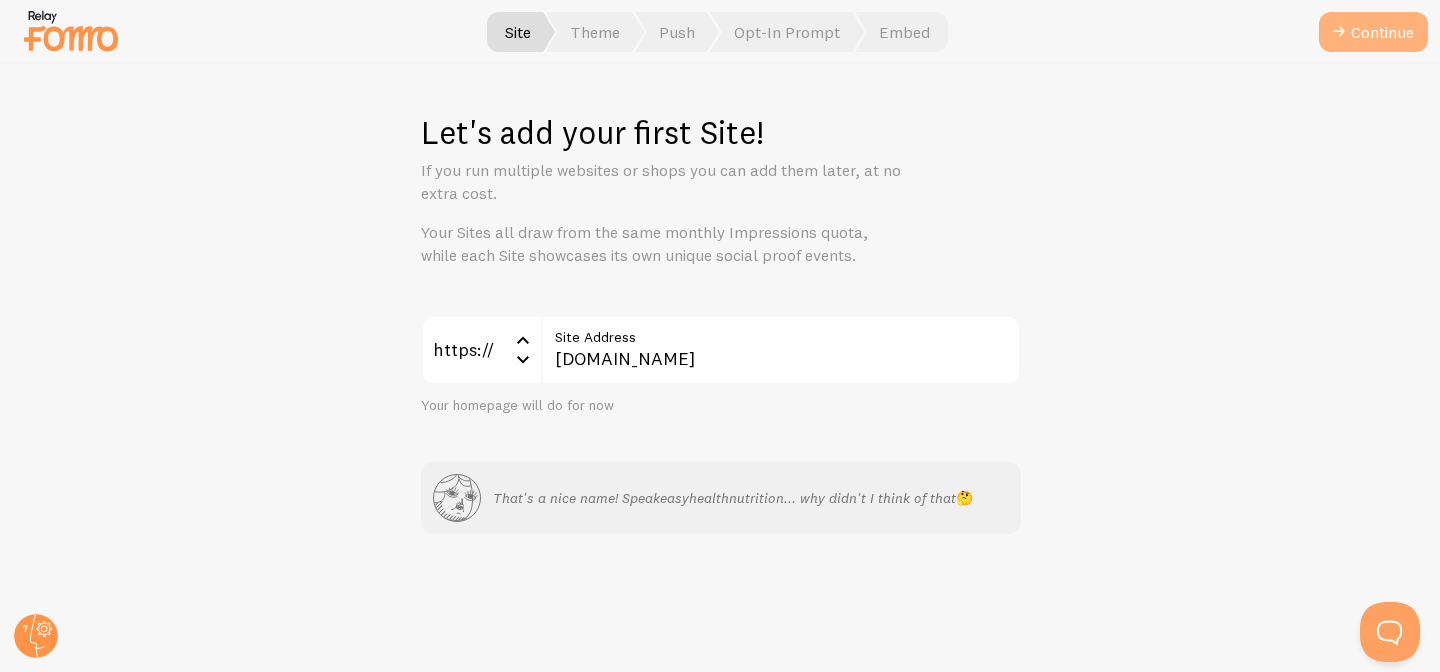 click at bounding box center (1339, 32) 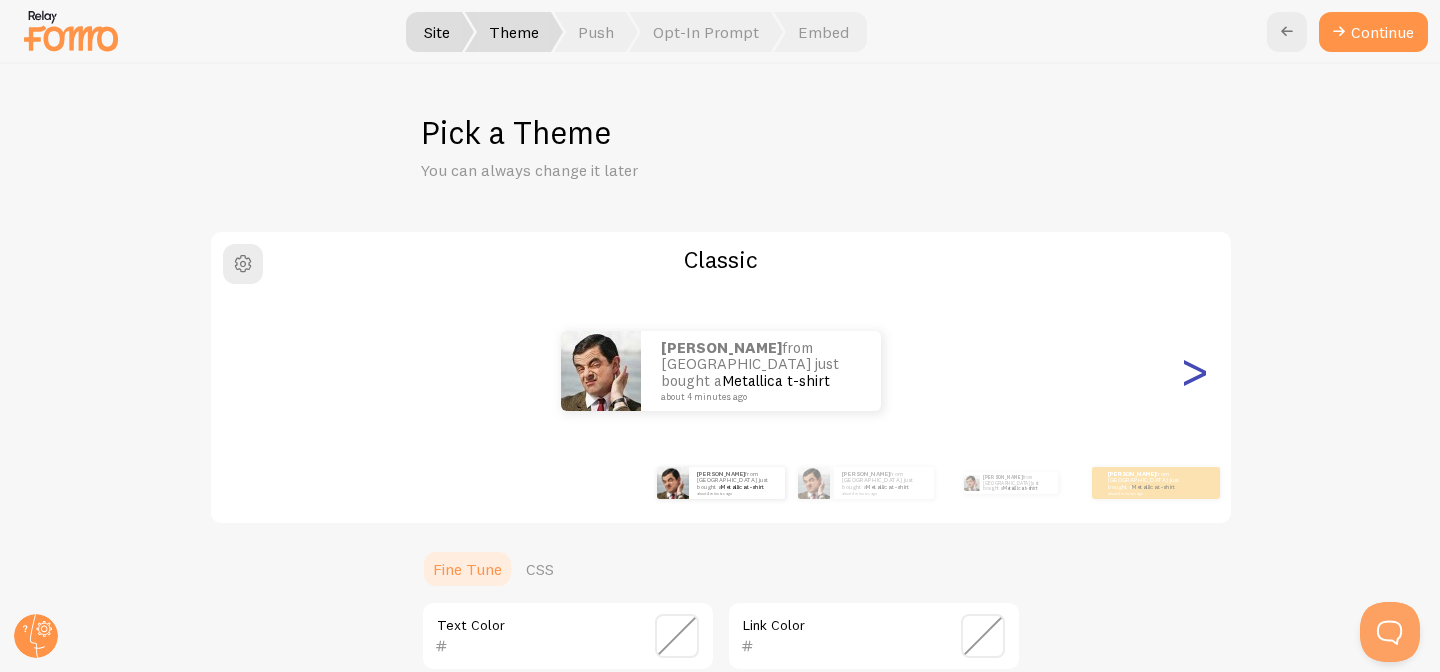 click on ">" at bounding box center [1195, 371] 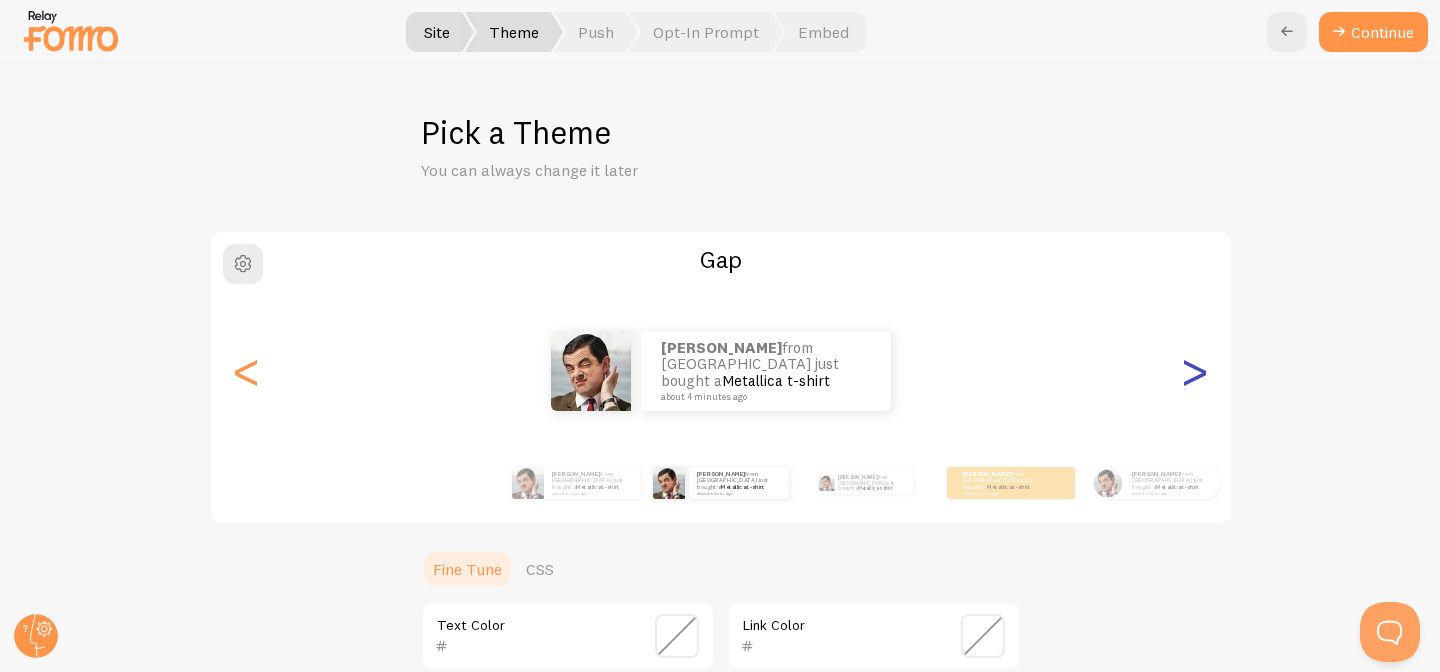 click on ">" at bounding box center [1195, 371] 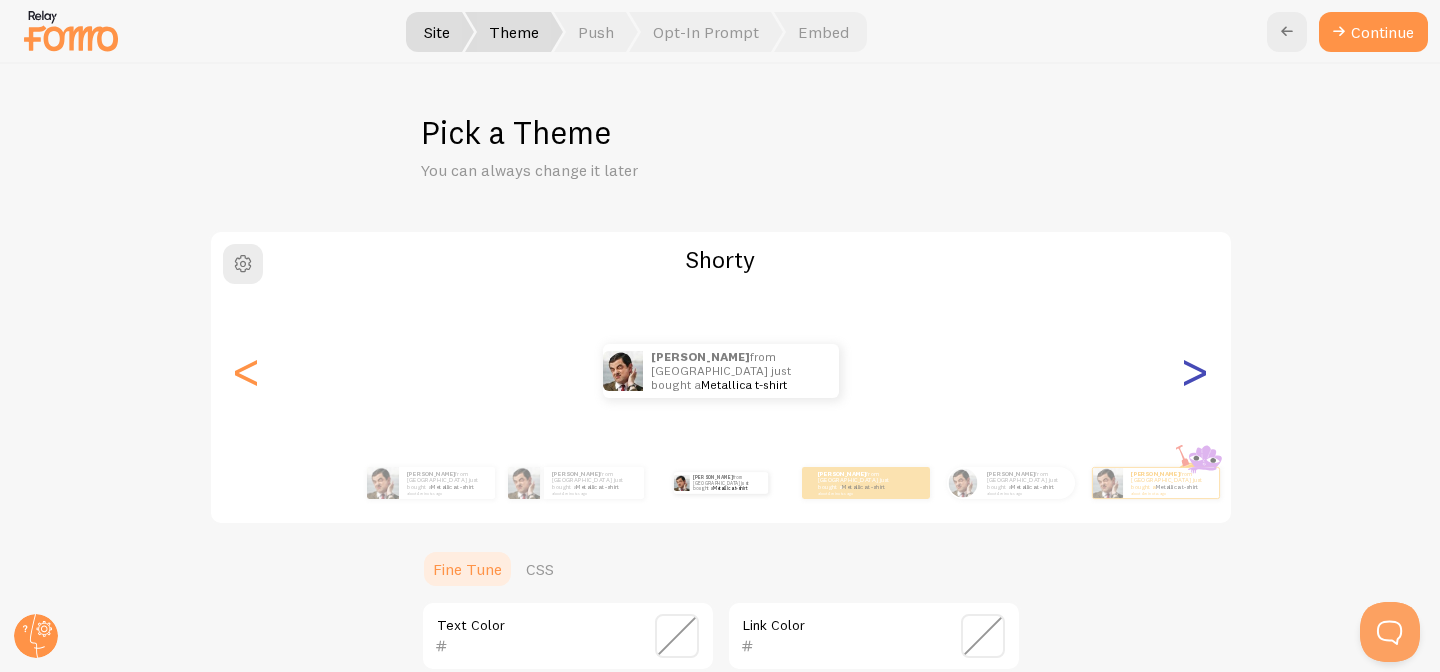 click on ">" at bounding box center (1195, 371) 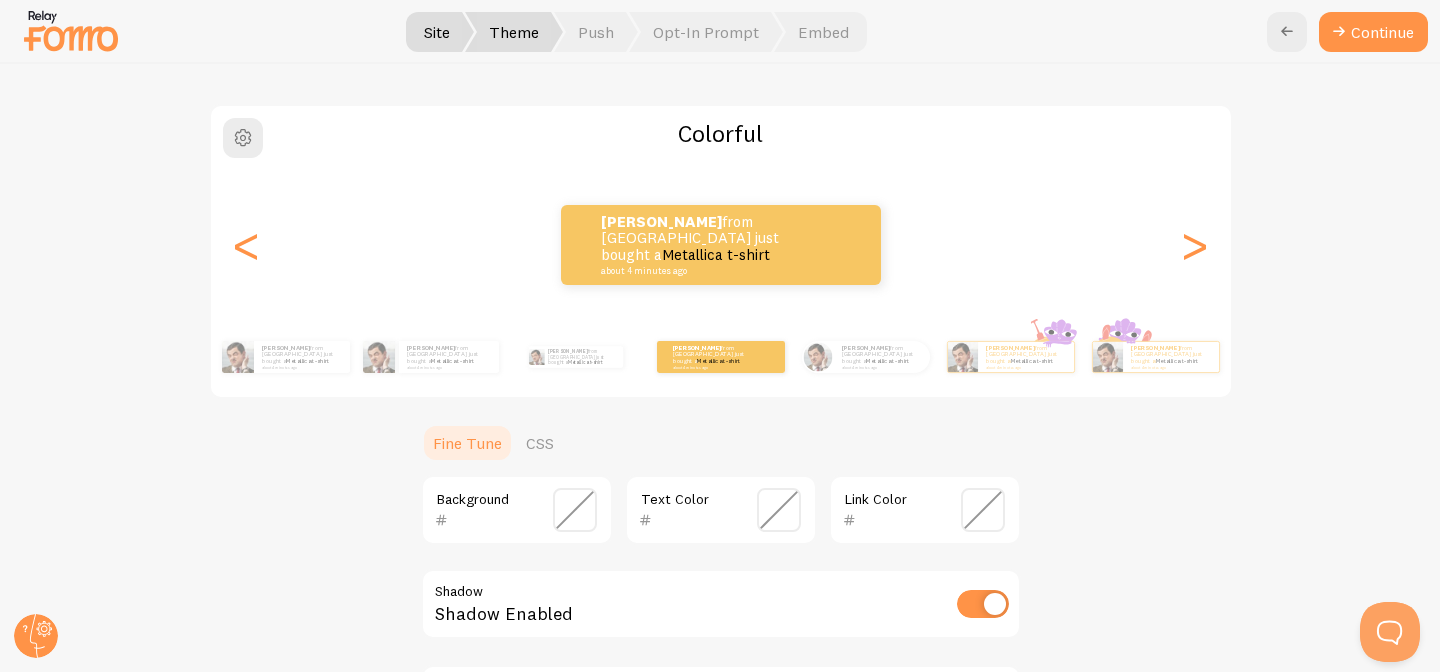 scroll, scrollTop: 174, scrollLeft: 0, axis: vertical 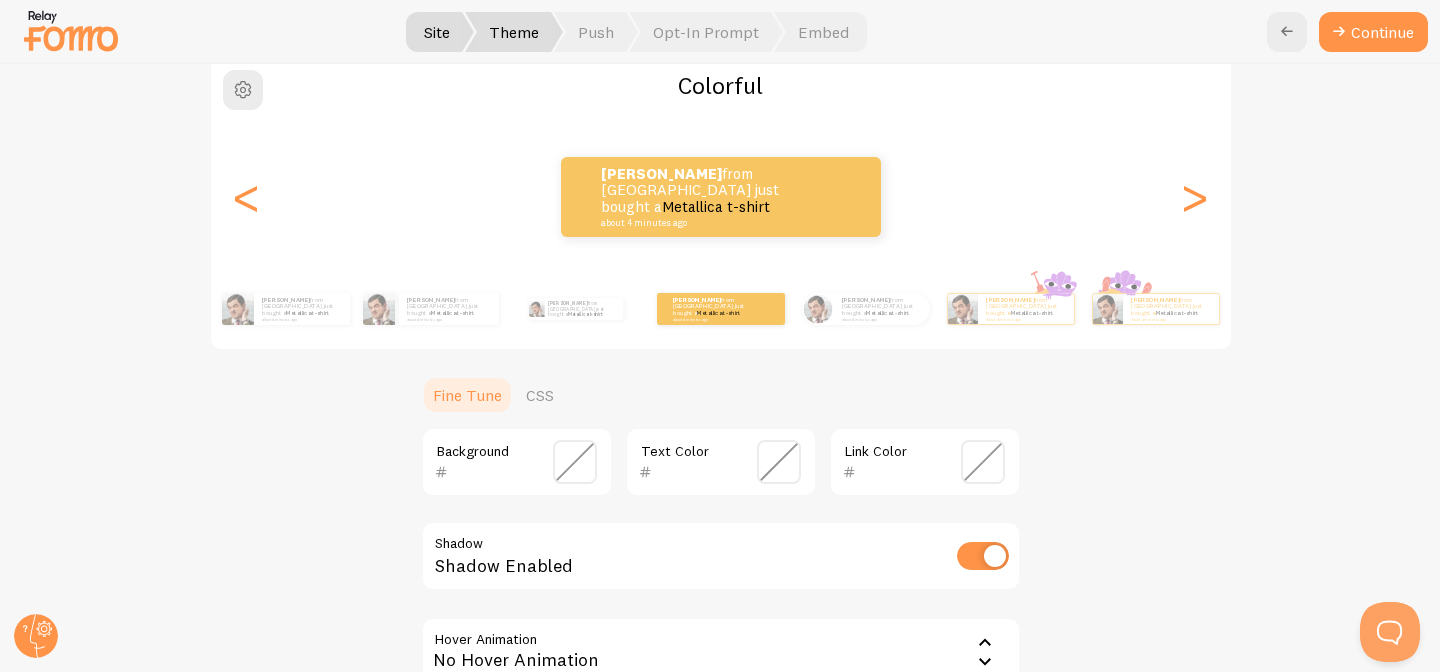 click at bounding box center (575, 462) 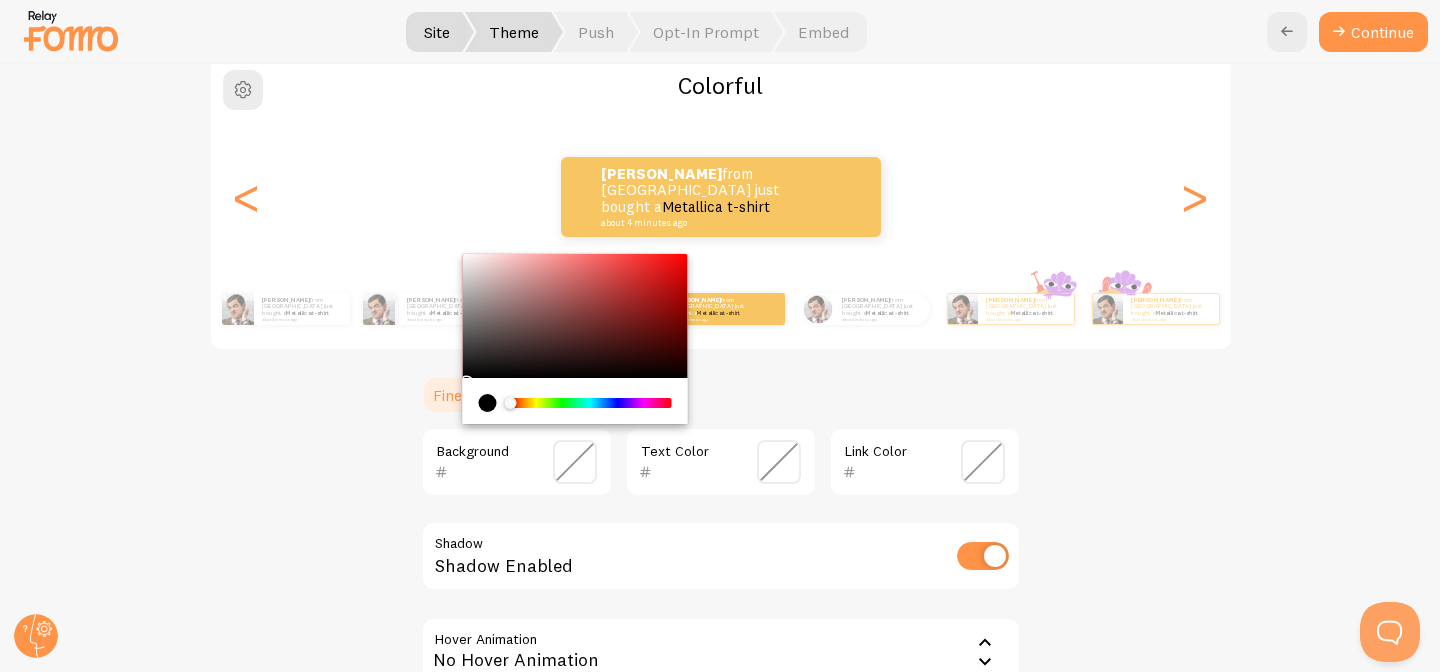 click at bounding box center (488, 472) 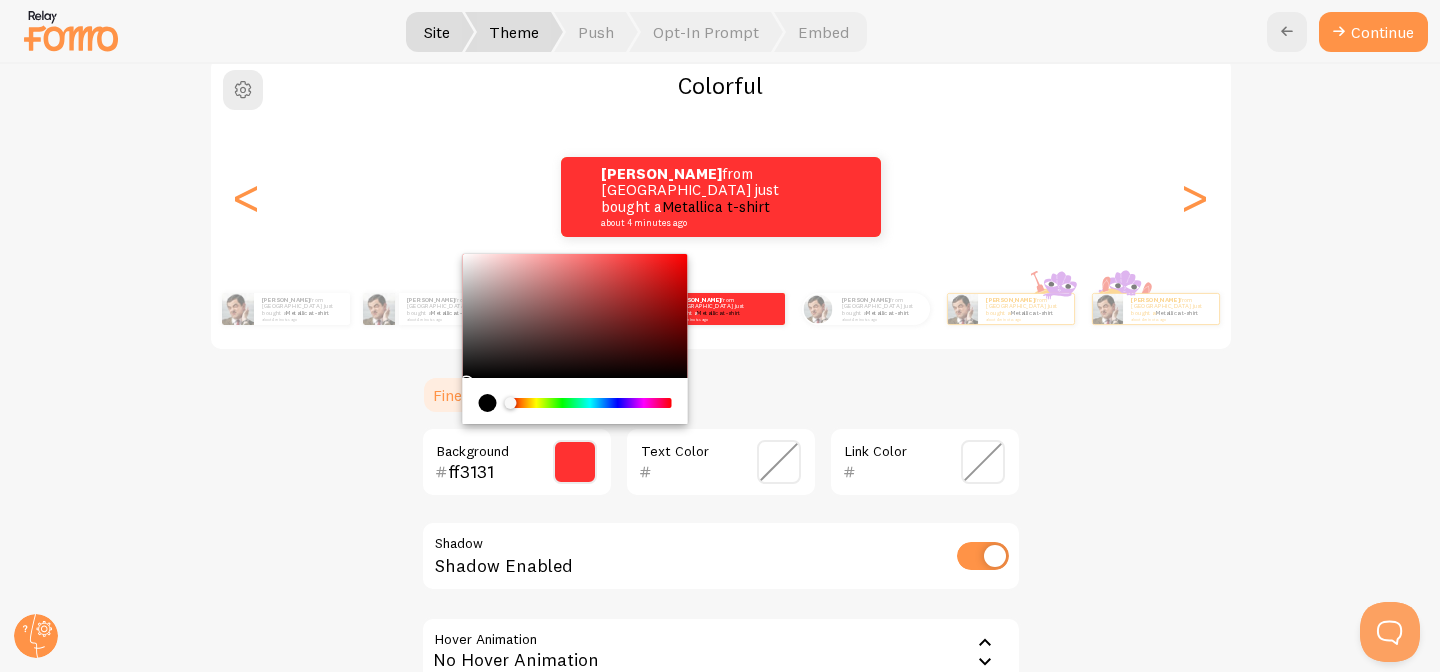type on "ff3131" 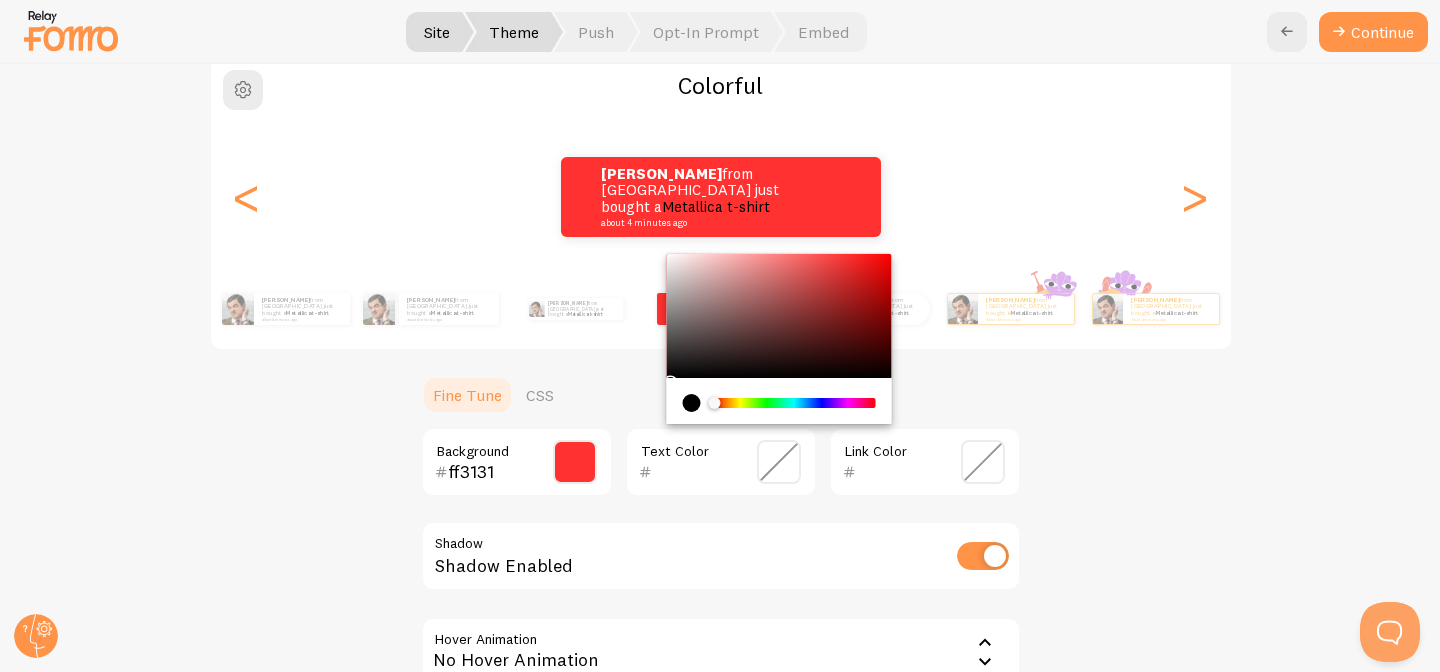 click on "Text Color" at bounding box center [721, 462] 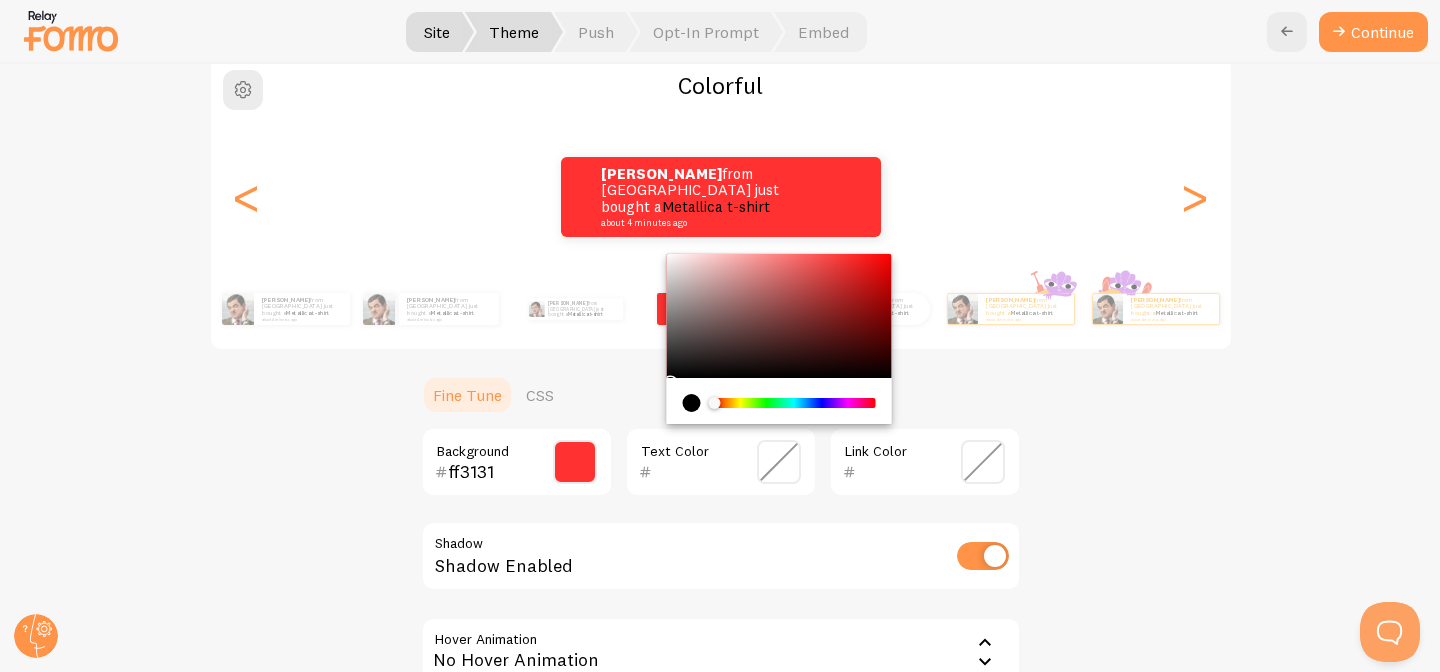 click at bounding box center (691, 403) 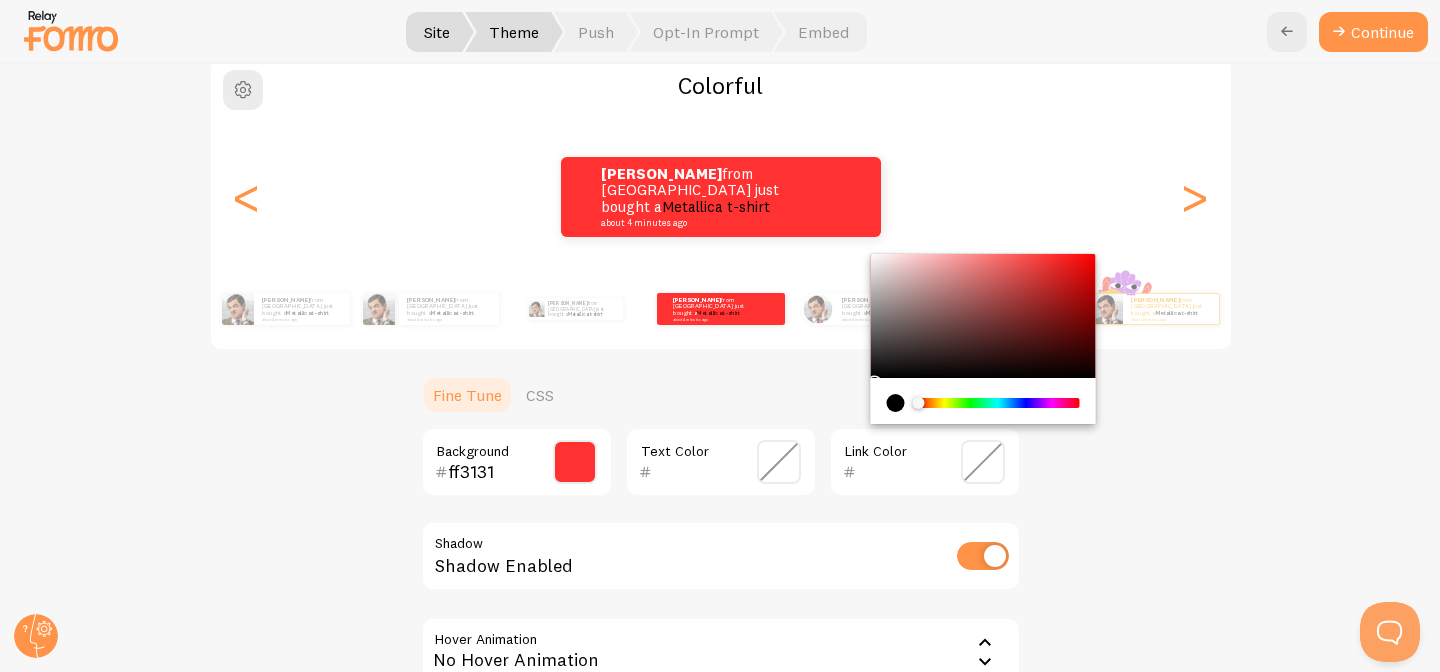 scroll, scrollTop: 185, scrollLeft: 0, axis: vertical 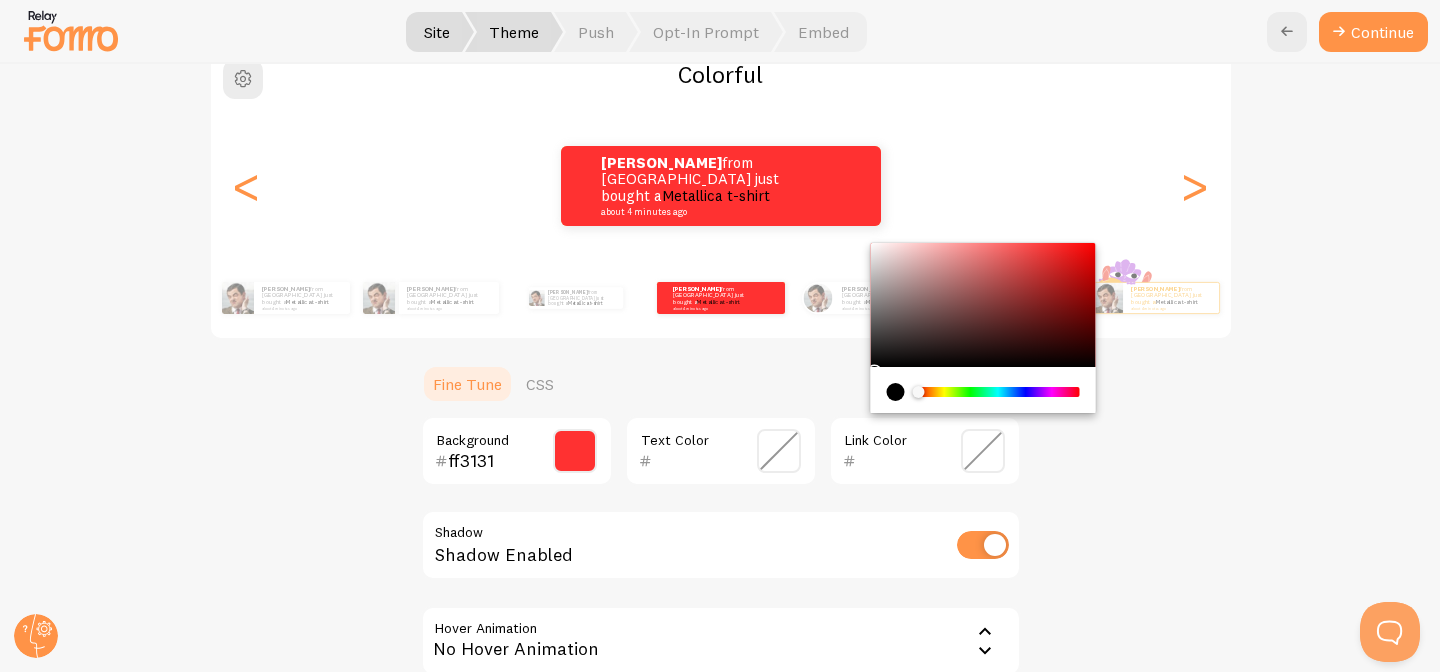 click at bounding box center (983, 545) 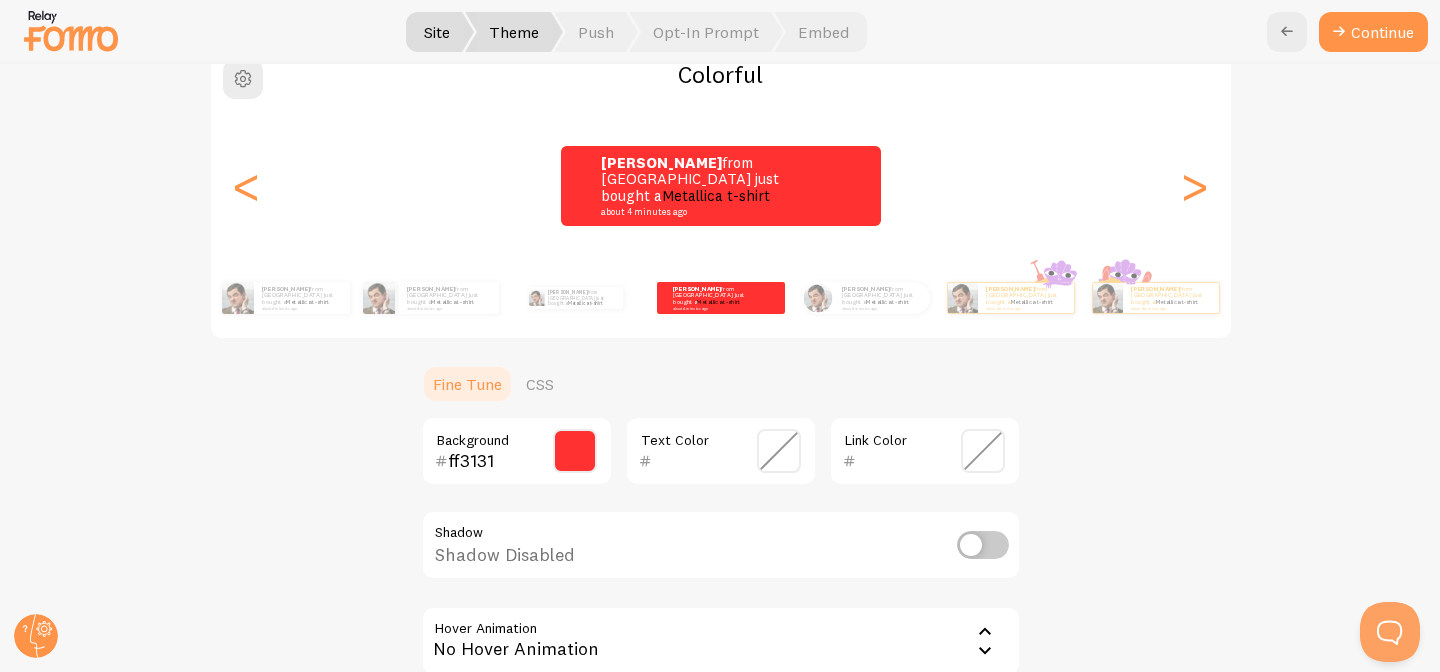 click at bounding box center [983, 545] 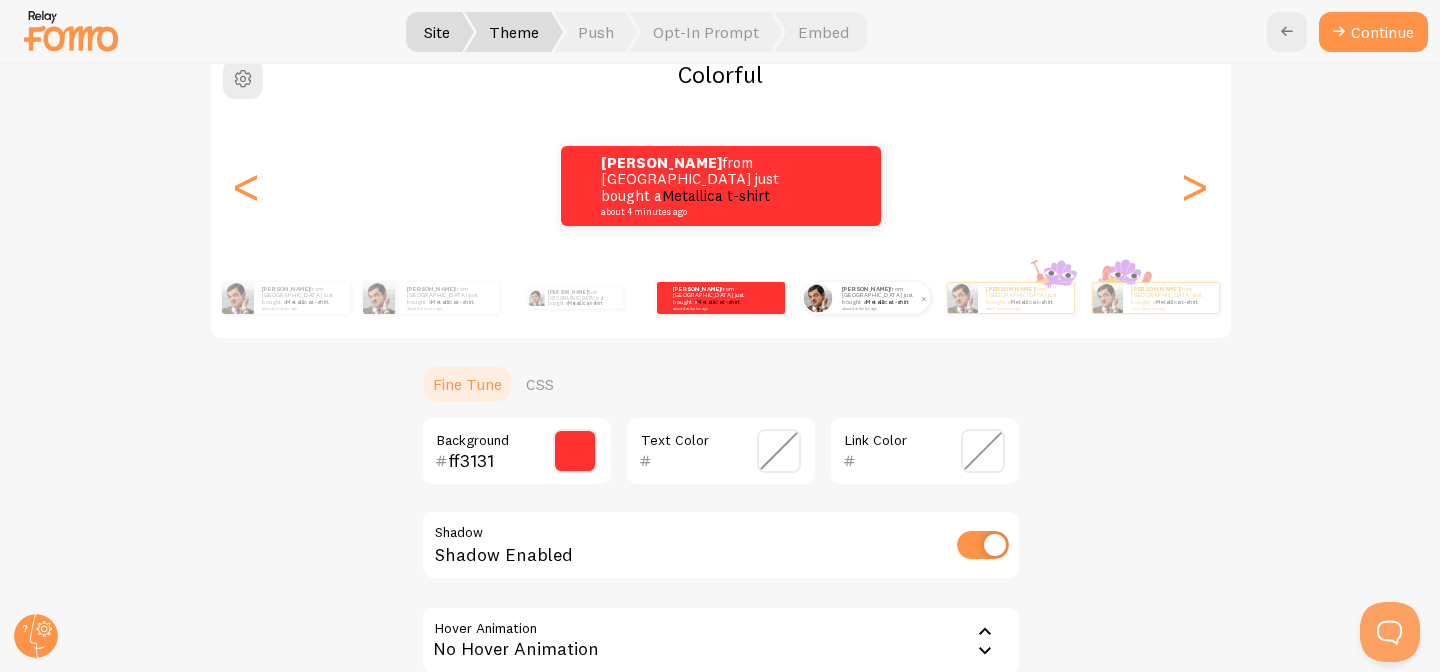 click at bounding box center [818, 297] 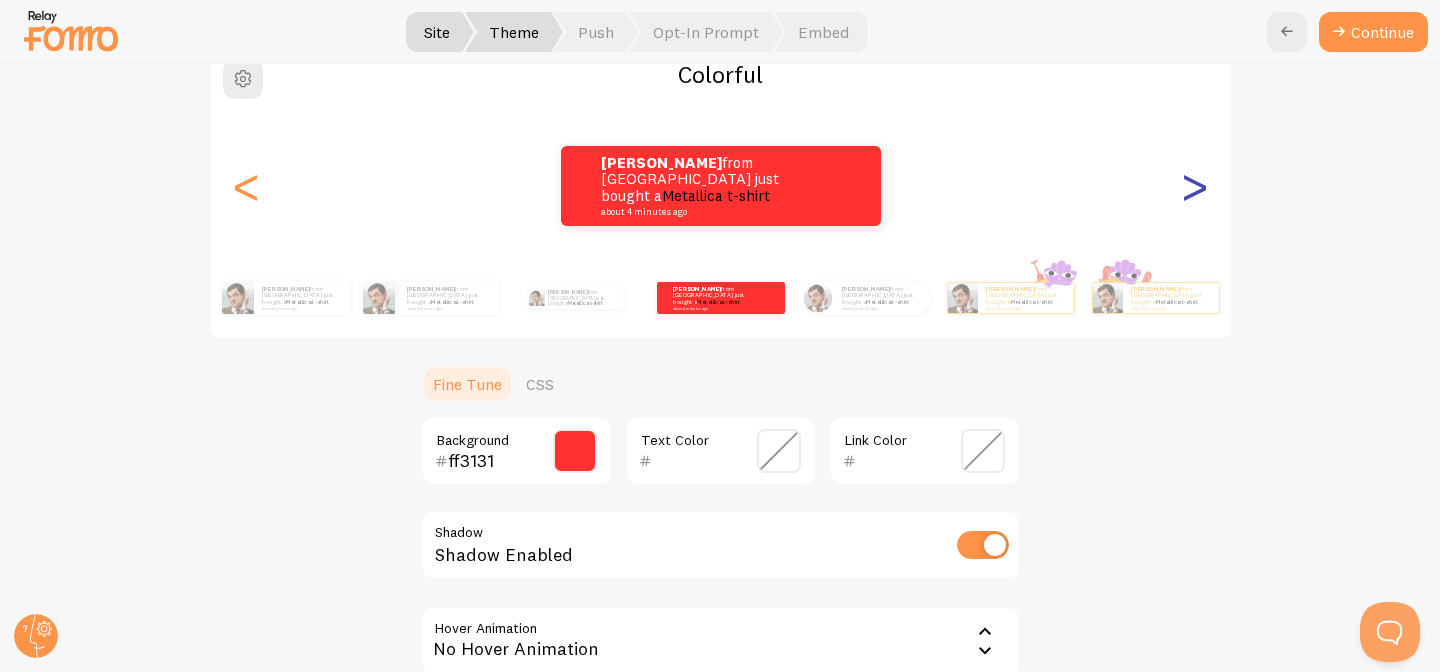 click on ">" at bounding box center [1195, 186] 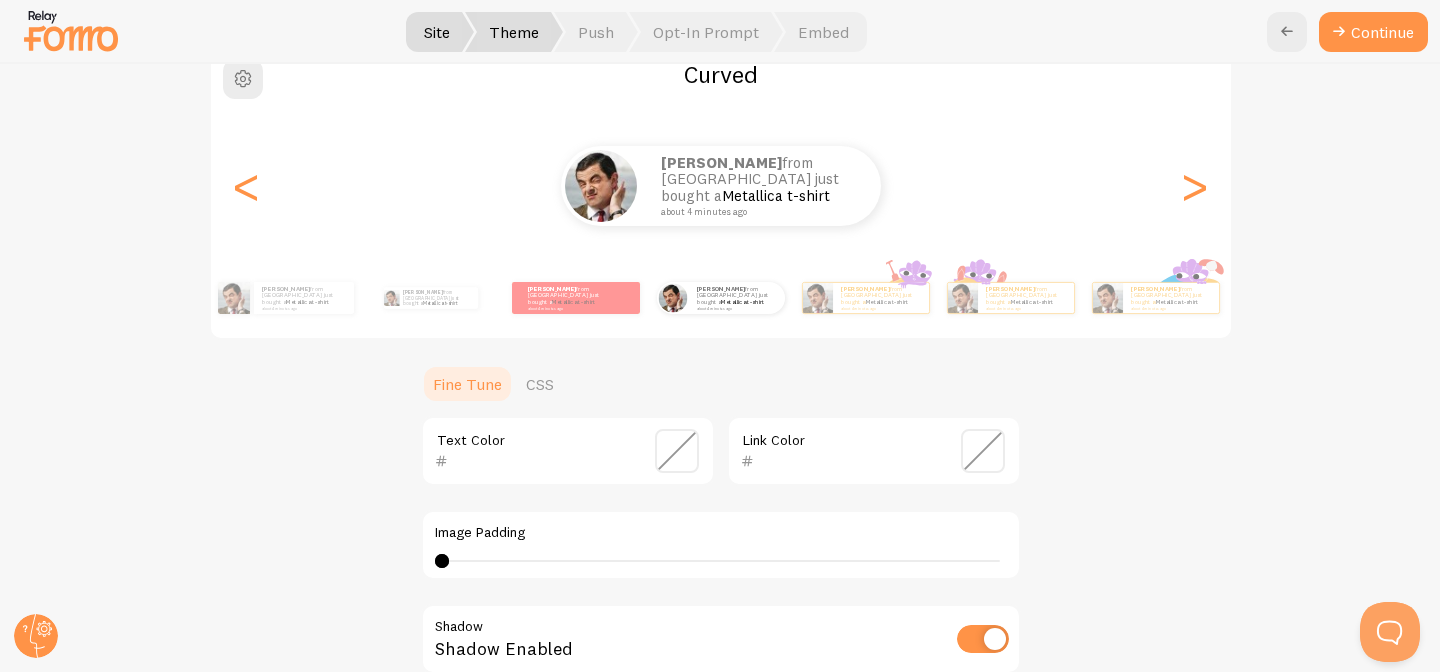 click at bounding box center (539, 461) 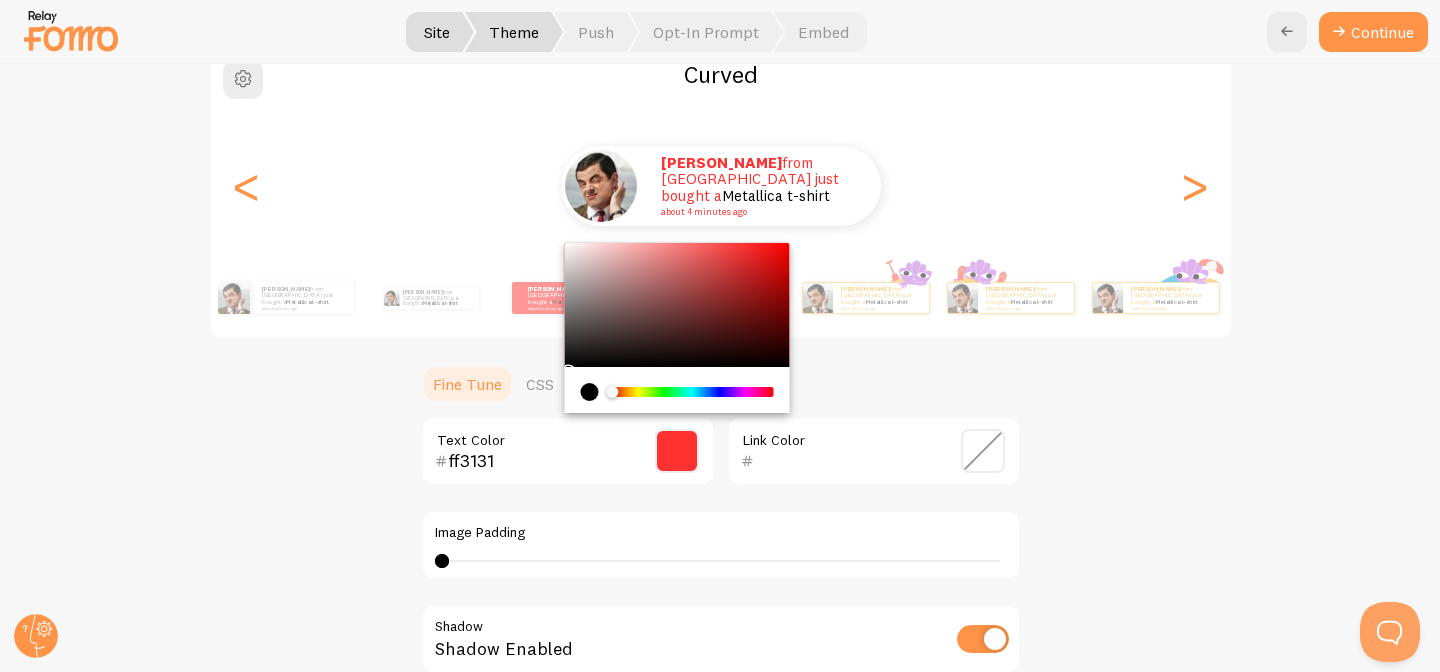 type on "ff3131" 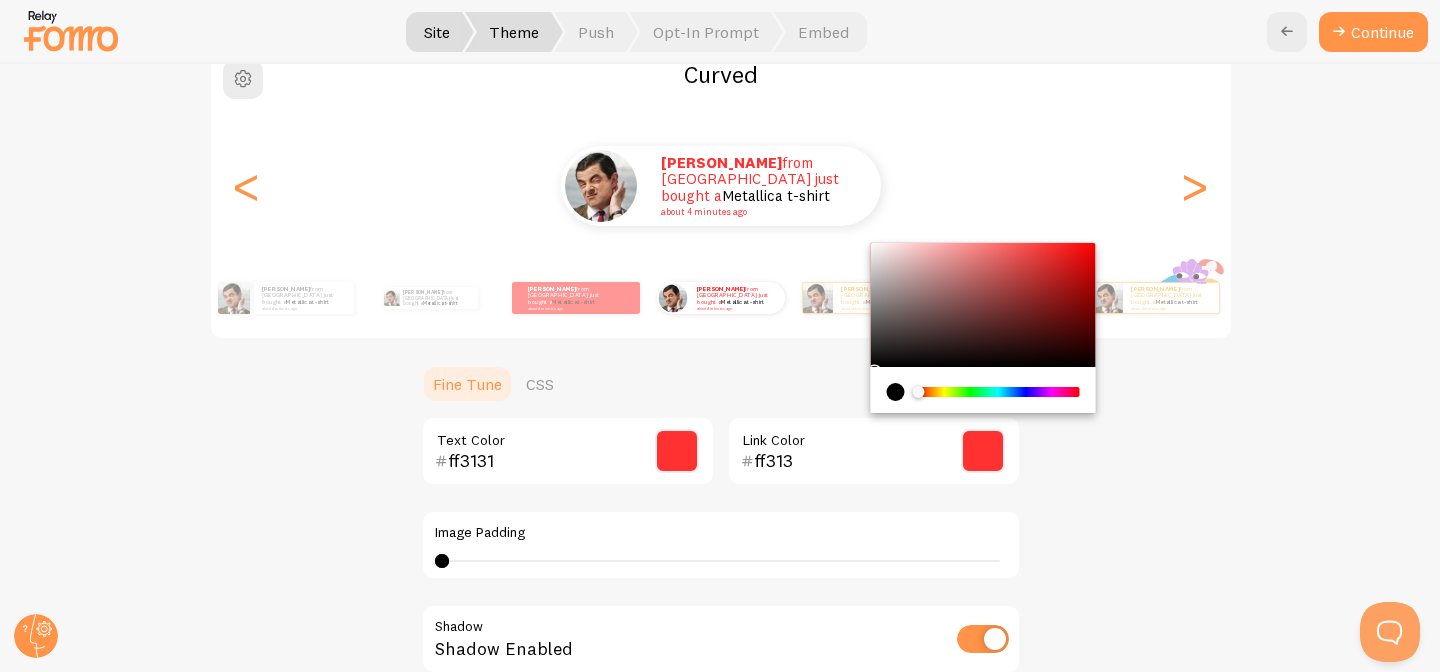 type on "ff313" 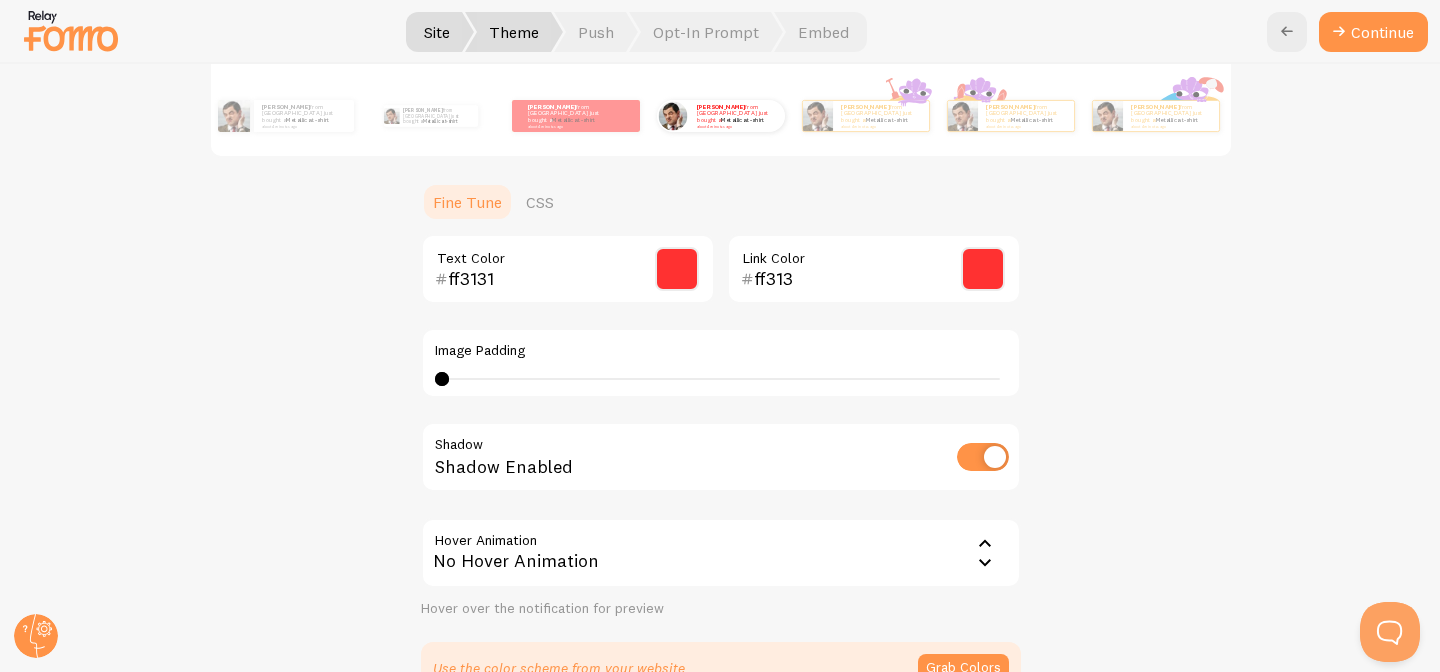 scroll, scrollTop: 397, scrollLeft: 0, axis: vertical 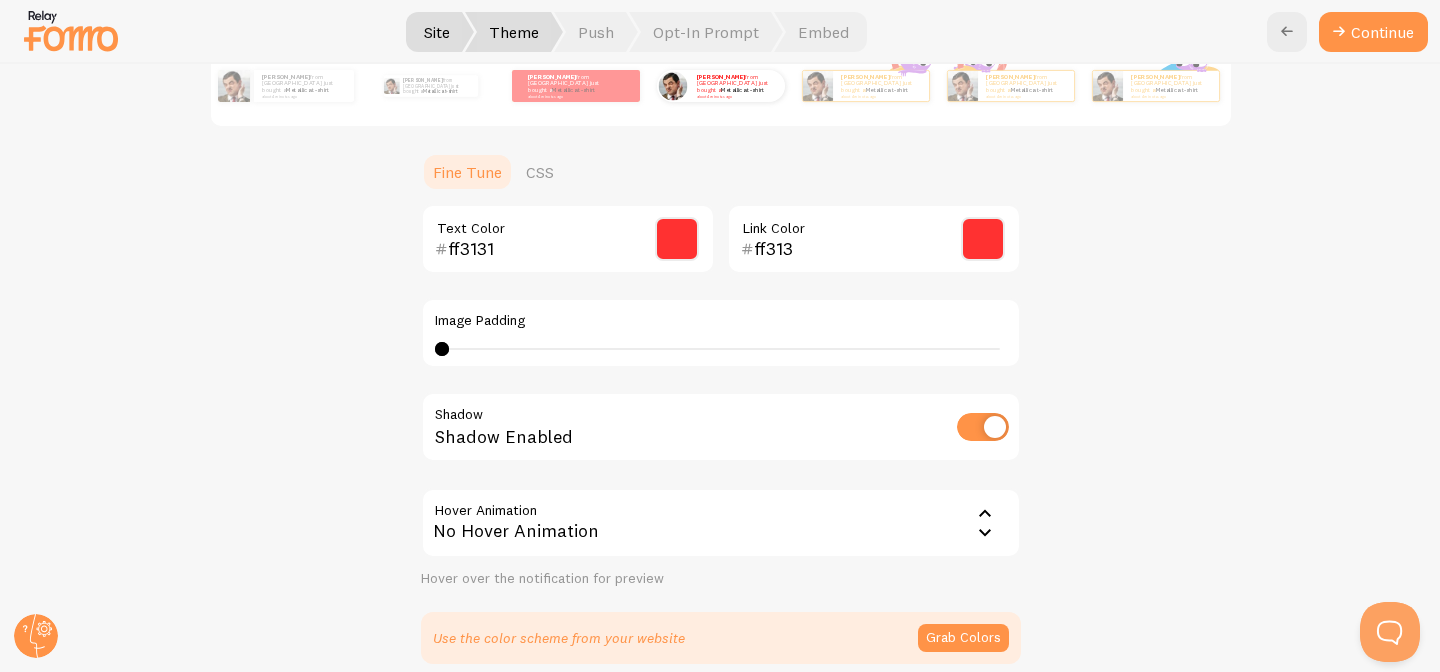 click 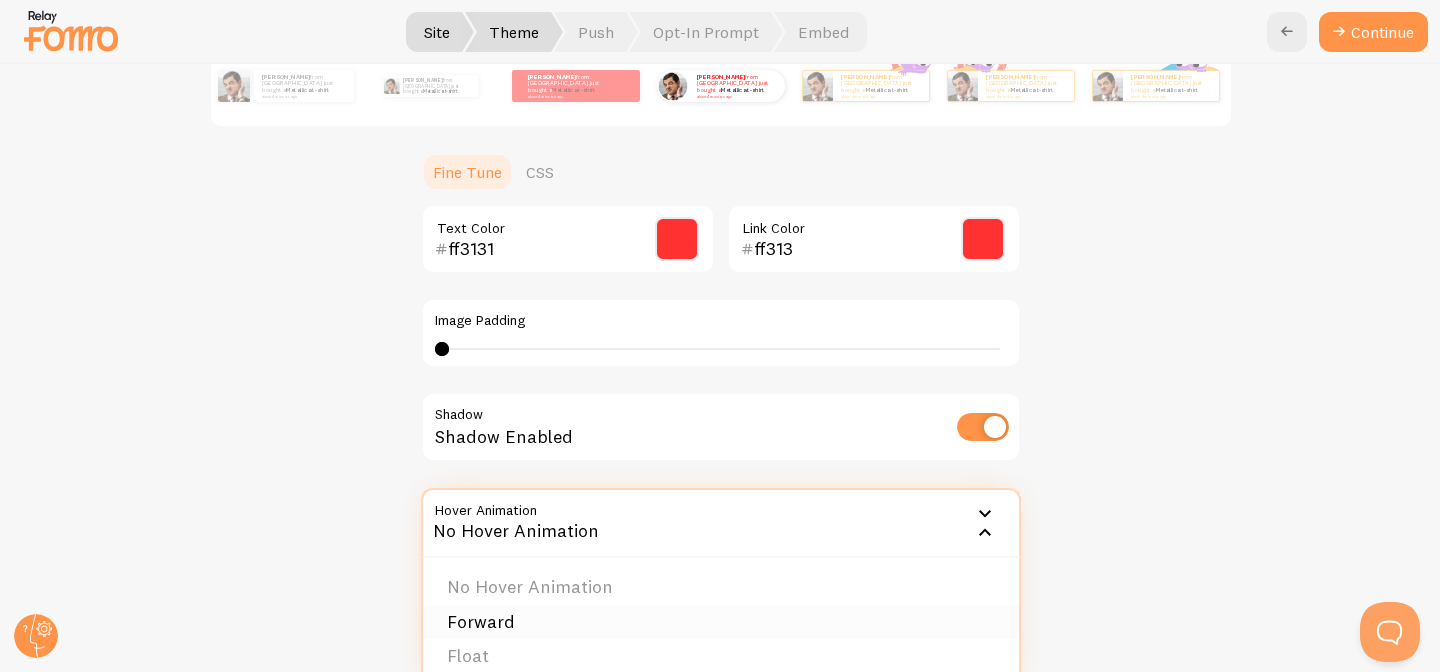scroll, scrollTop: 471, scrollLeft: 0, axis: vertical 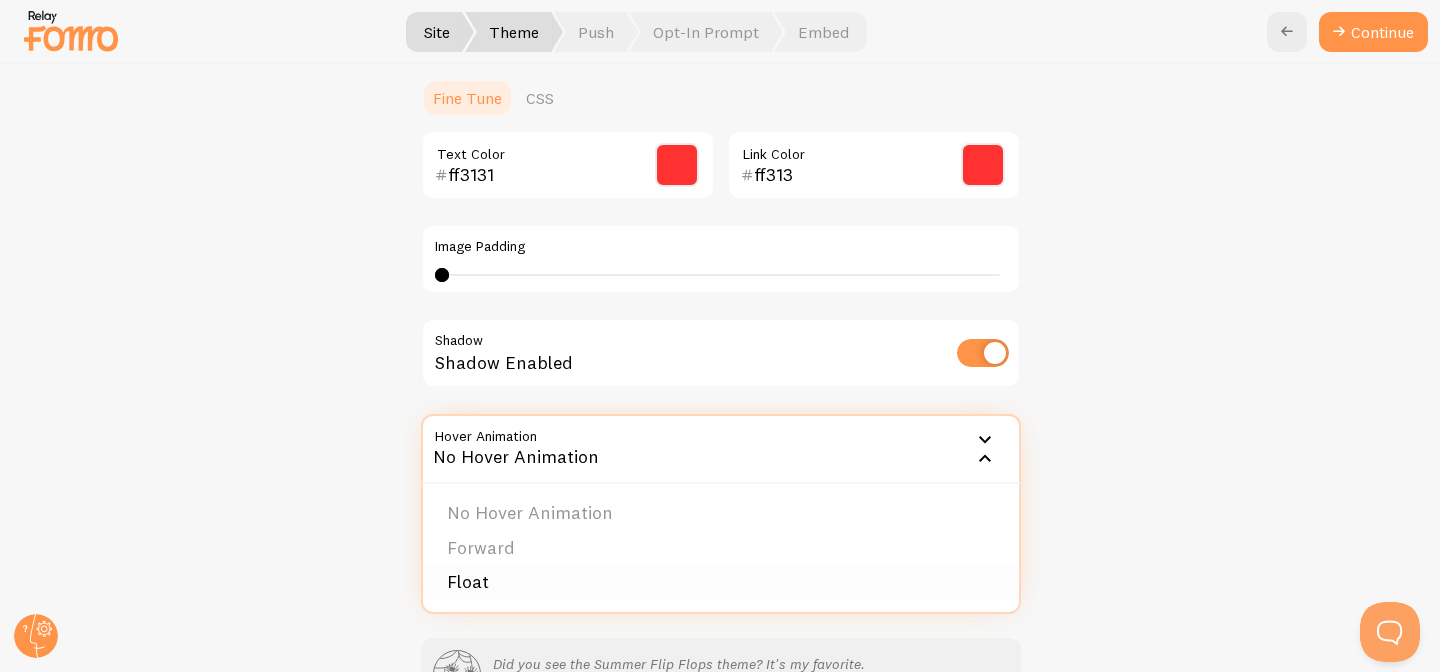 click on "Float" at bounding box center (721, 582) 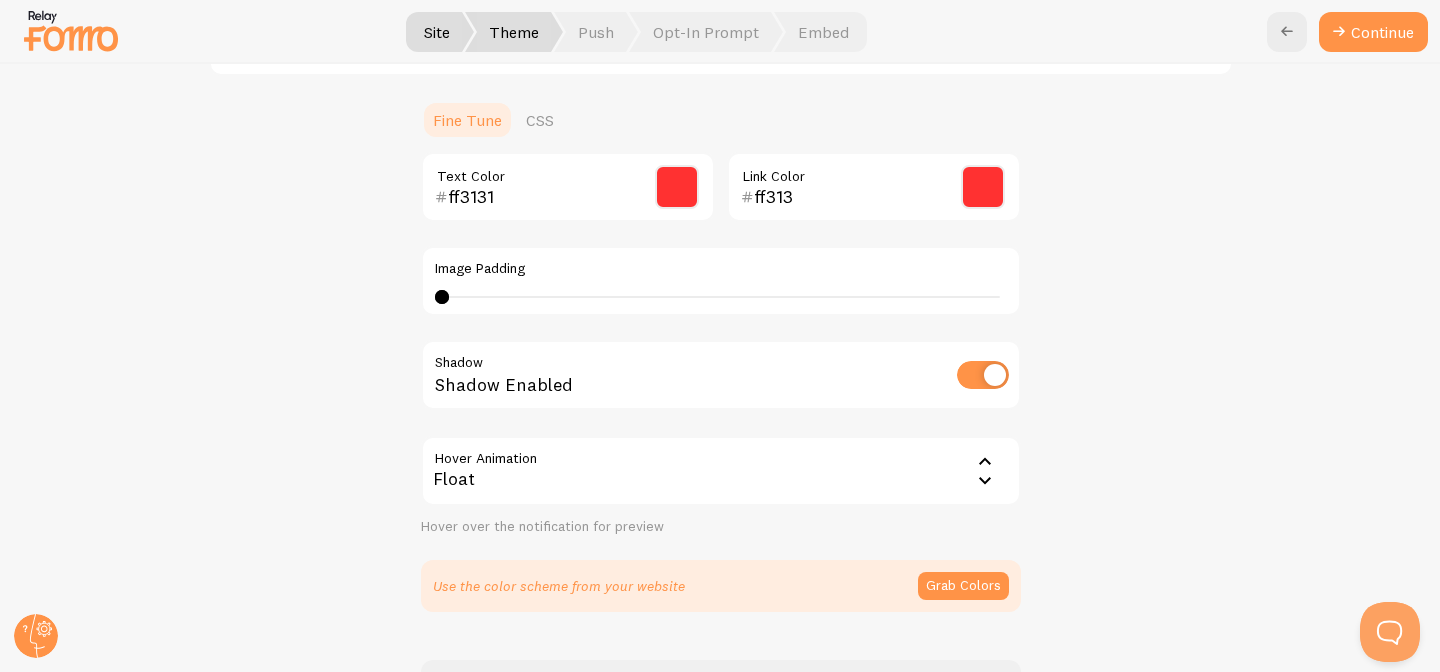 scroll, scrollTop: 486, scrollLeft: 0, axis: vertical 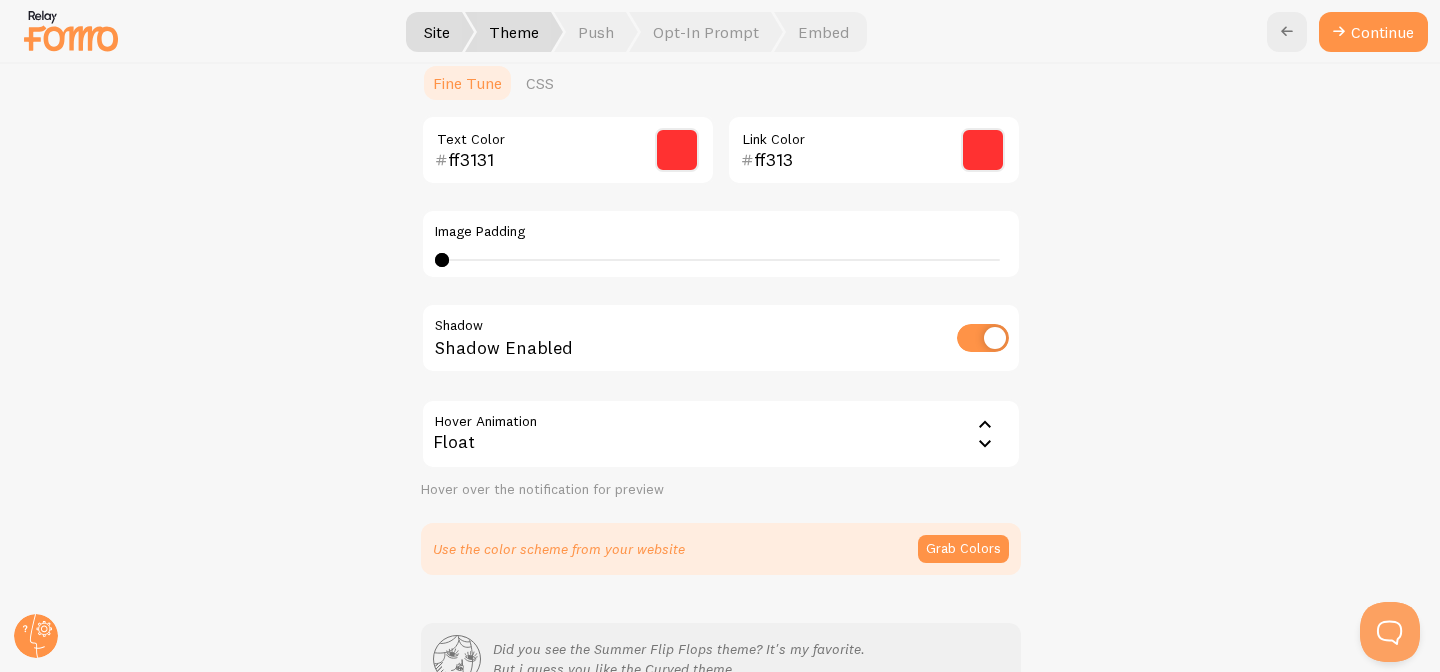 click on "Float" at bounding box center [721, 434] 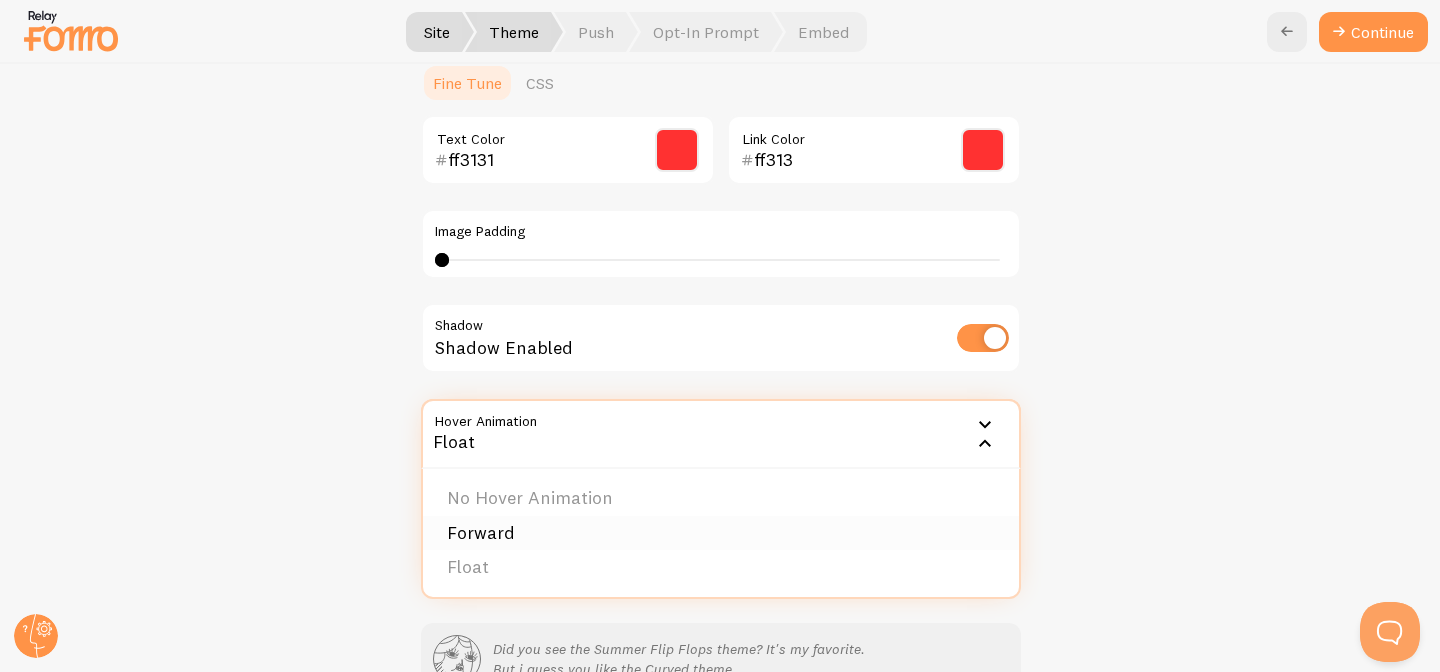 click on "Forward" at bounding box center (721, 533) 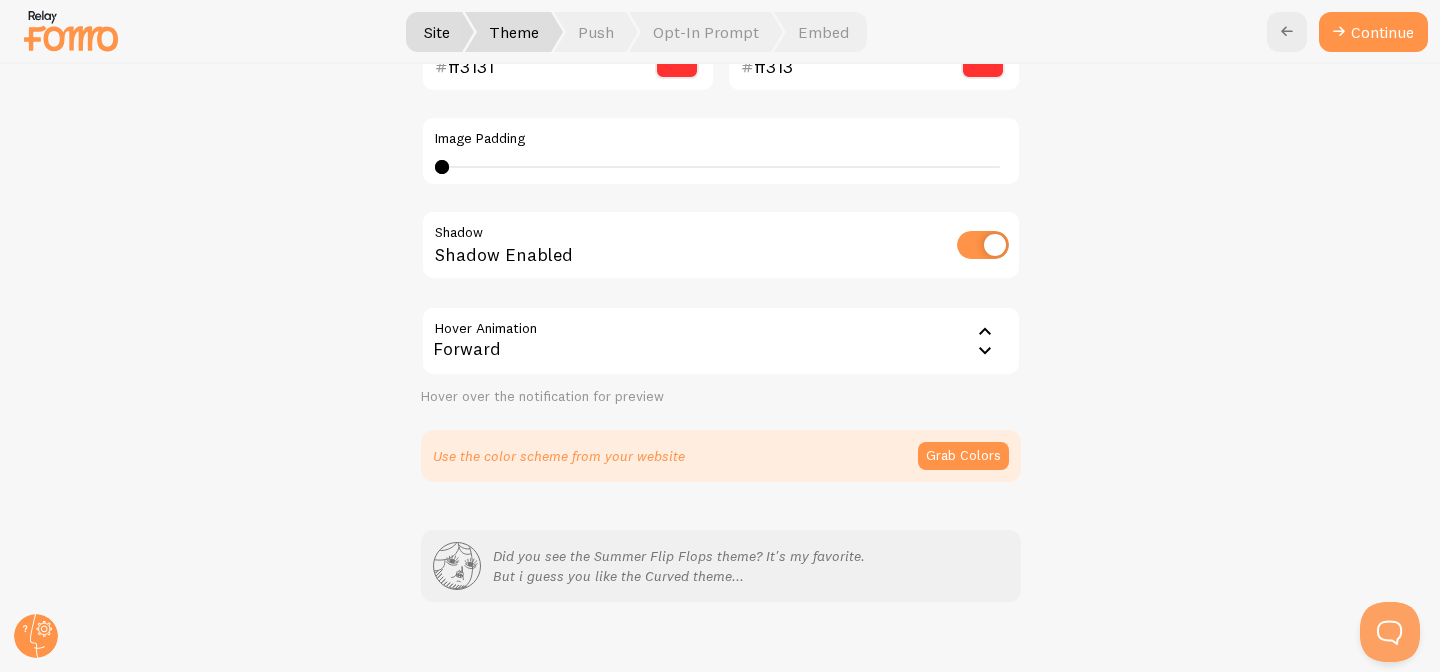 scroll, scrollTop: 605, scrollLeft: 0, axis: vertical 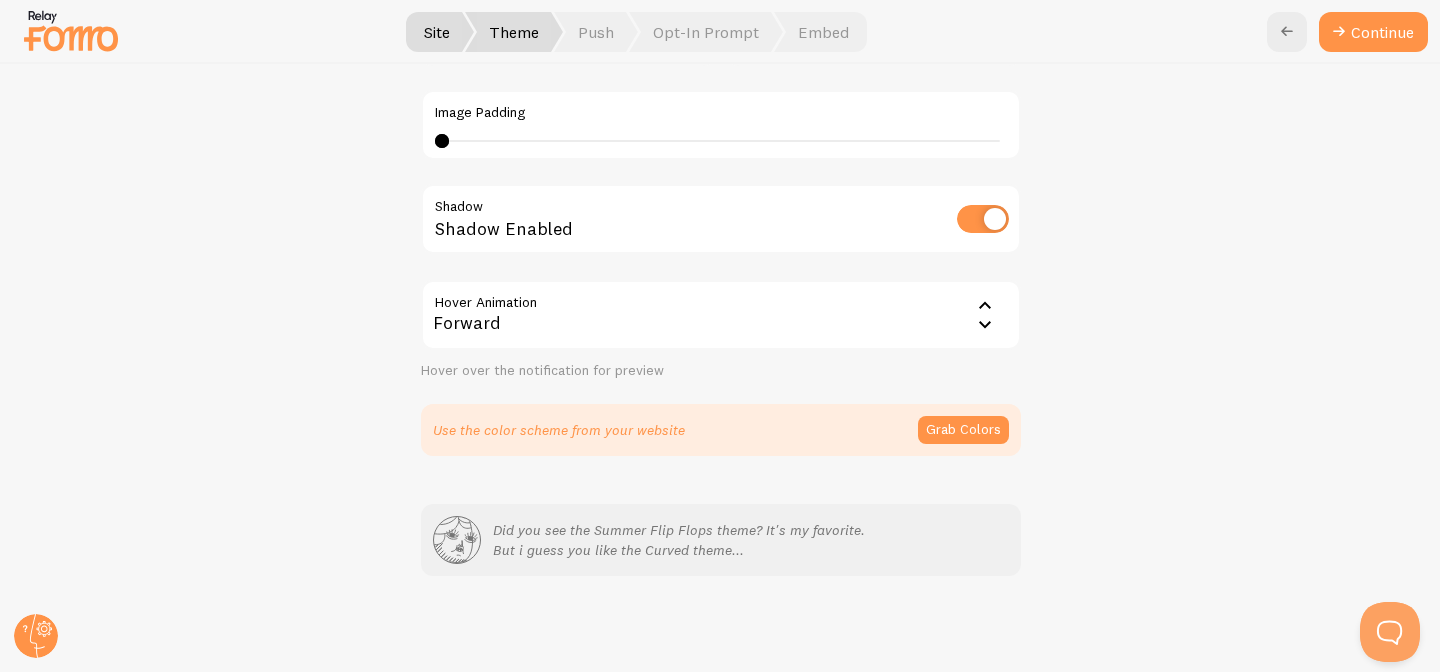 click on "Forward" at bounding box center [721, 315] 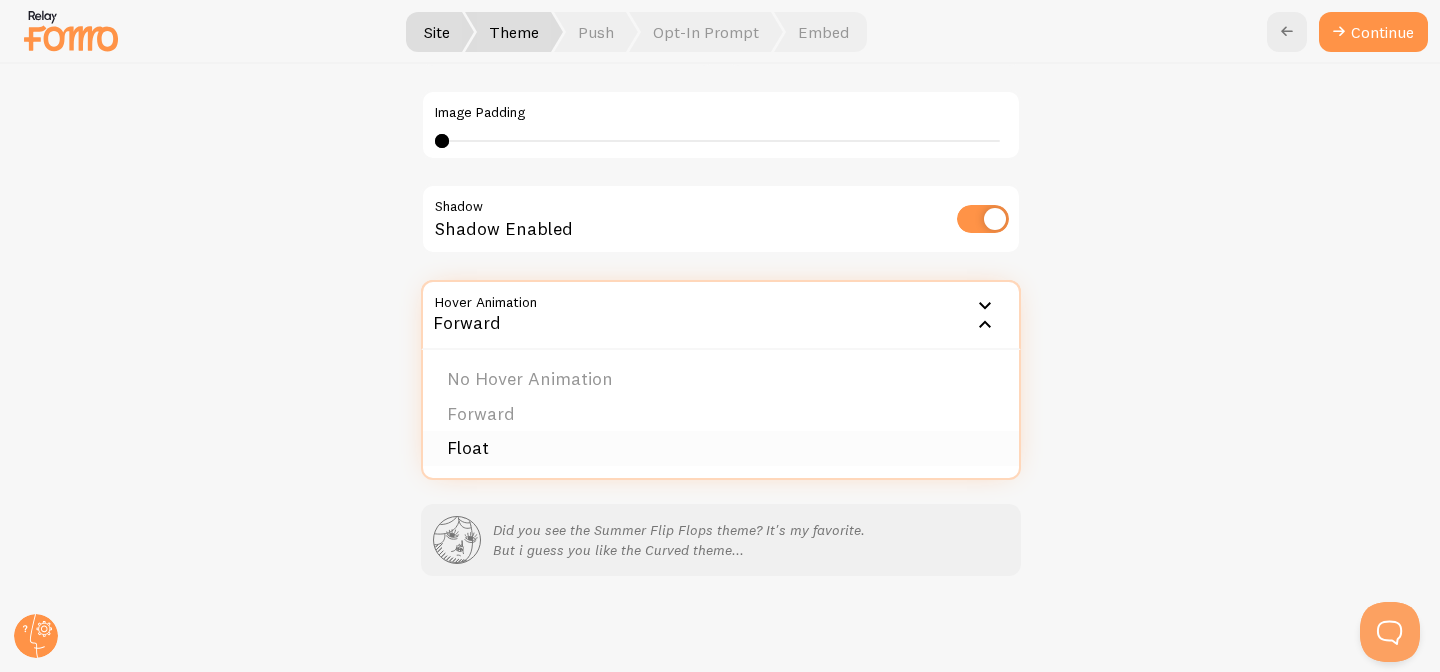 click on "Float" at bounding box center (721, 448) 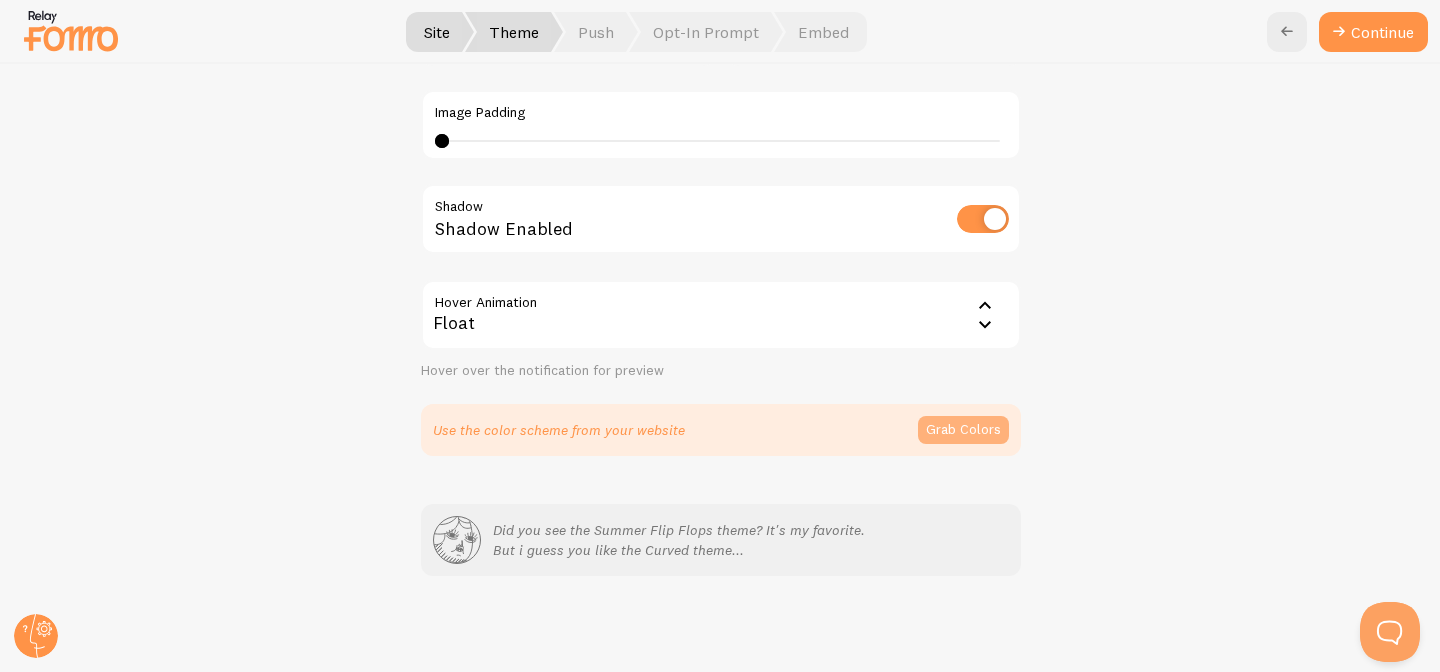 click on "Use the color scheme from your website
Grab Colors" at bounding box center [721, 430] 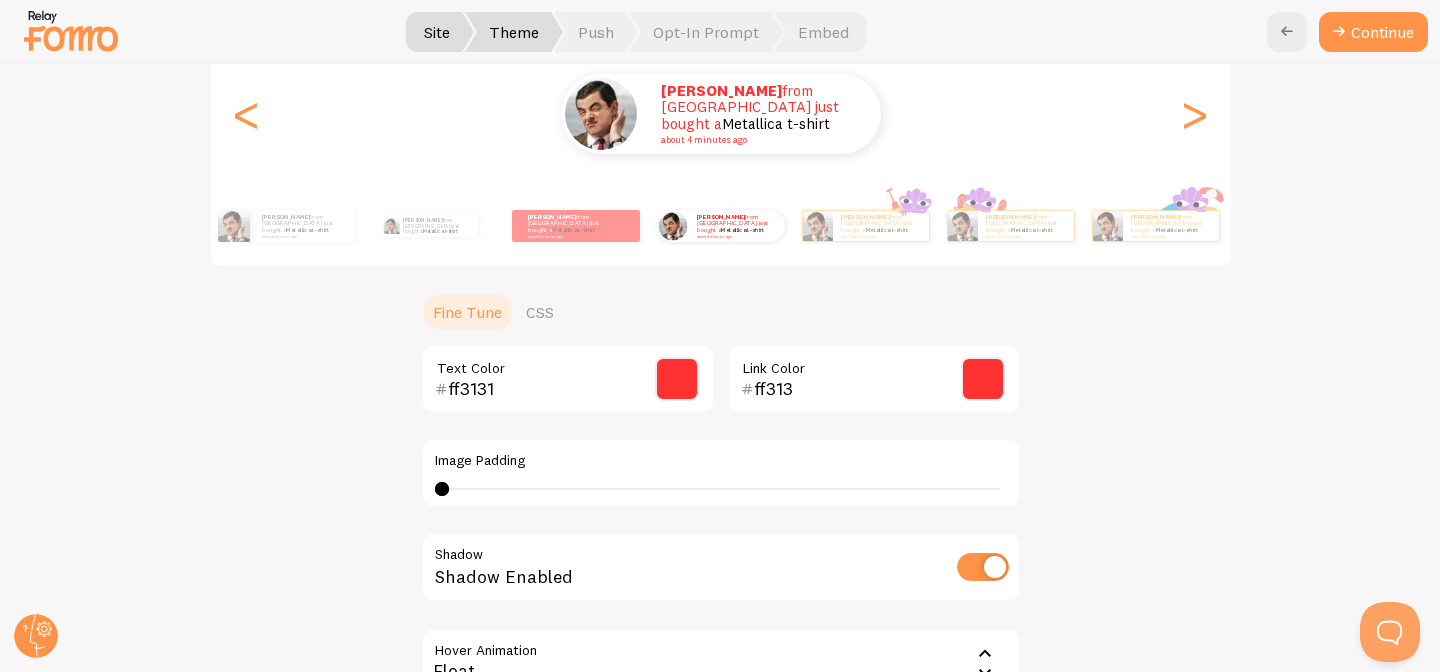 scroll, scrollTop: 230, scrollLeft: 0, axis: vertical 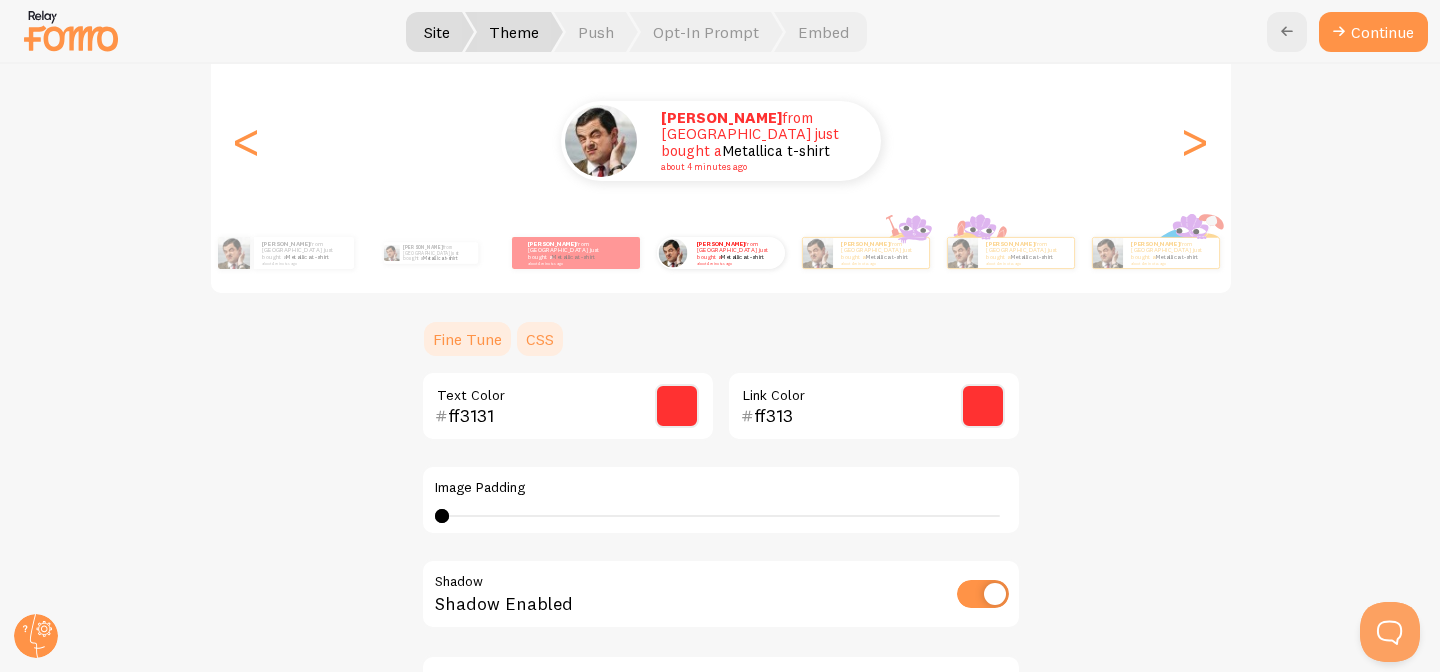 click on "CSS" at bounding box center [540, 339] 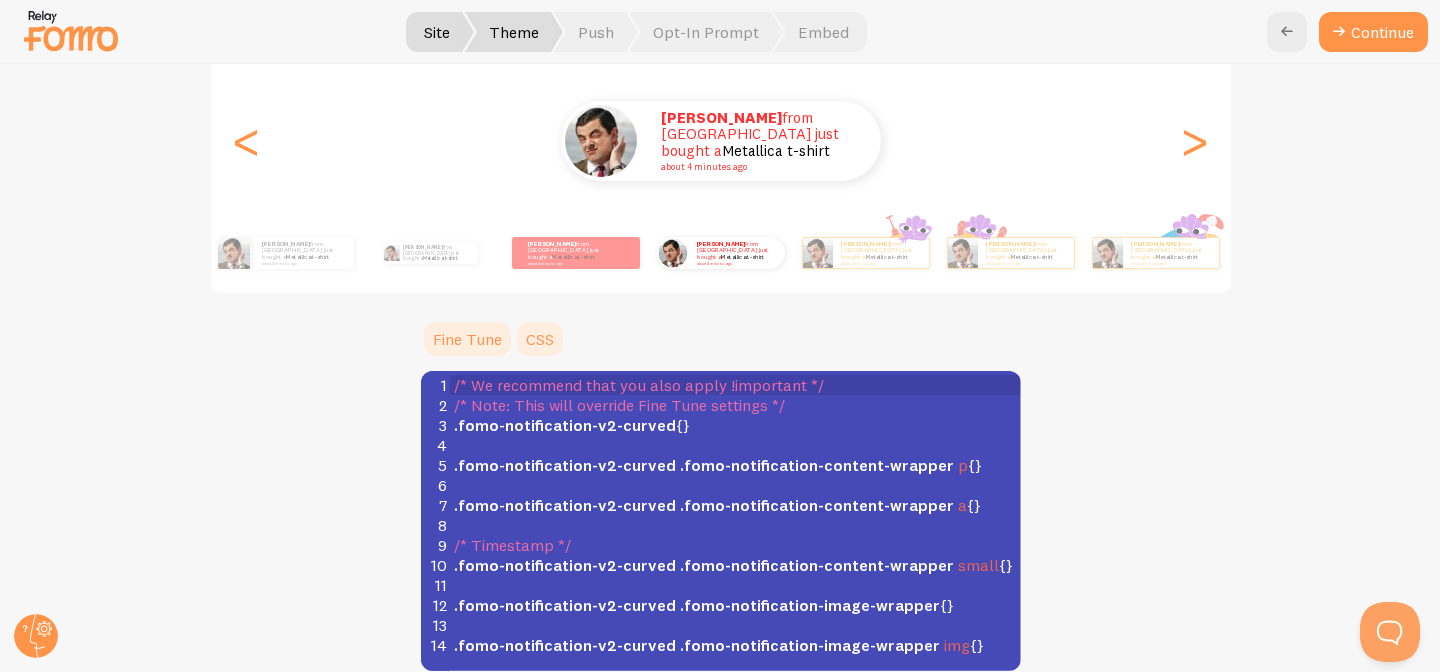 click on "Fine Tune" at bounding box center (467, 339) 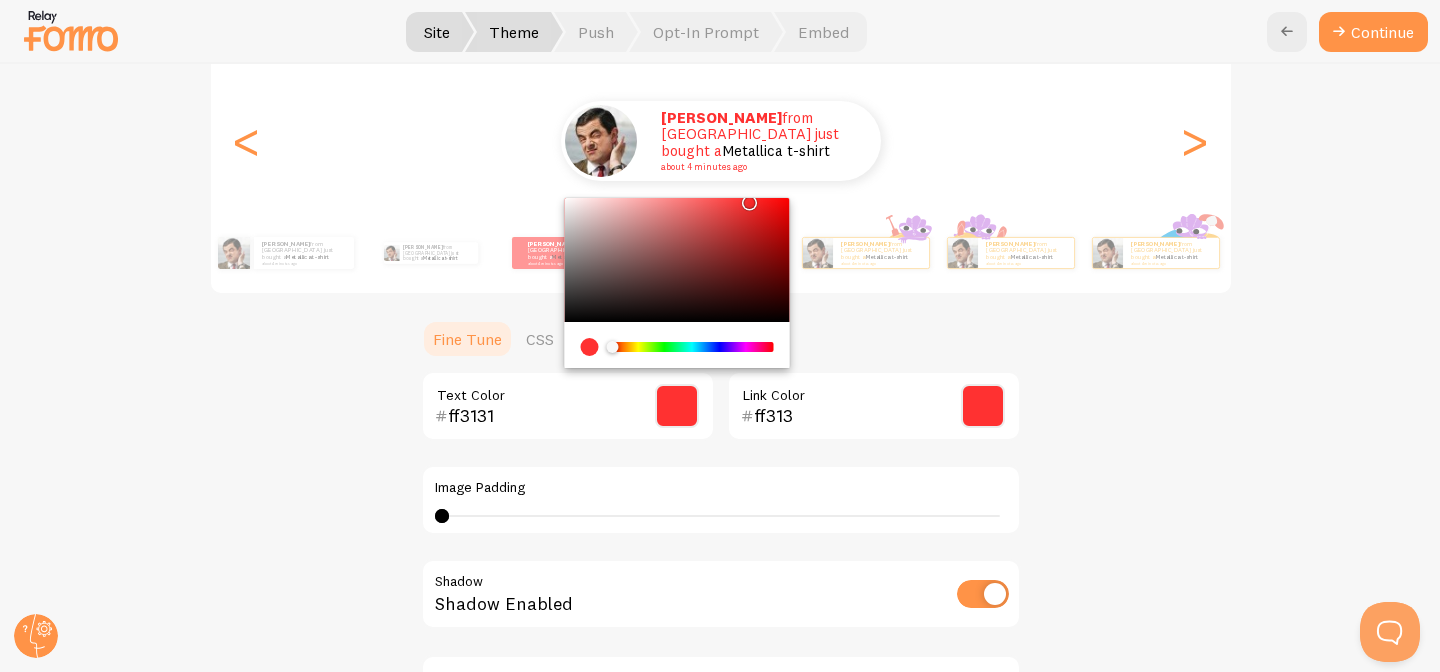 click on "ff3131" at bounding box center (539, 416) 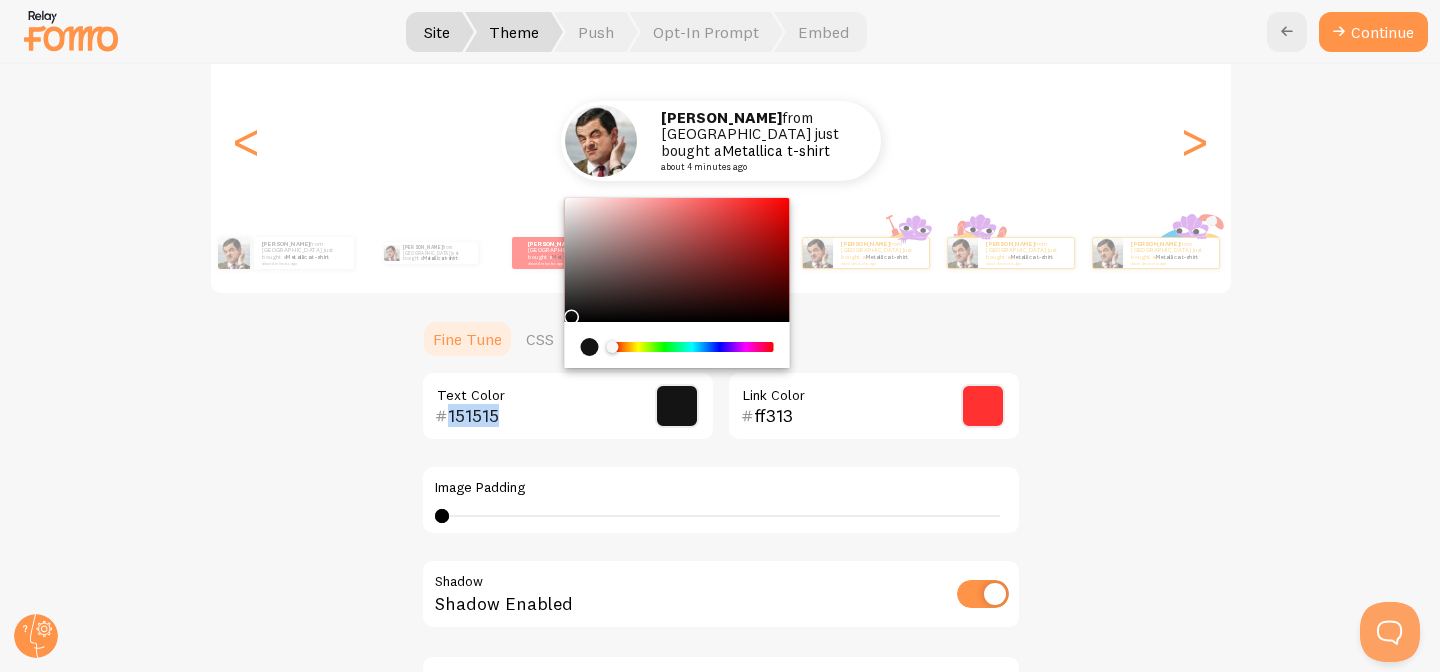 drag, startPoint x: 569, startPoint y: 312, endPoint x: 556, endPoint y: 317, distance: 13.928389 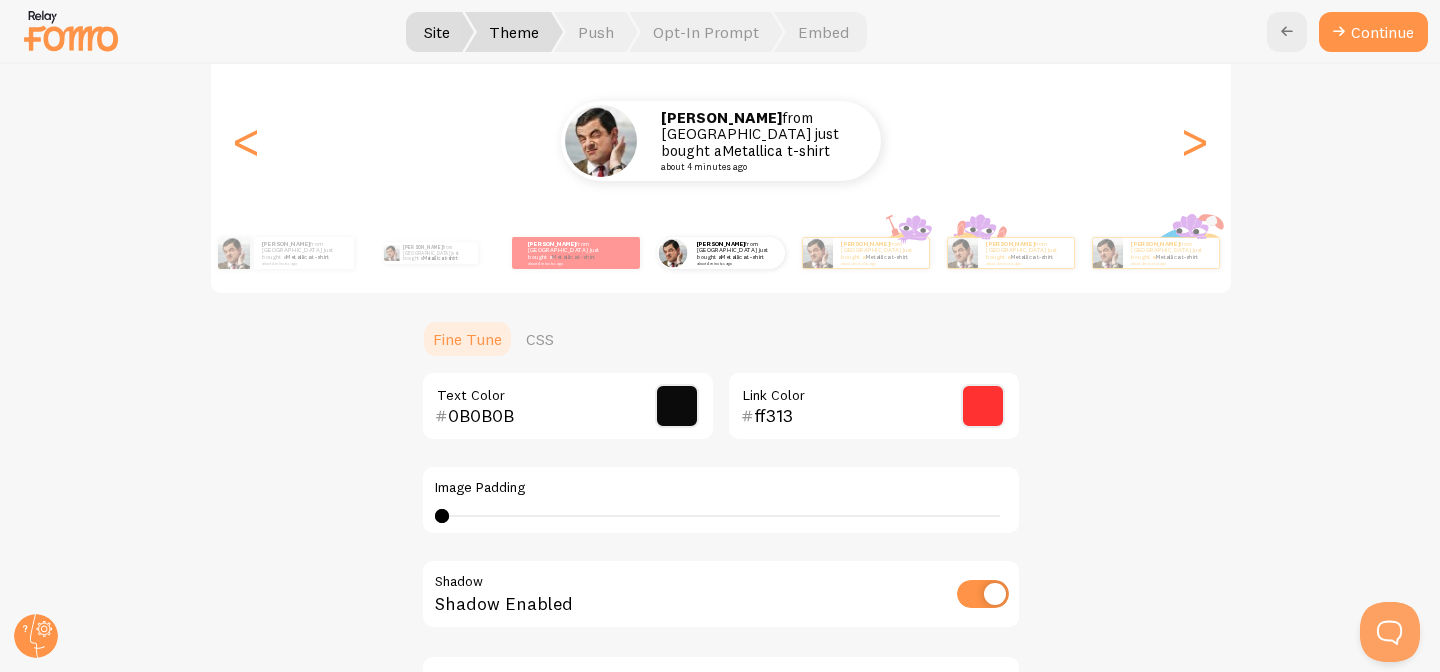 click on "Image Padding       4
4 - undefined" at bounding box center (721, 500) 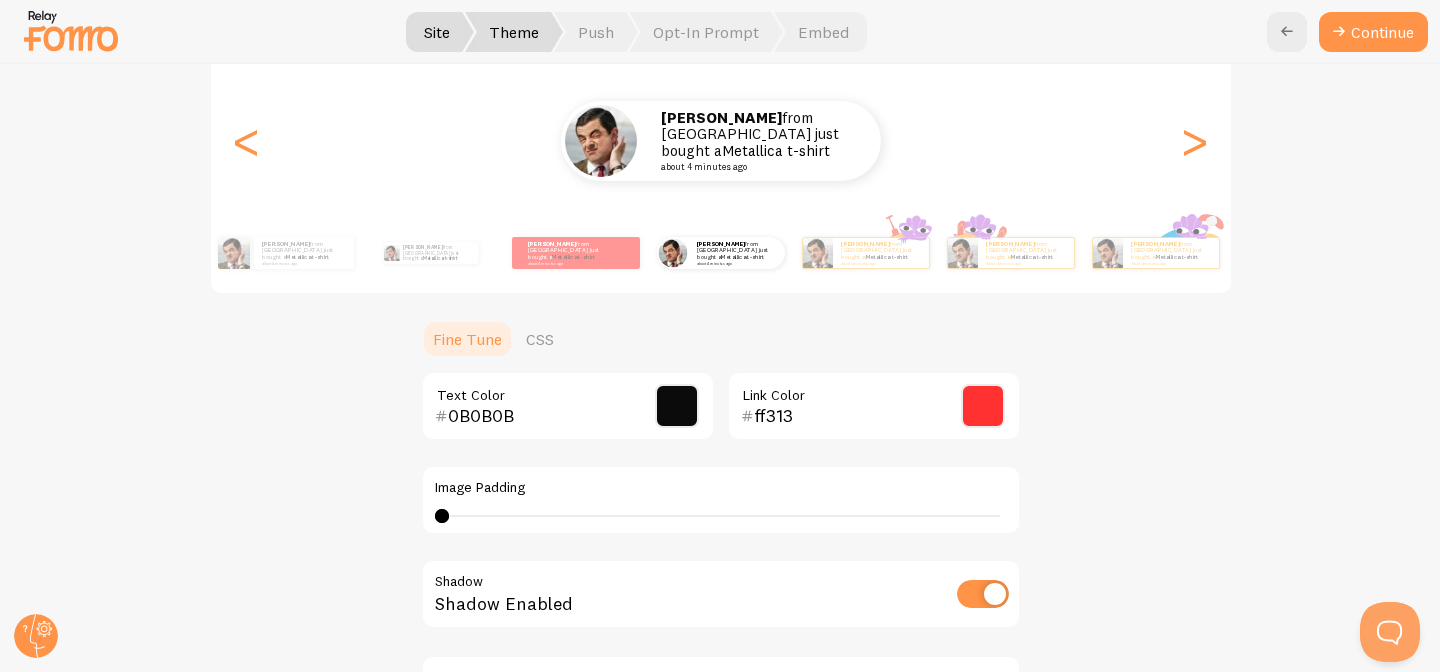 scroll, scrollTop: 597, scrollLeft: 0, axis: vertical 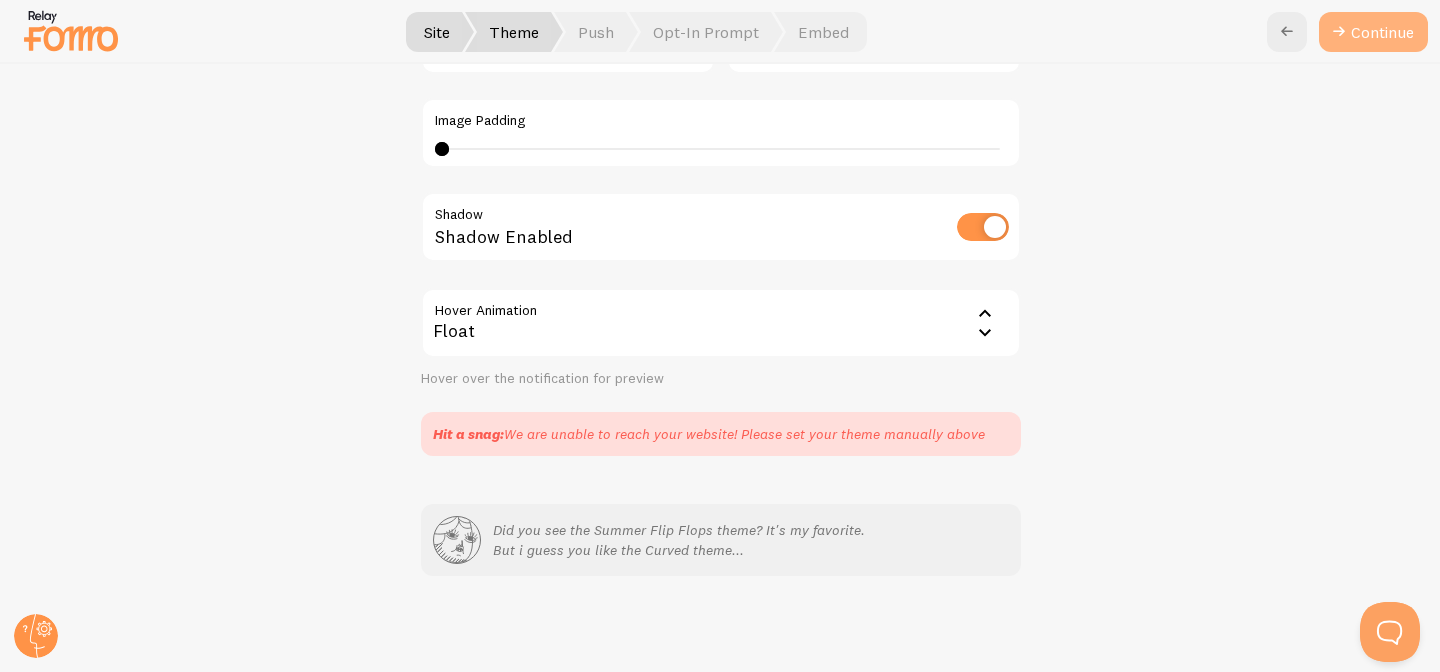 click on "Continue" at bounding box center (1373, 32) 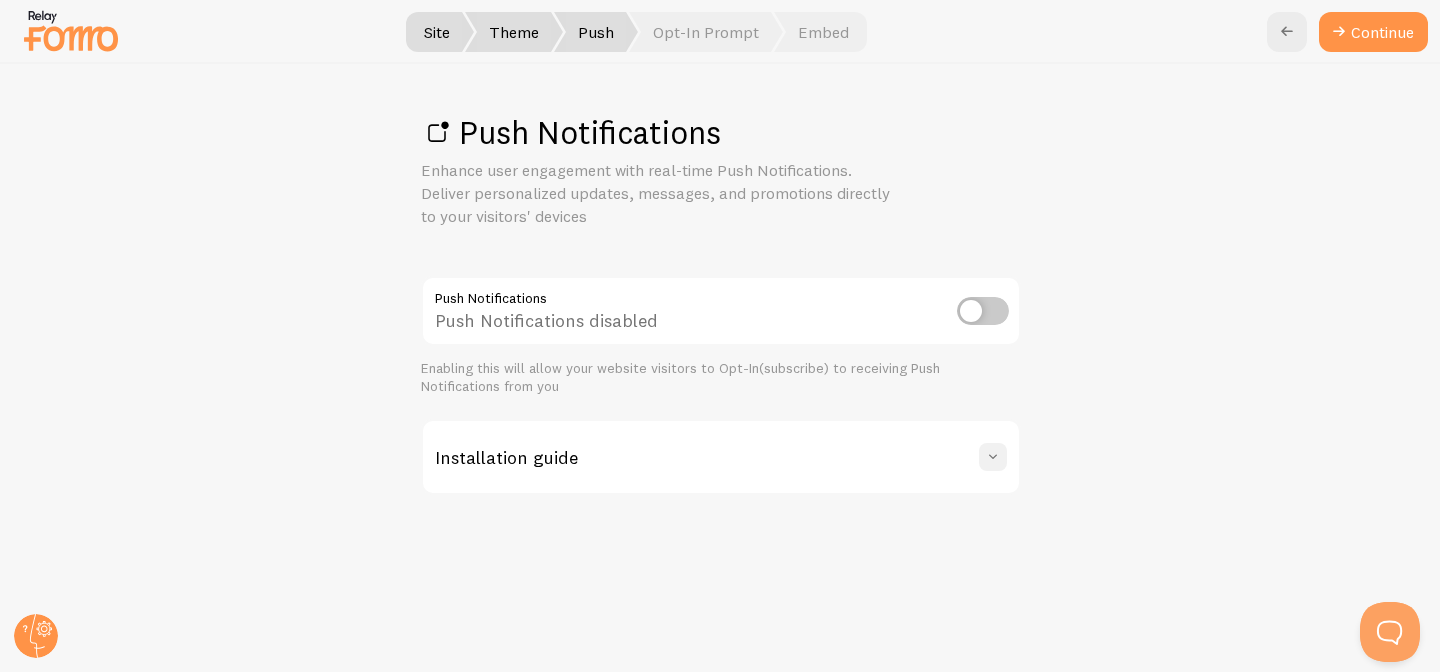click at bounding box center [993, 457] 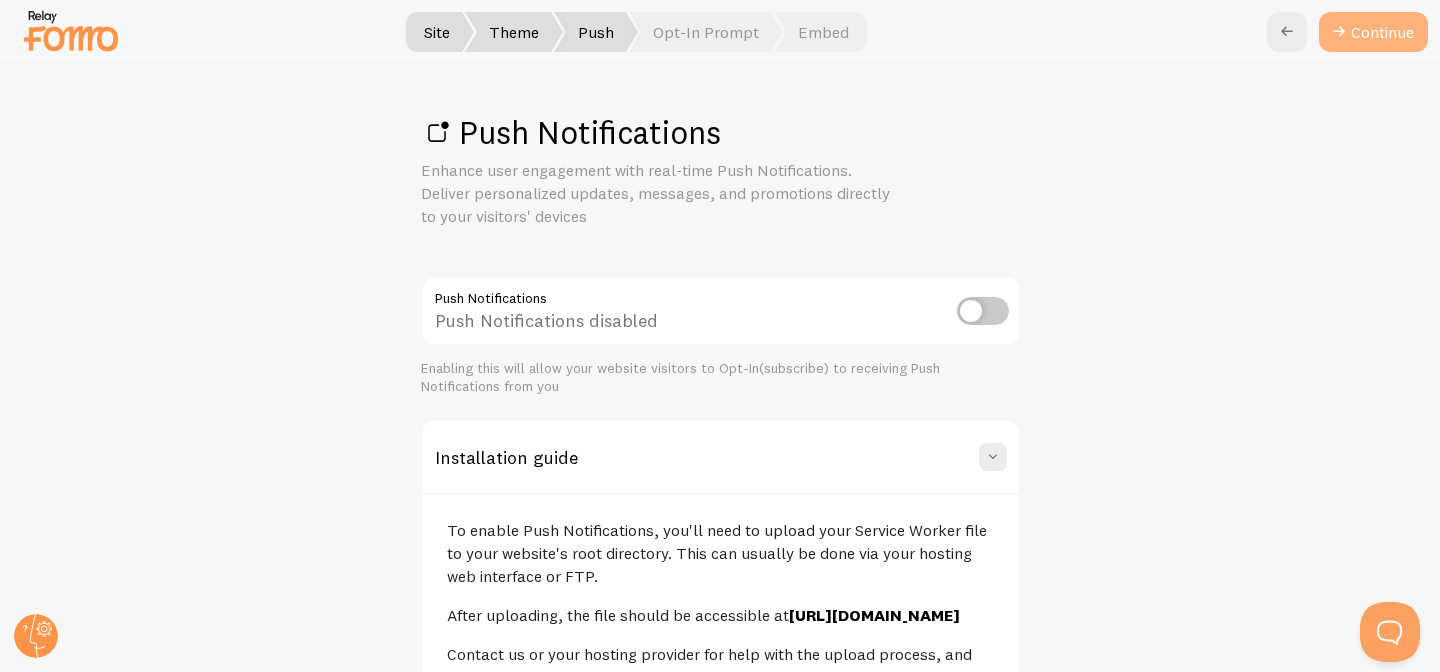 click on "Continue" at bounding box center [1373, 32] 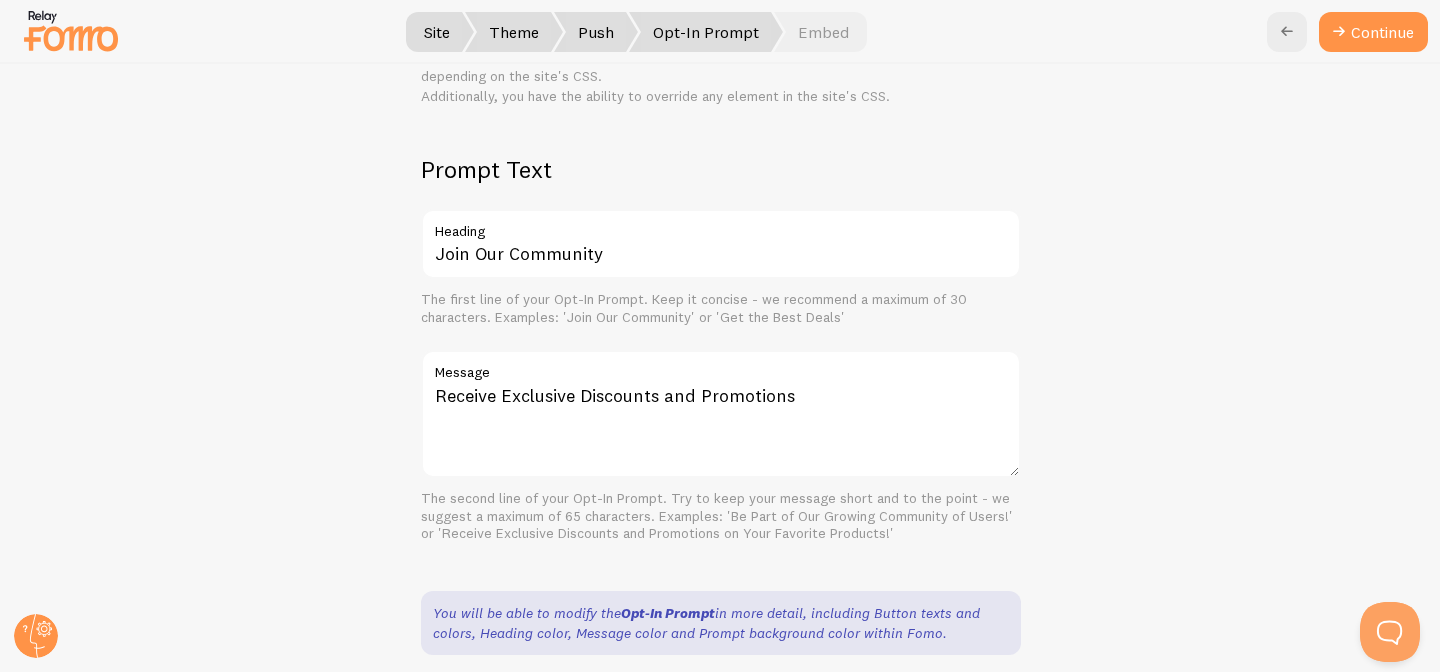 scroll, scrollTop: 539, scrollLeft: 0, axis: vertical 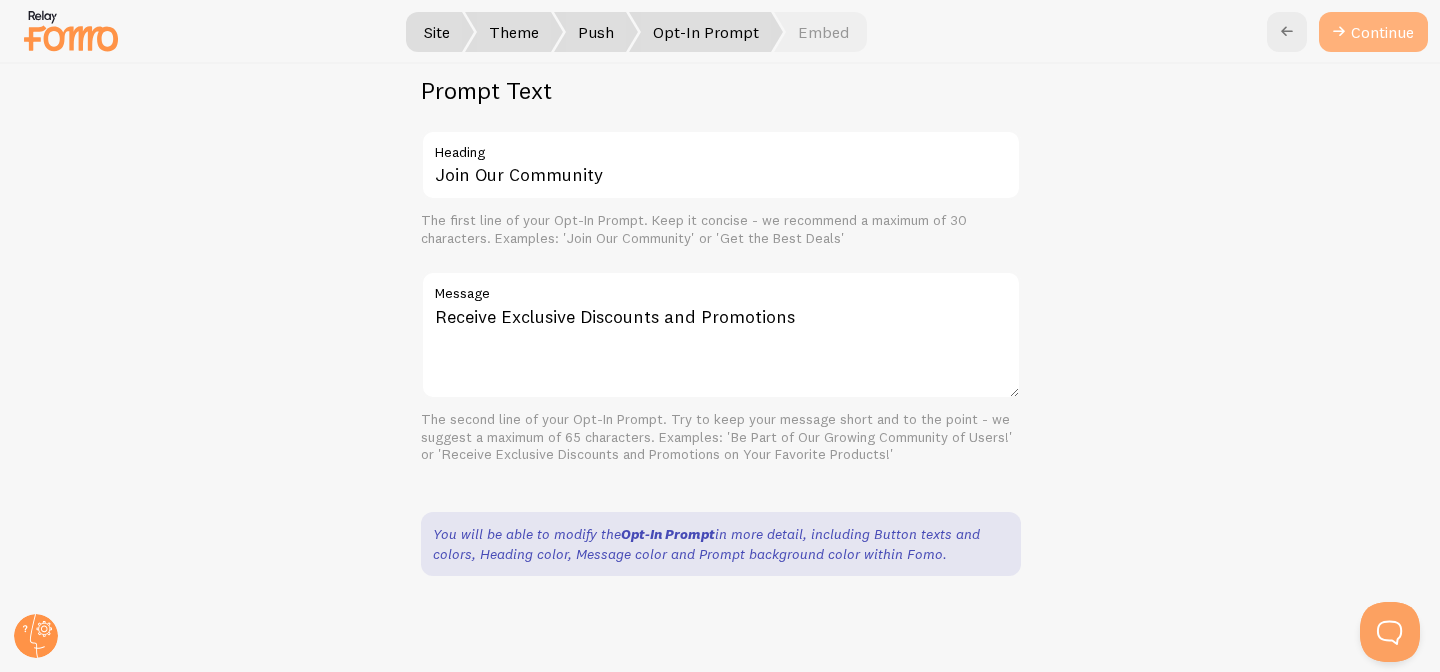 click on "Continue" at bounding box center (1373, 32) 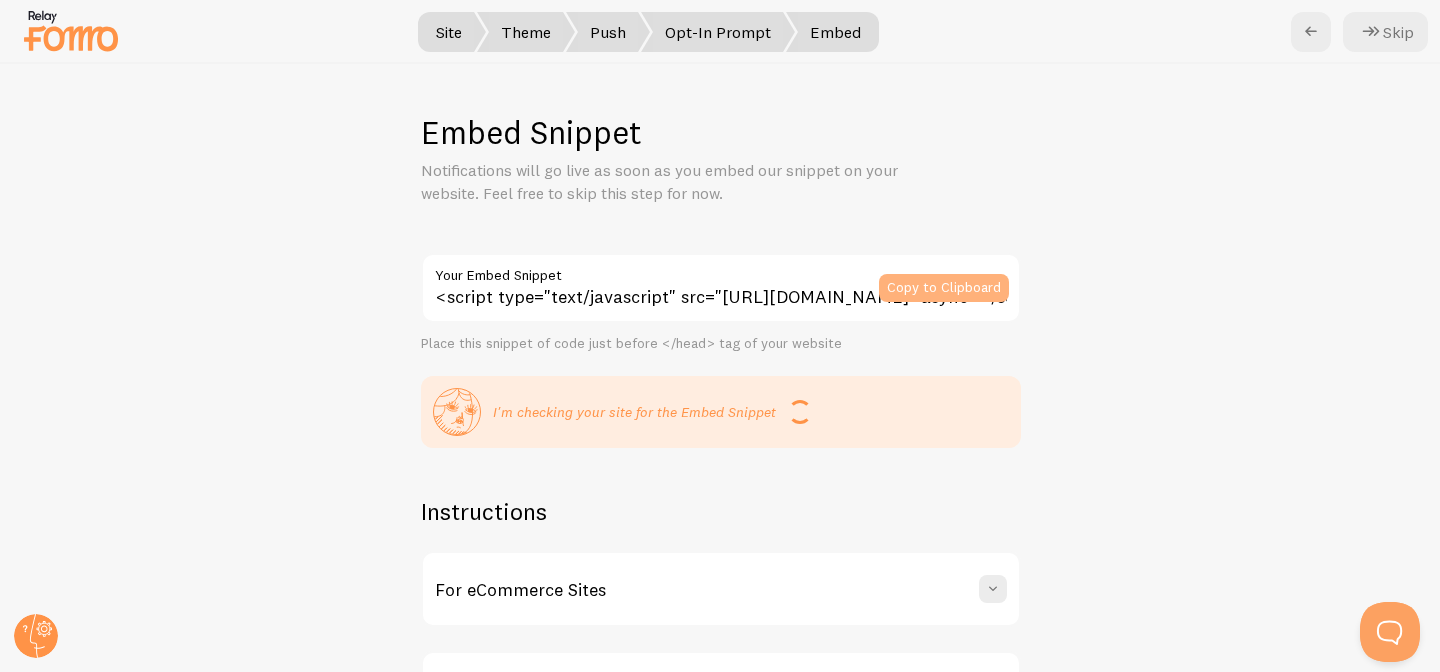 click on "Copy to Clipboard" at bounding box center [944, 288] 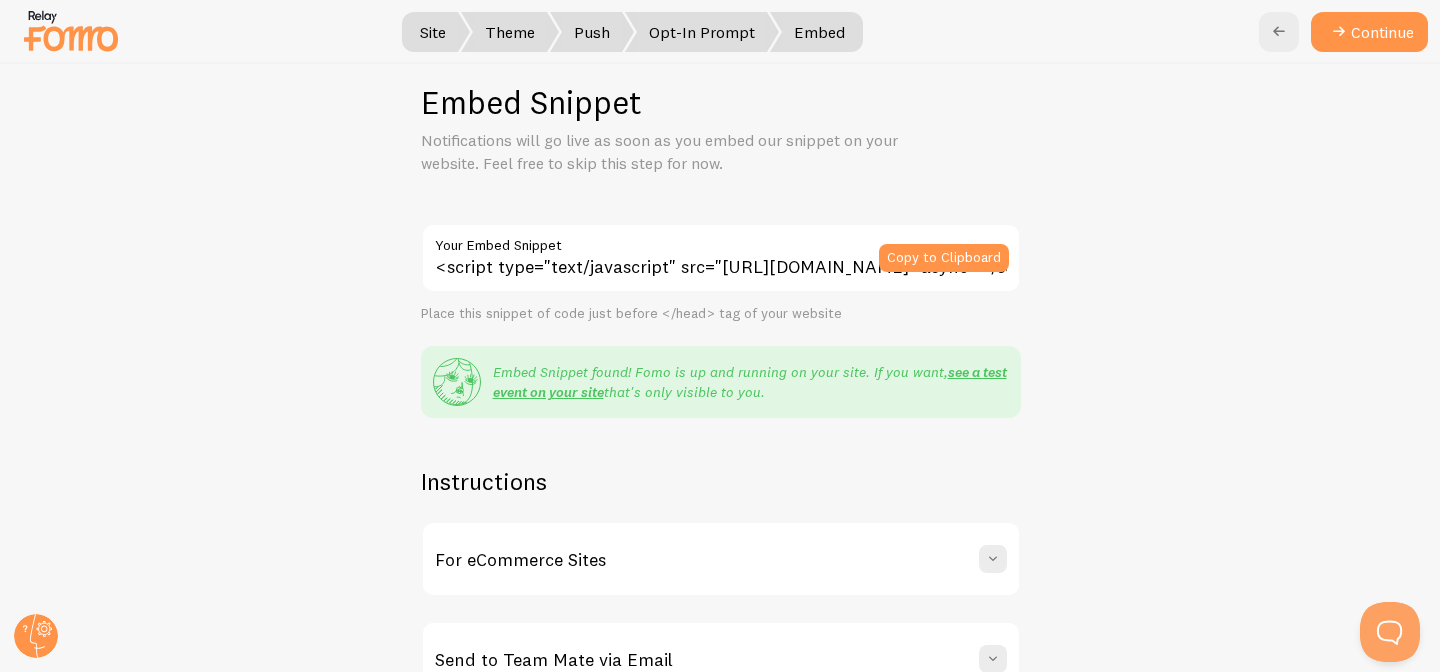 scroll, scrollTop: 34, scrollLeft: 0, axis: vertical 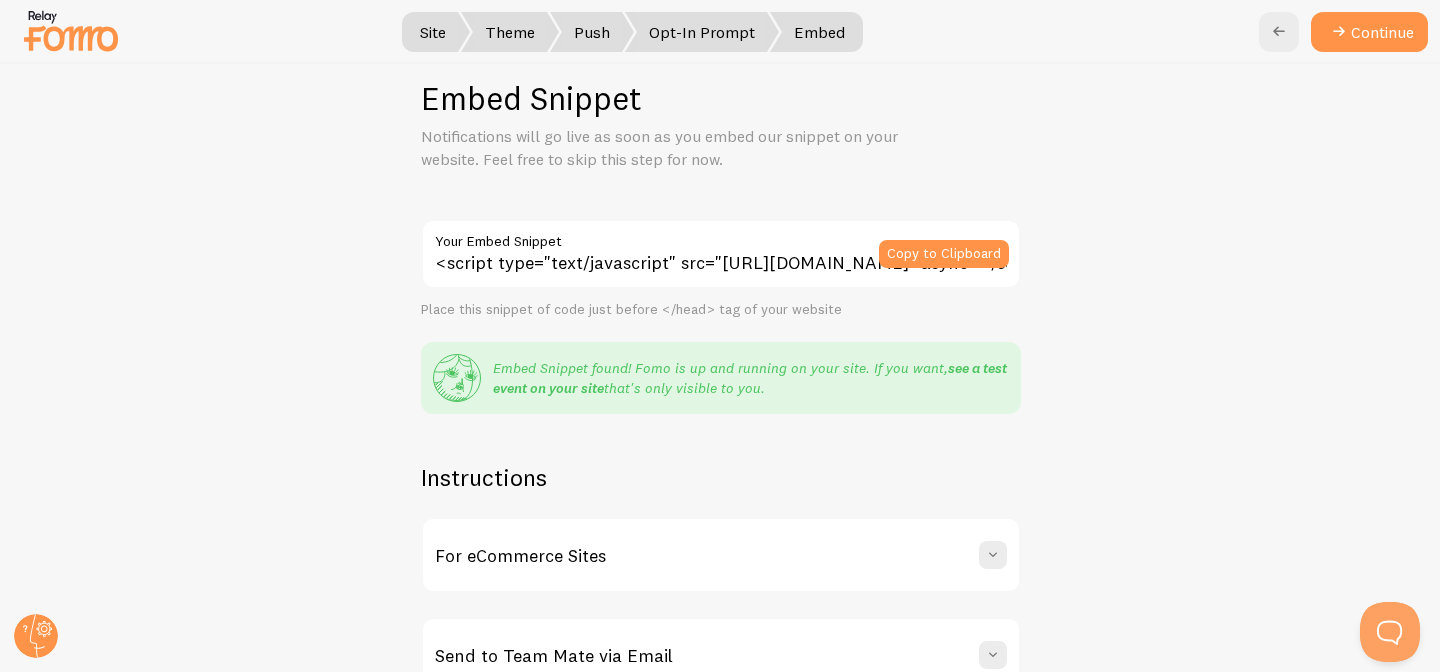 click on "see a test event on your site" at bounding box center [750, 378] 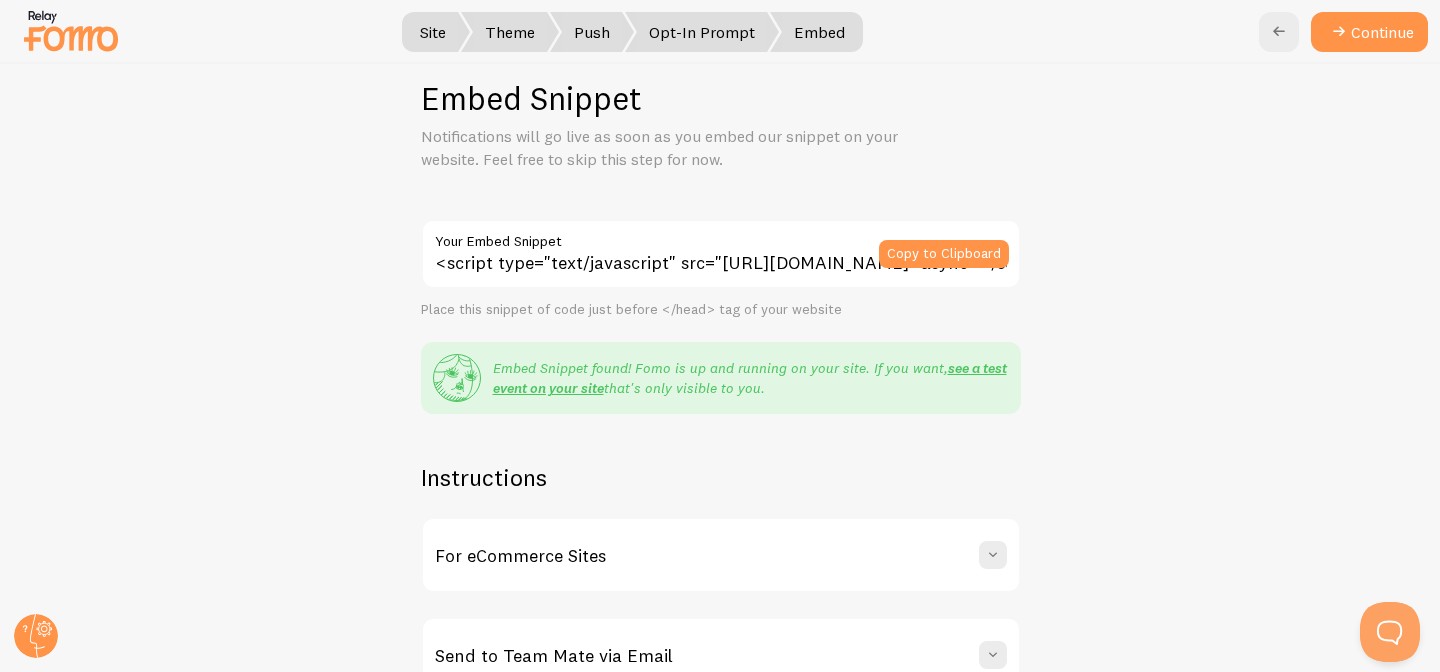 scroll, scrollTop: 127, scrollLeft: 0, axis: vertical 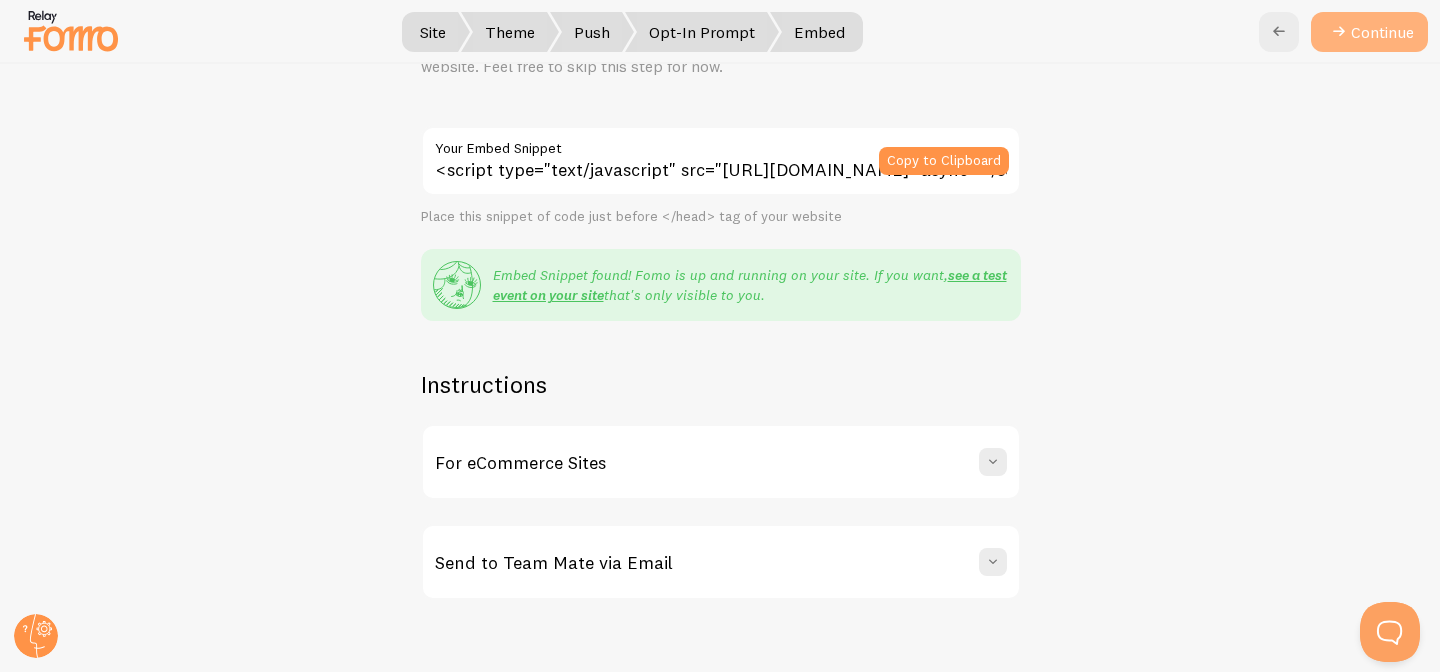 click on "Continue" at bounding box center [1369, 32] 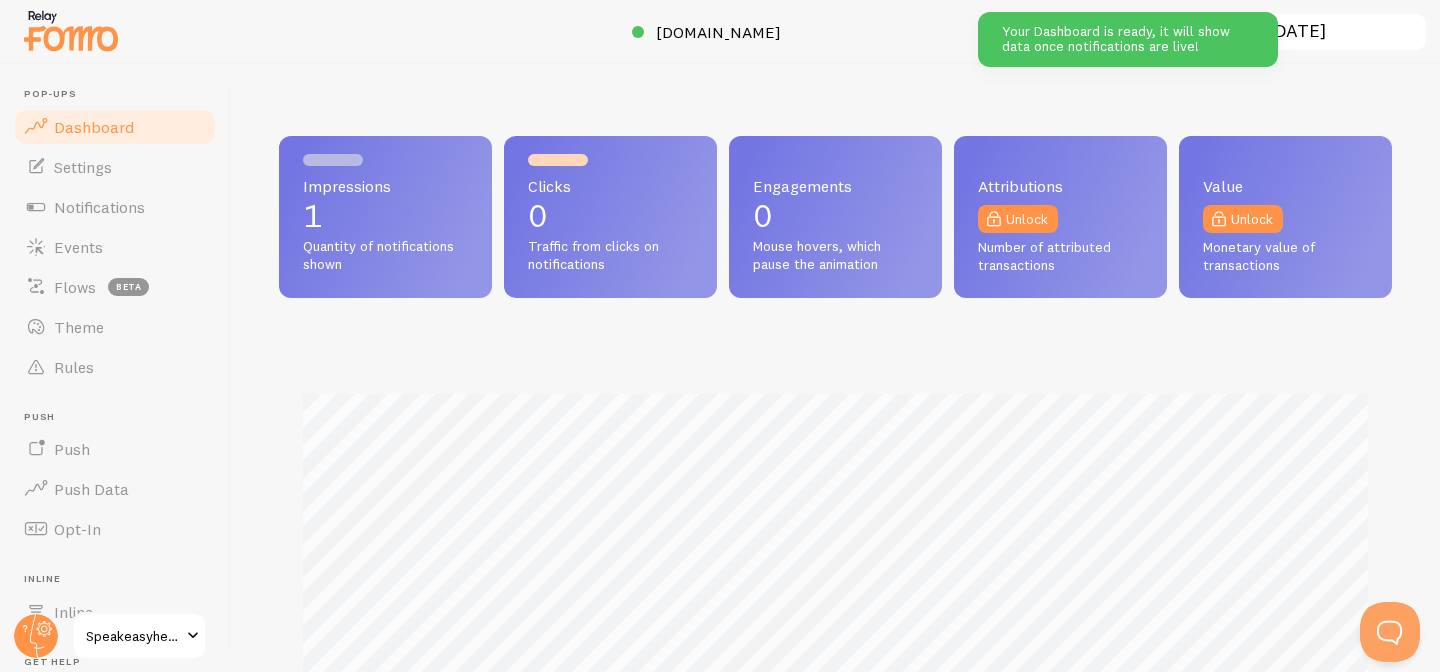 scroll, scrollTop: 999474, scrollLeft: 998887, axis: both 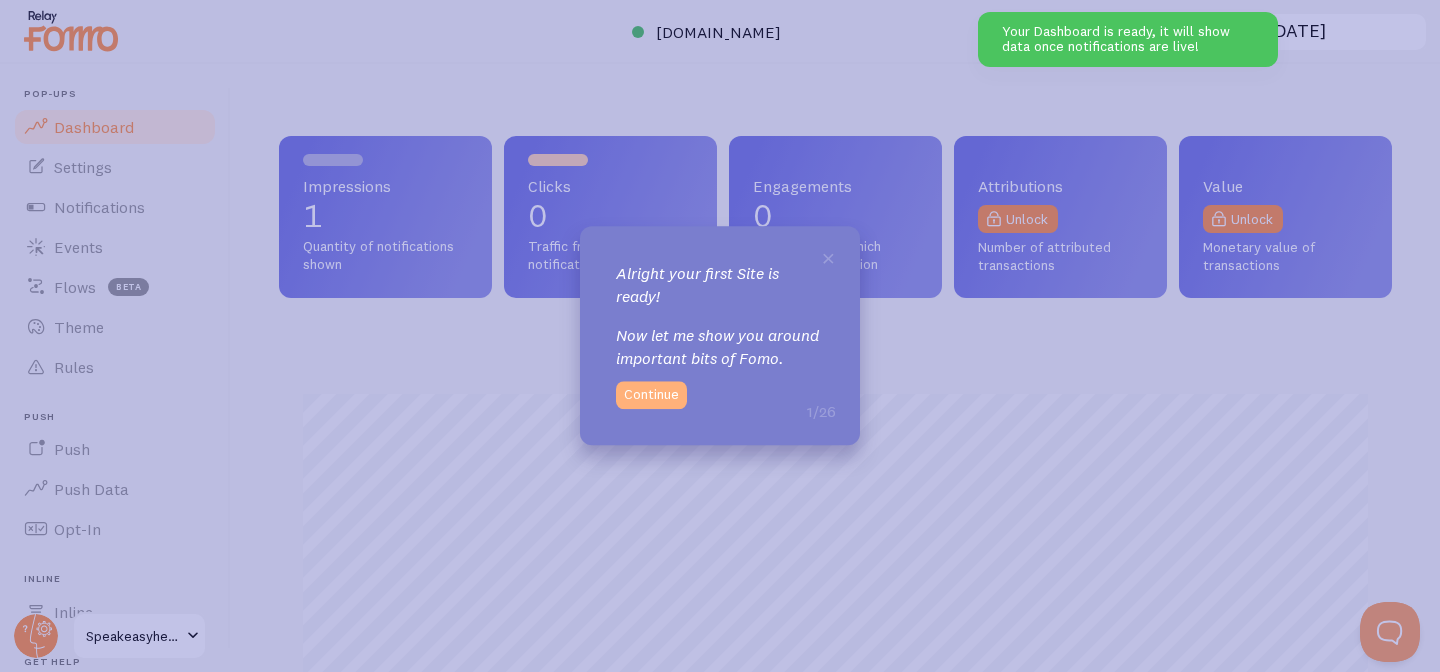 click on "Continue" at bounding box center (651, 396) 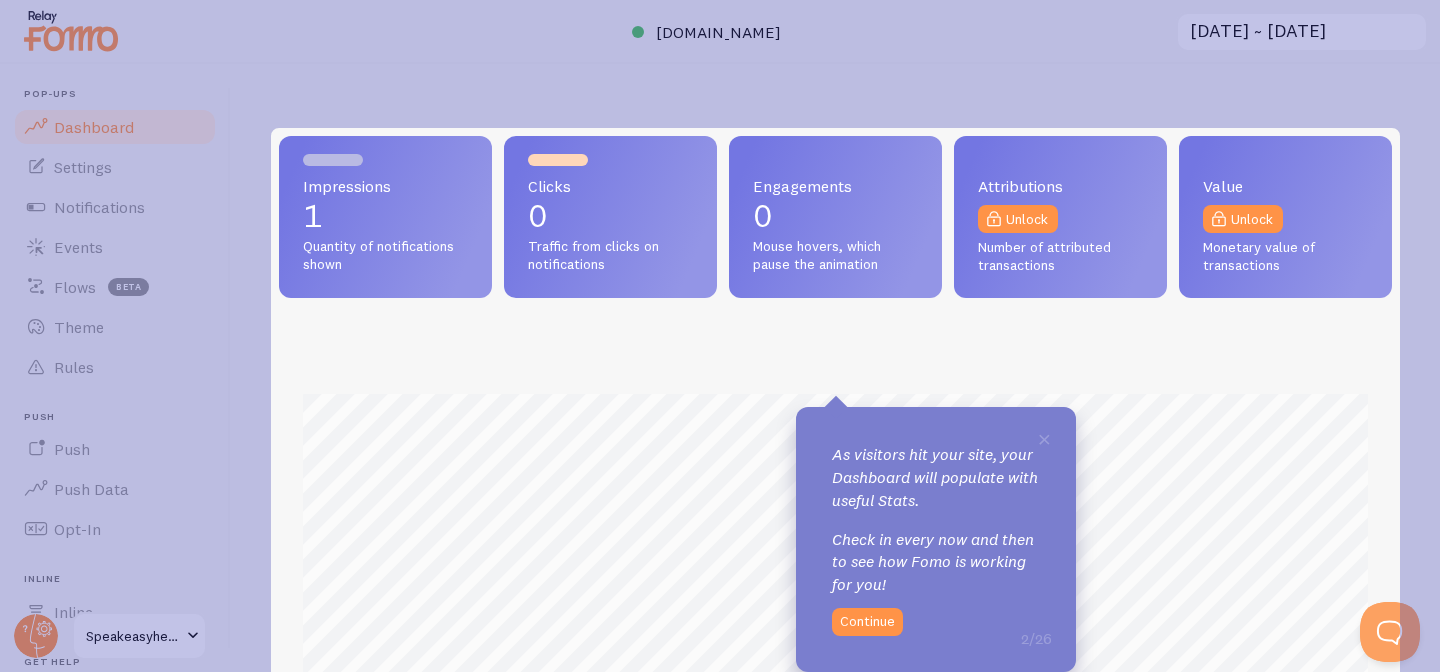 click 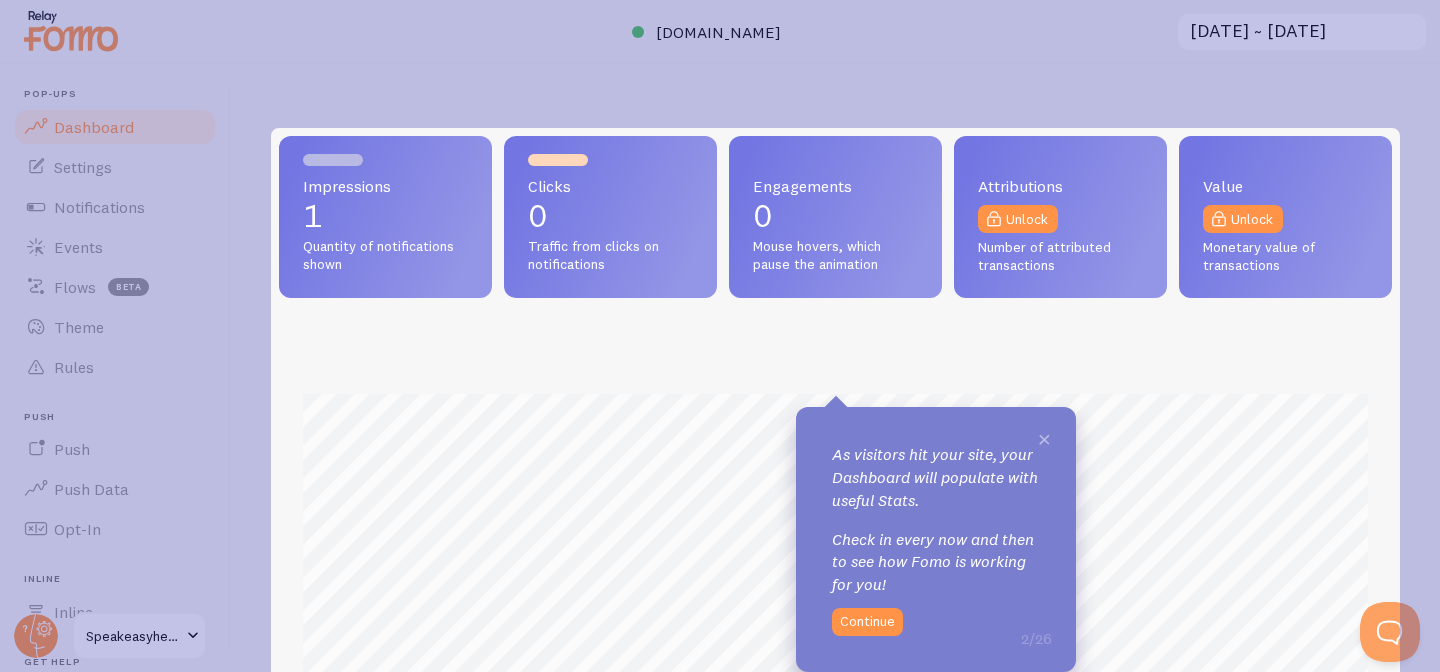 click on "×" at bounding box center [1044, 438] 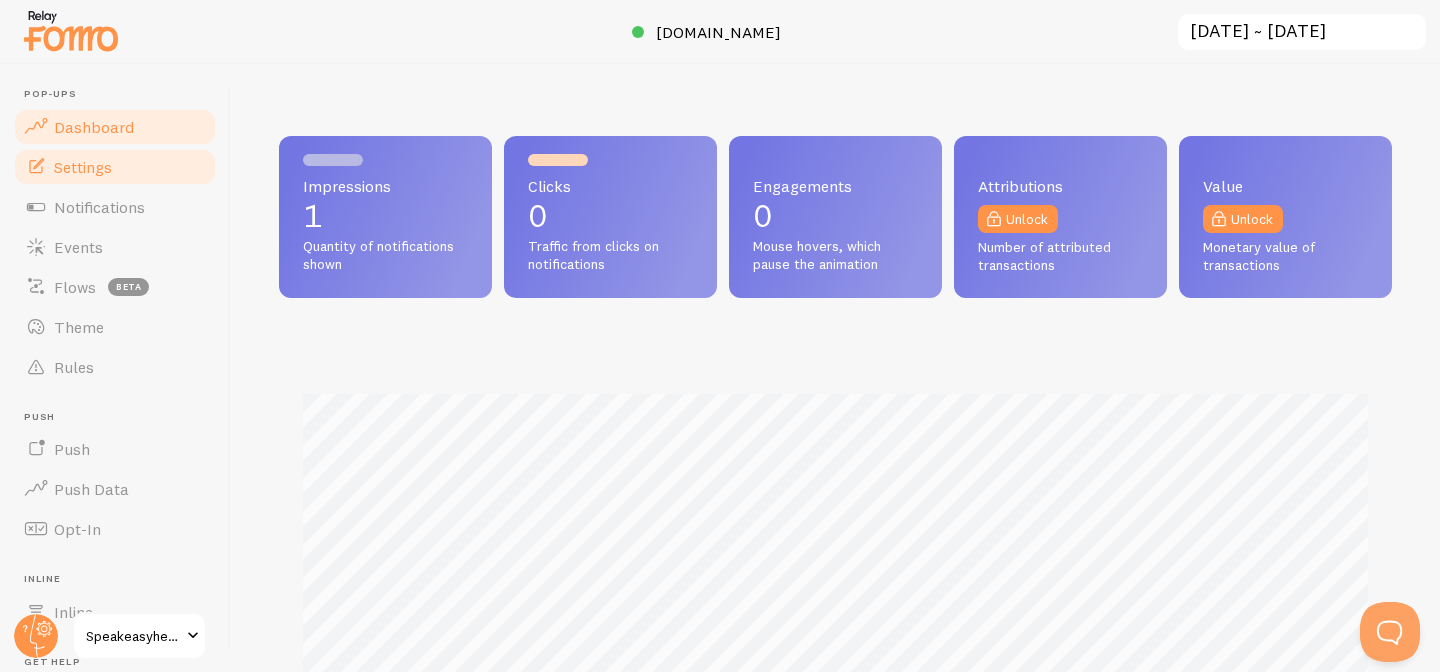click on "Settings" at bounding box center [115, 167] 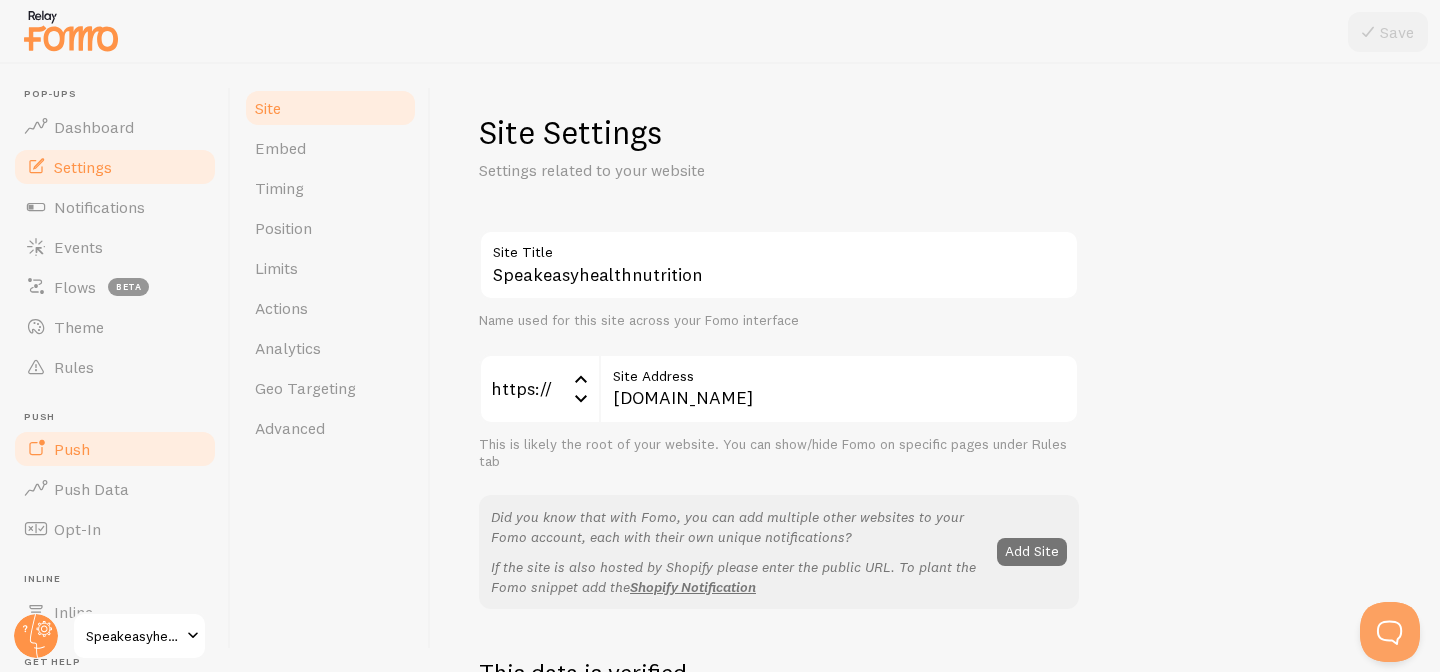 click on "Push" at bounding box center (72, 449) 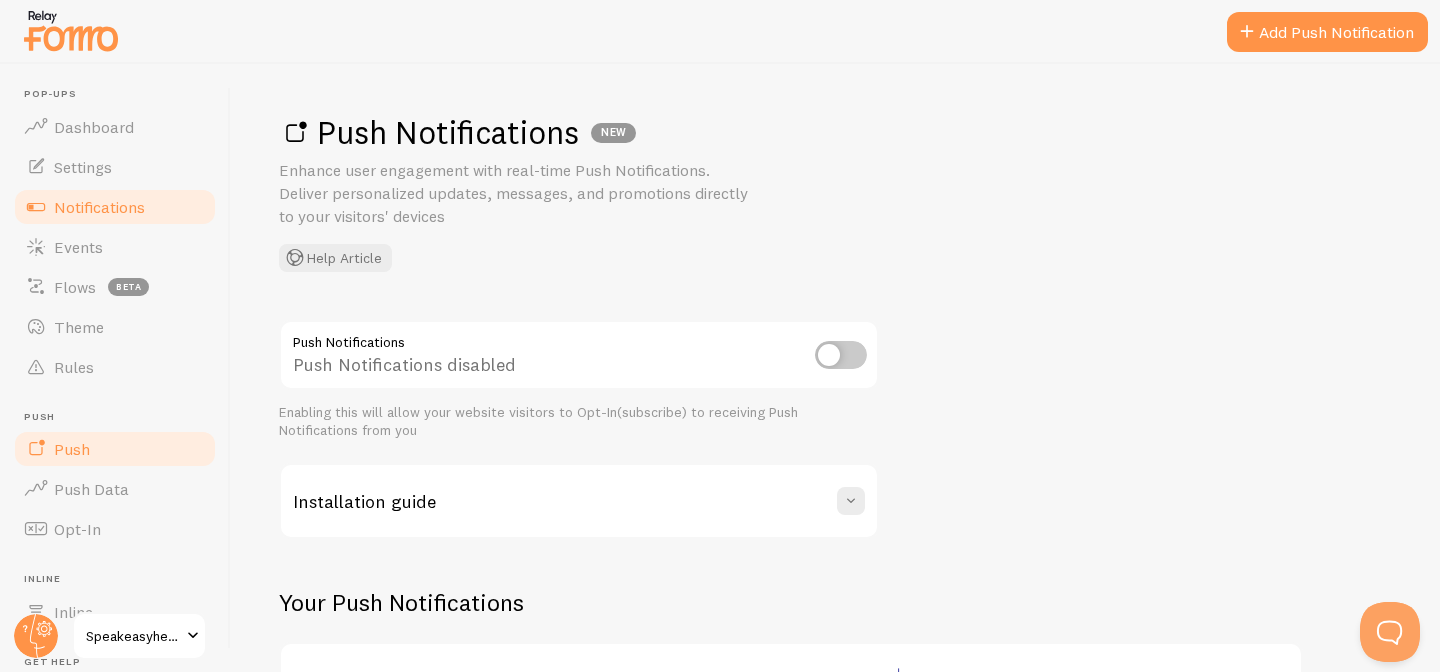click on "Notifications" at bounding box center [115, 207] 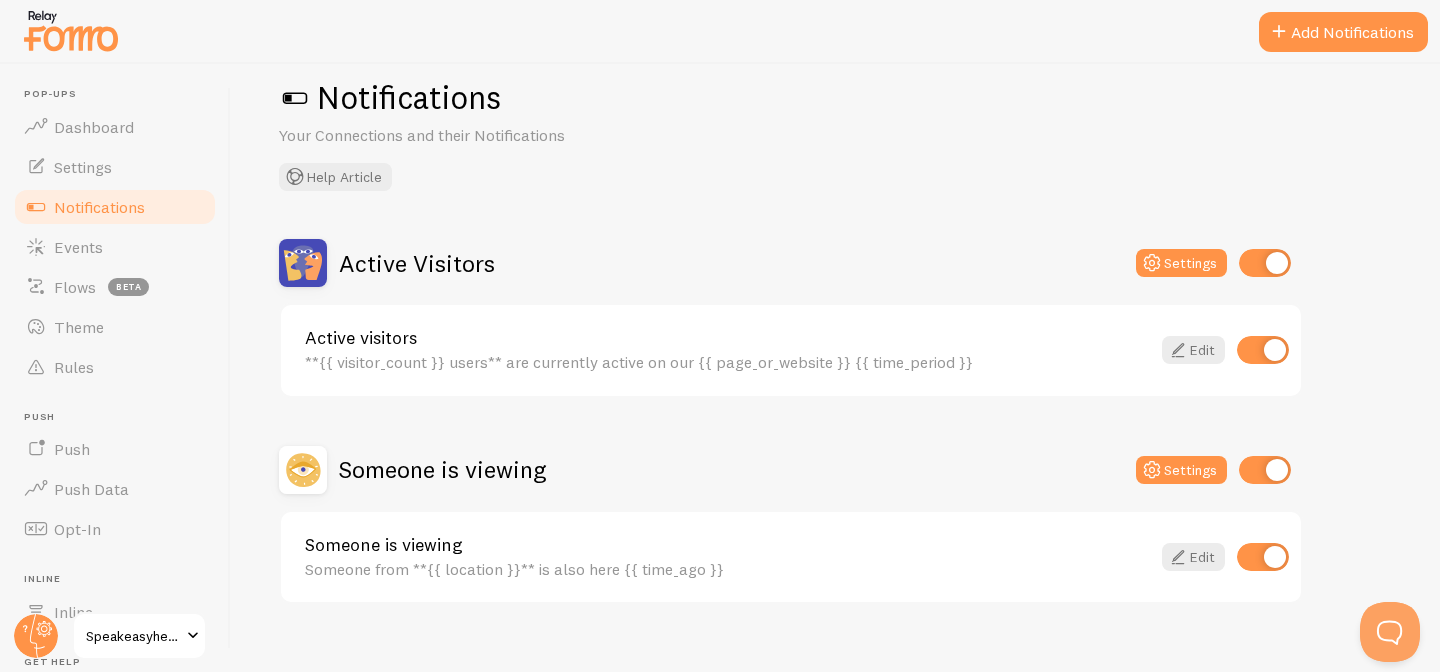 scroll, scrollTop: 0, scrollLeft: 0, axis: both 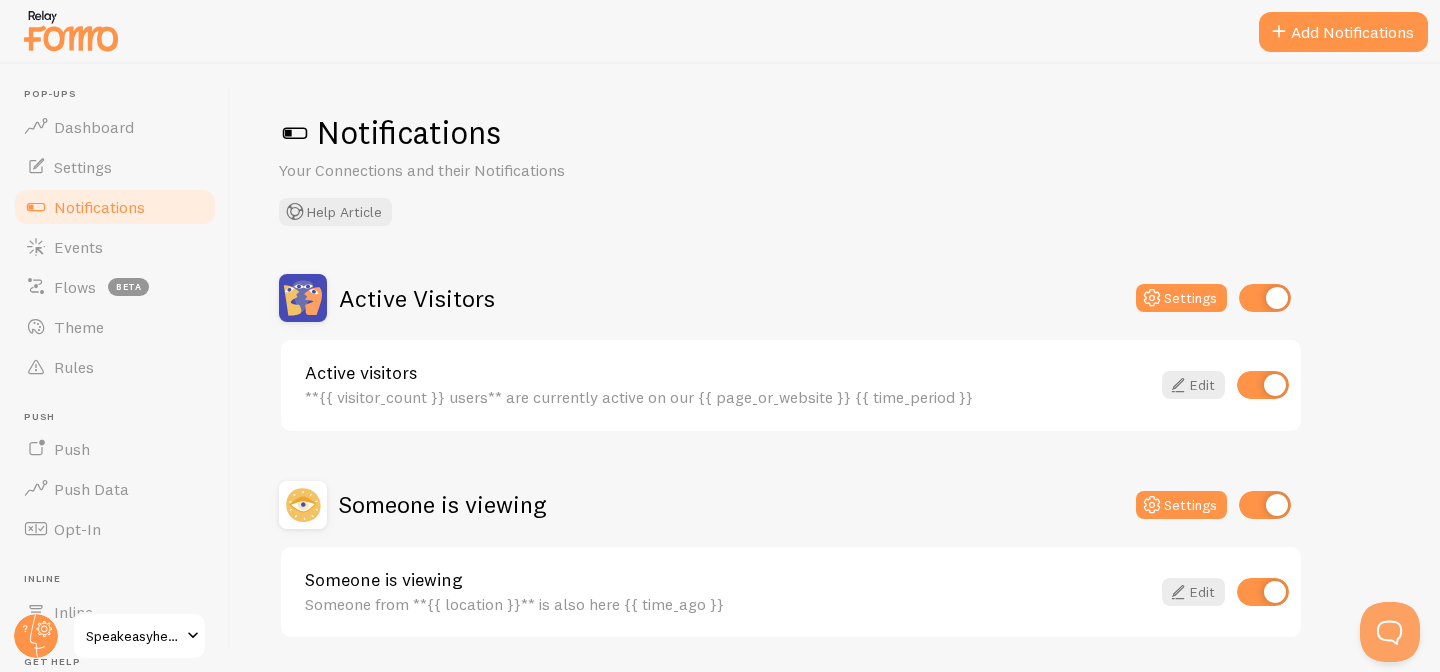 click at bounding box center [193, 636] 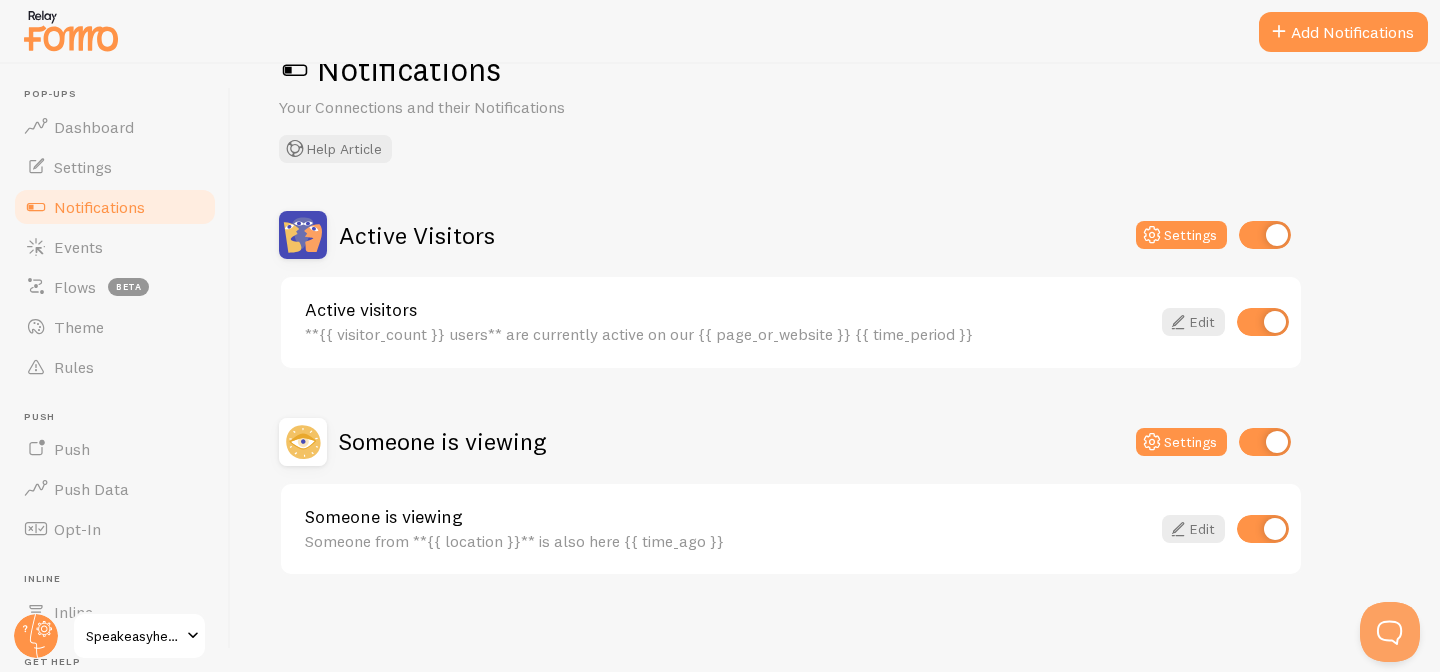 scroll, scrollTop: 0, scrollLeft: 0, axis: both 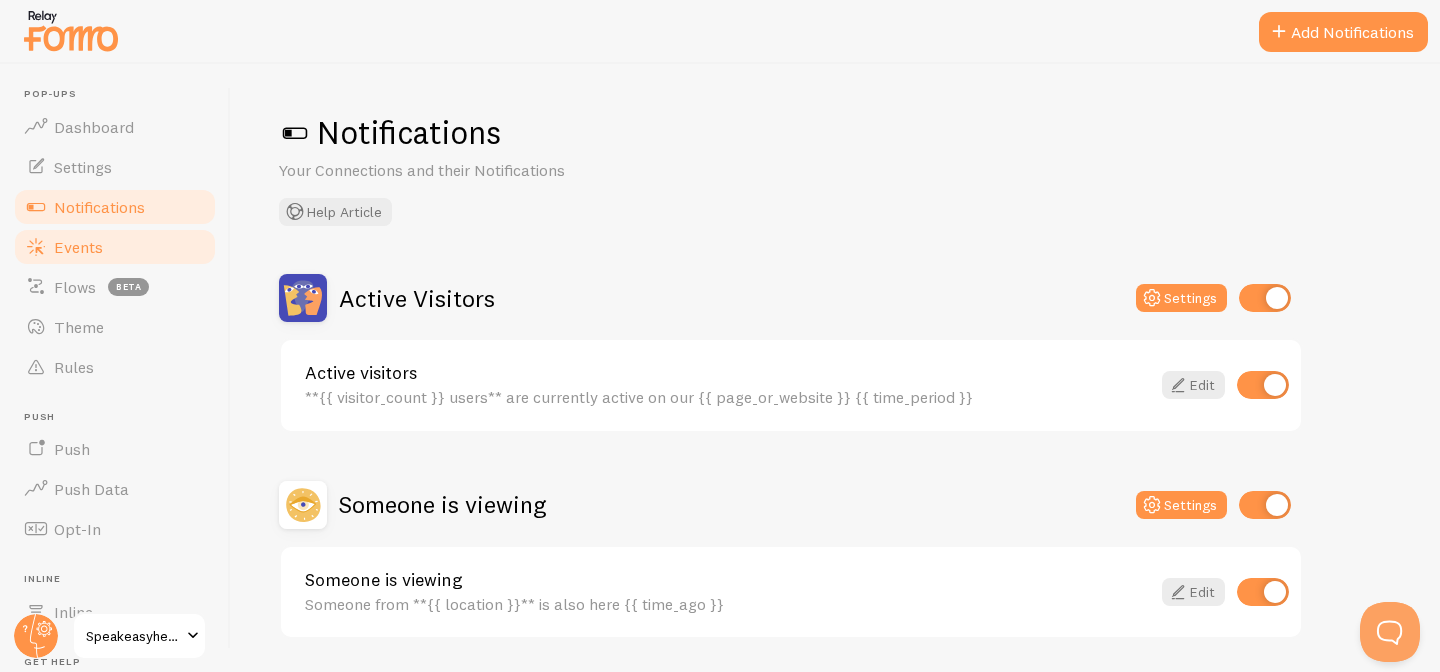 click on "Events" at bounding box center [78, 247] 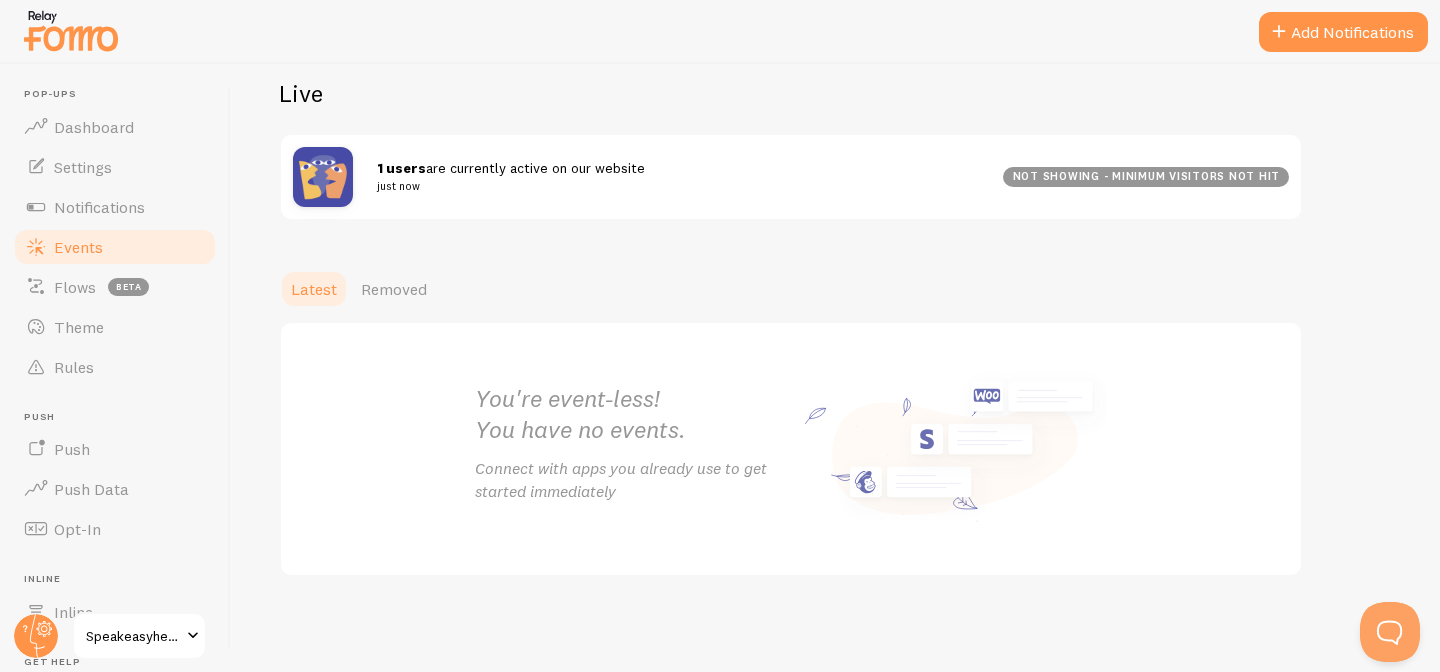 scroll, scrollTop: 0, scrollLeft: 0, axis: both 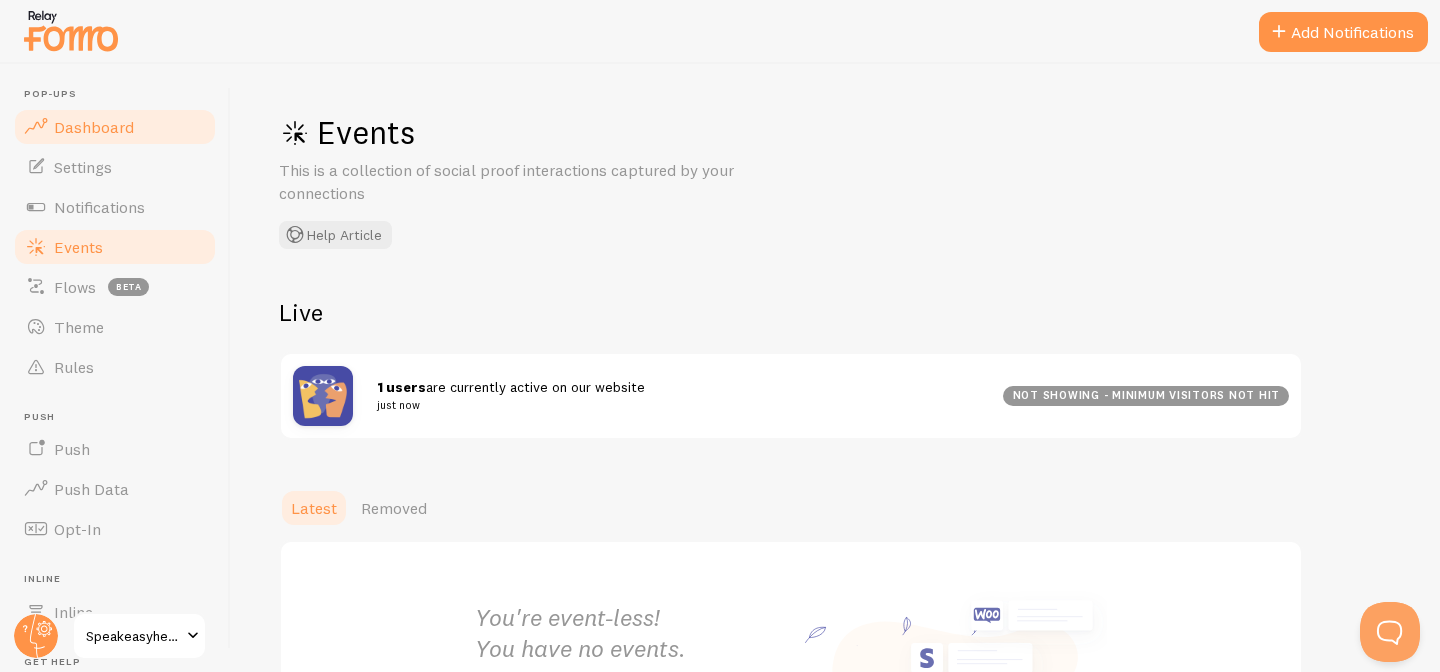 click on "Dashboard" at bounding box center [94, 127] 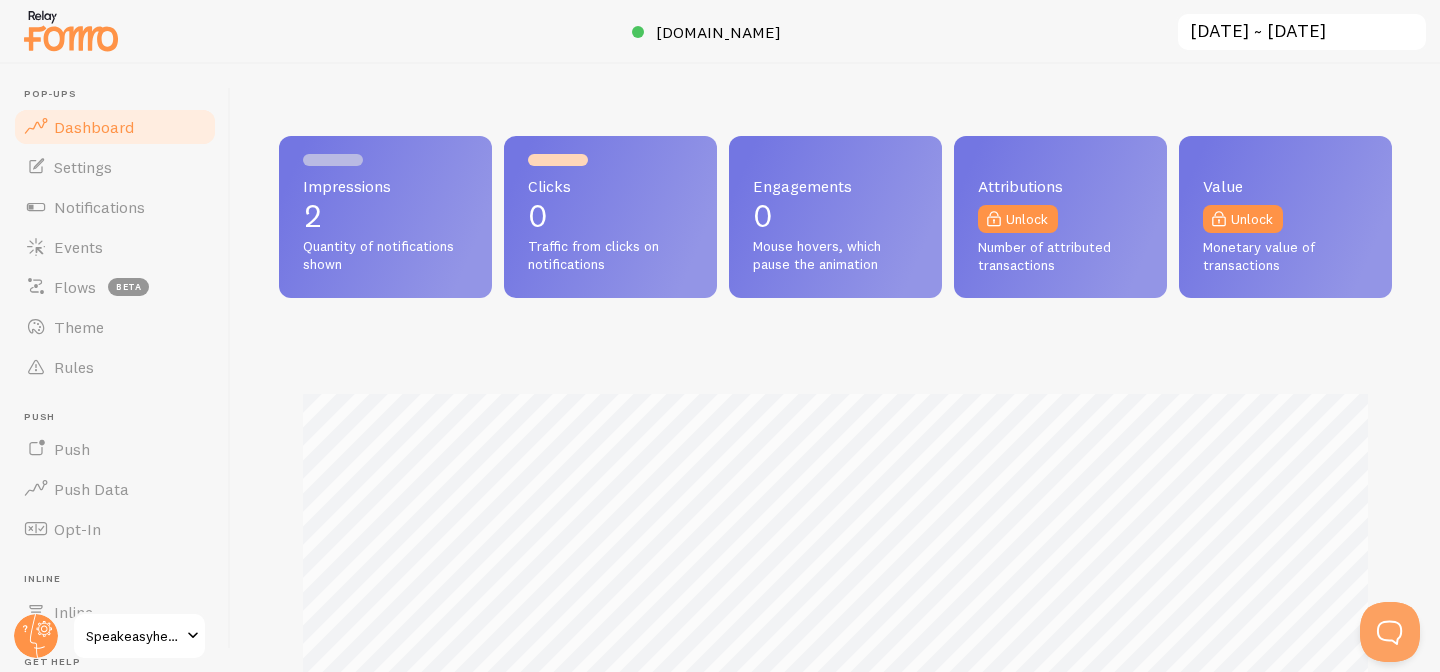 scroll, scrollTop: 999474, scrollLeft: 998887, axis: both 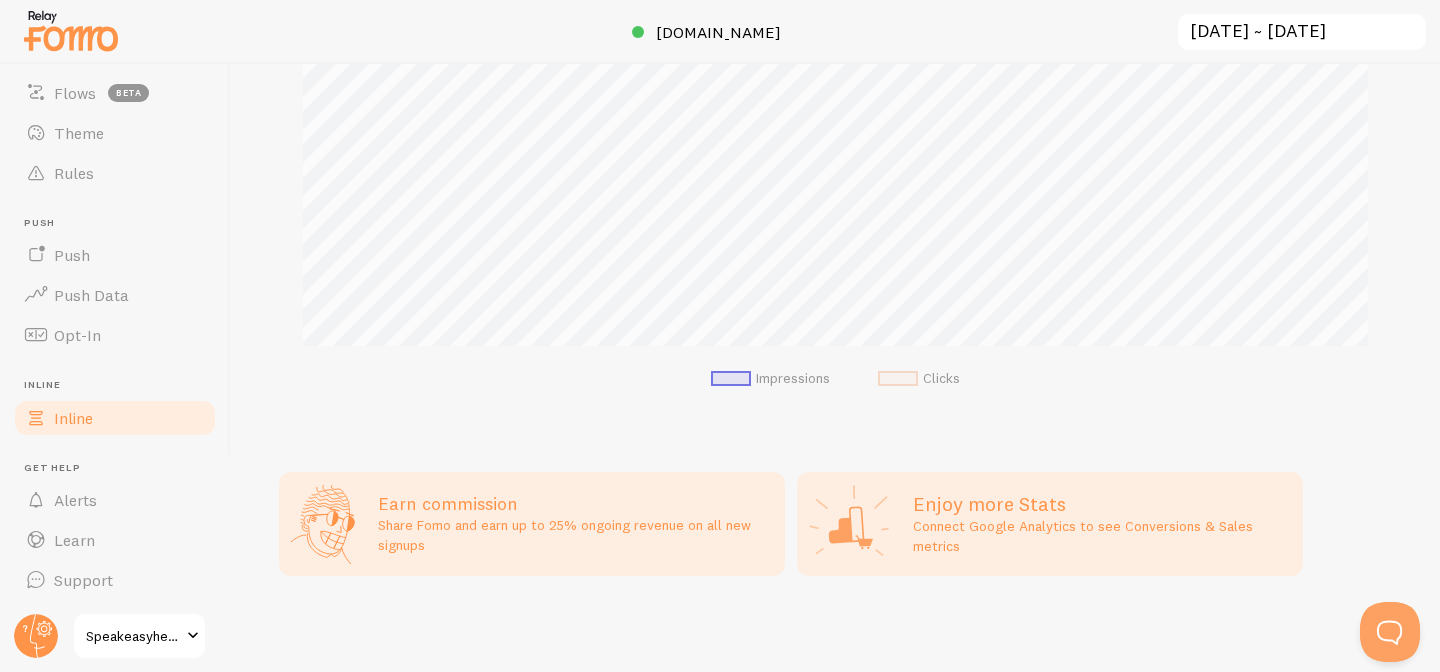 click on "Inline" at bounding box center (73, 418) 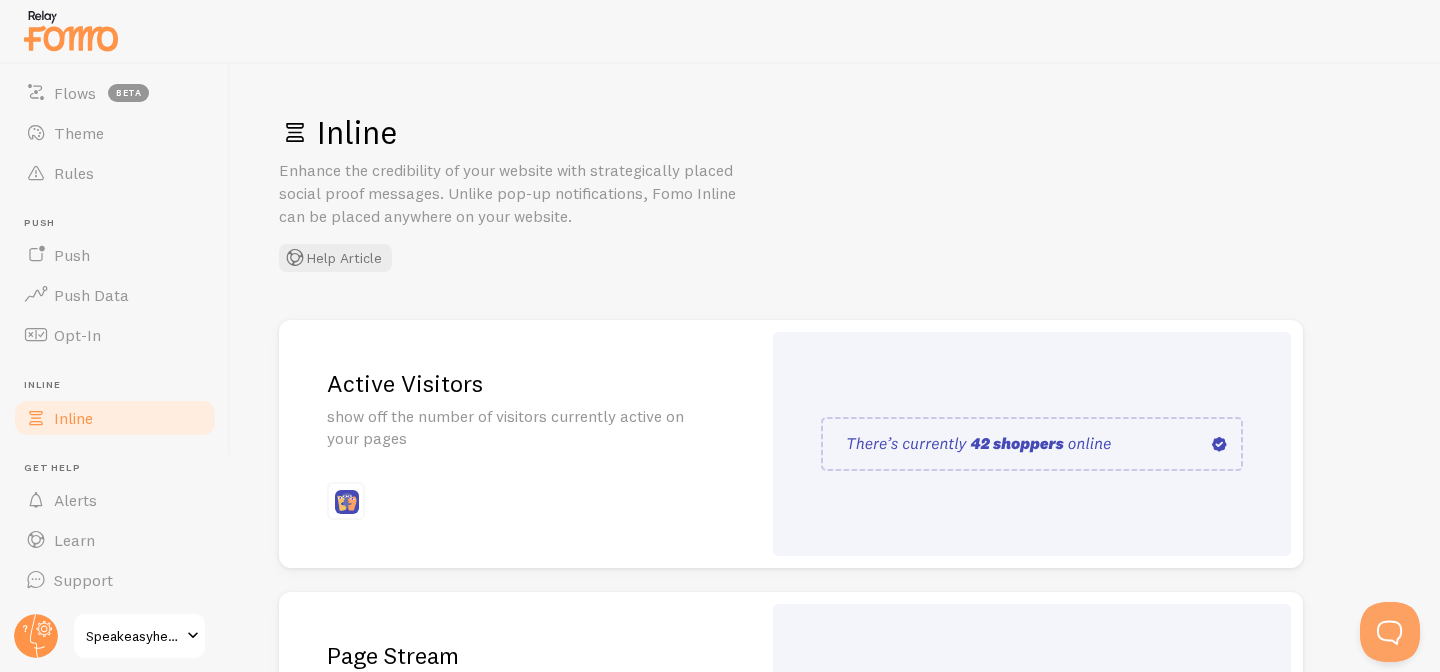 click on "Speakeasyhealthnutrition" at bounding box center (139, 636) 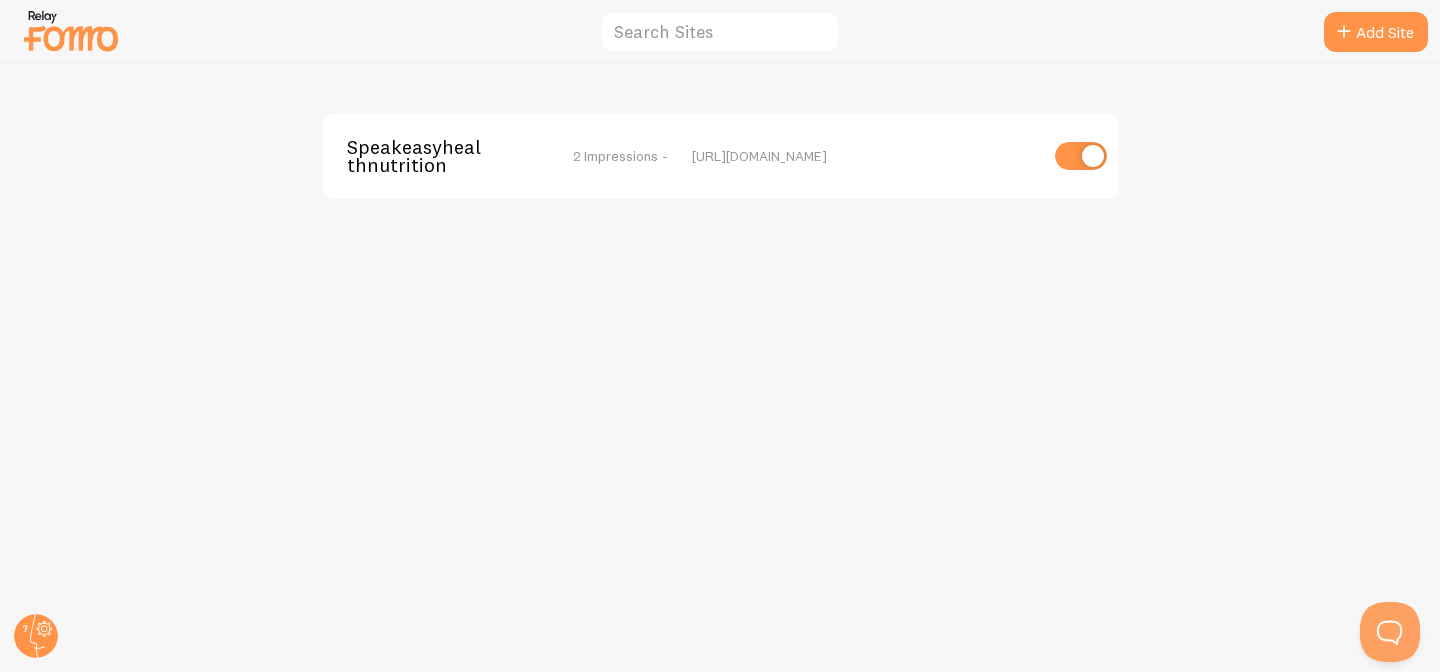 click at bounding box center (1072, 156) 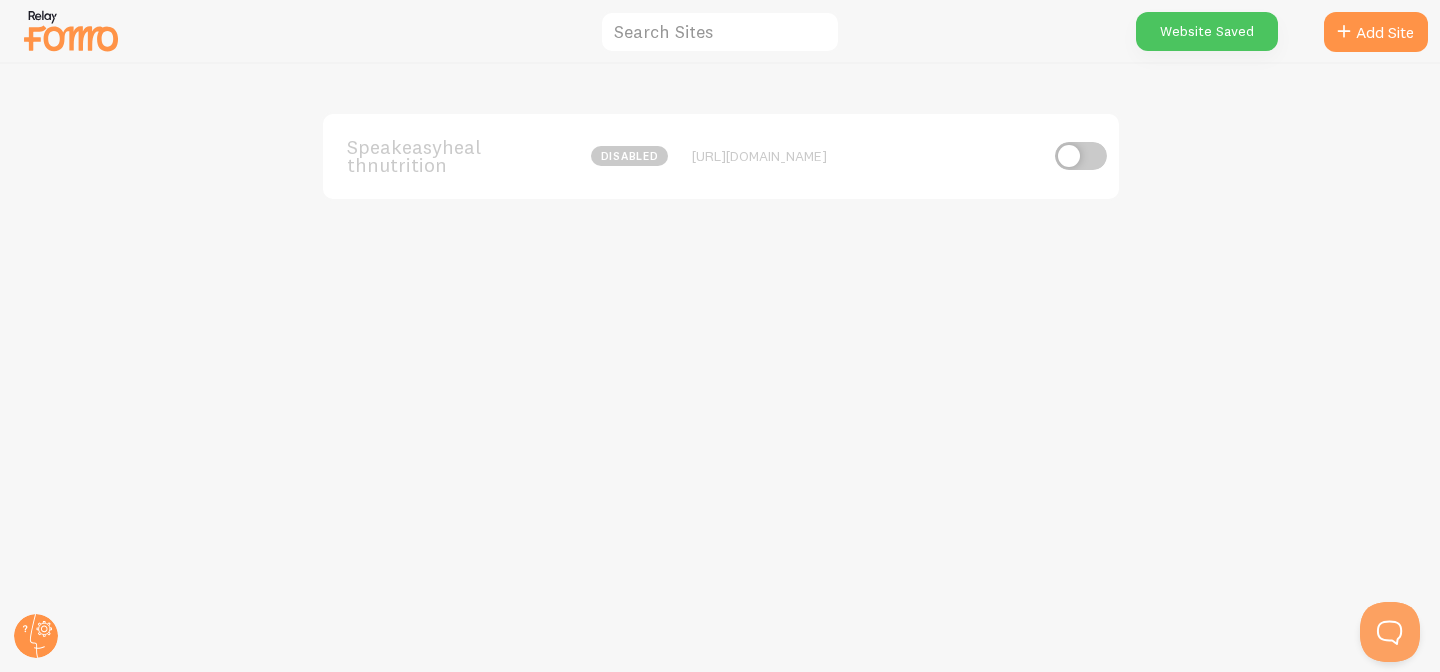 click at bounding box center (71, 30) 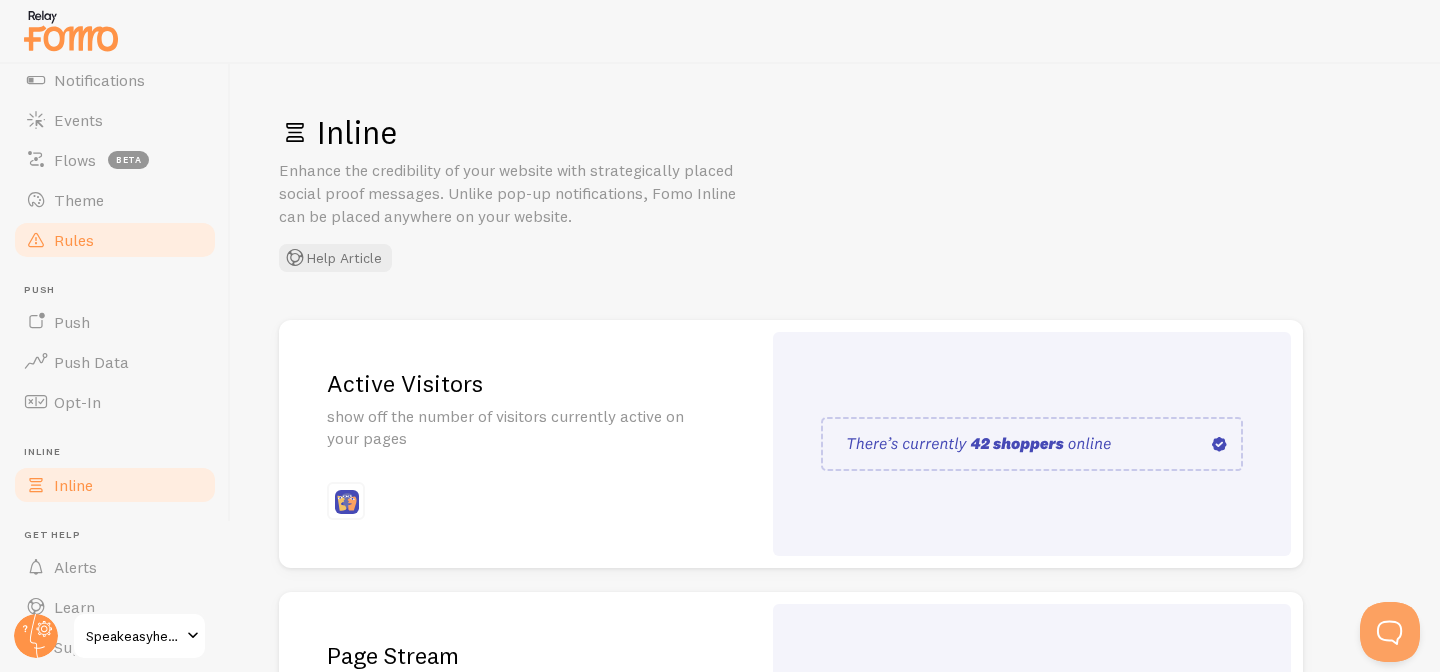 scroll, scrollTop: 194, scrollLeft: 0, axis: vertical 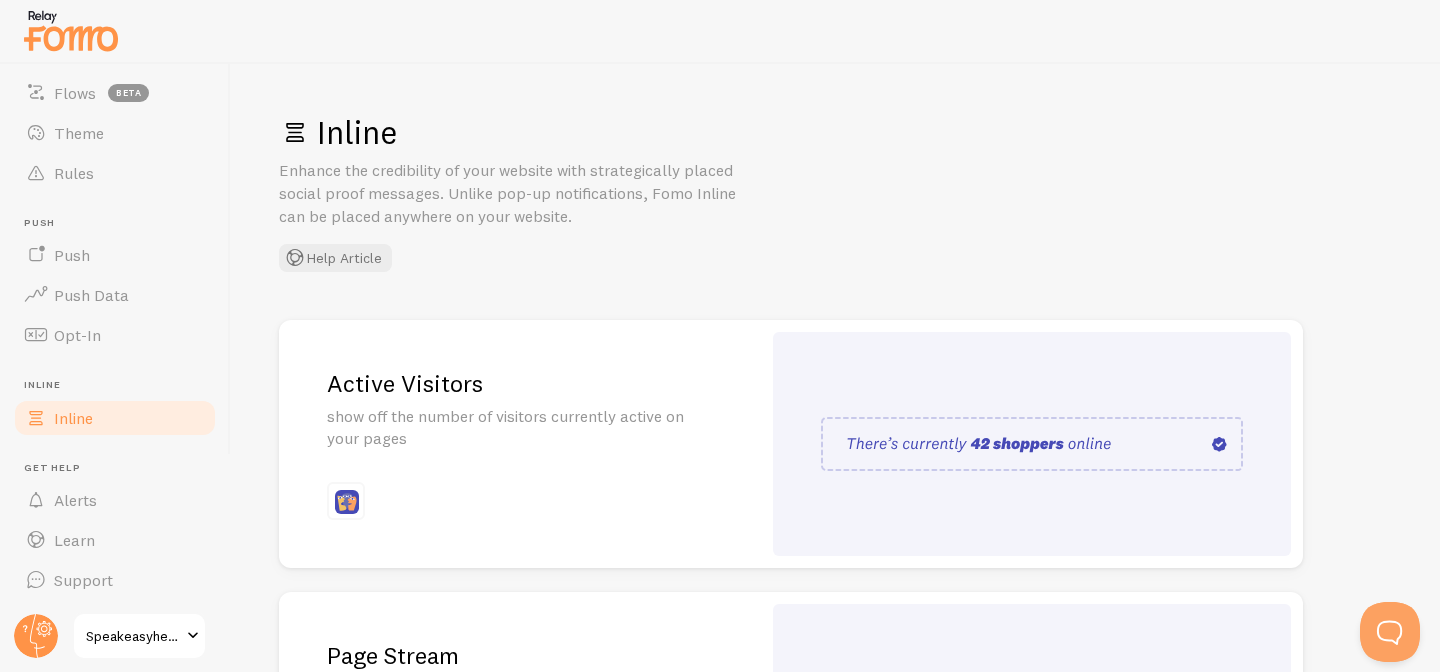 click at bounding box center [193, 636] 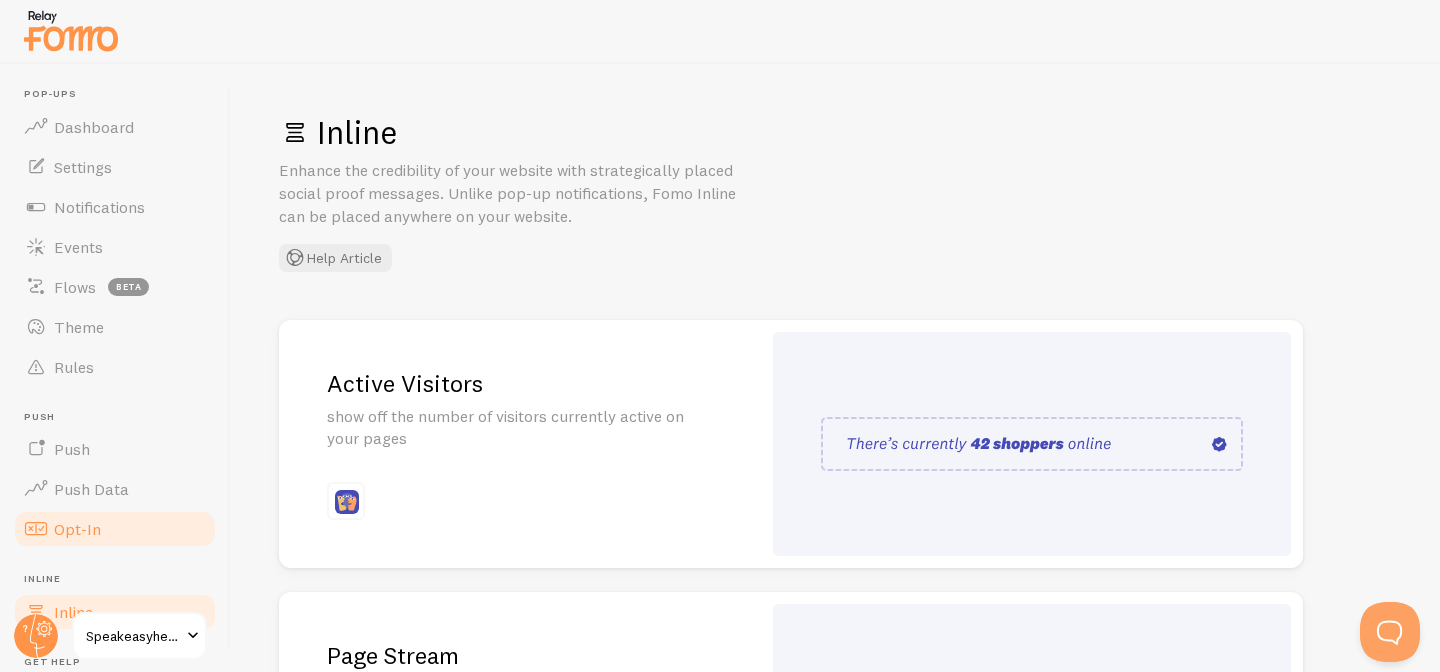 scroll, scrollTop: 194, scrollLeft: 0, axis: vertical 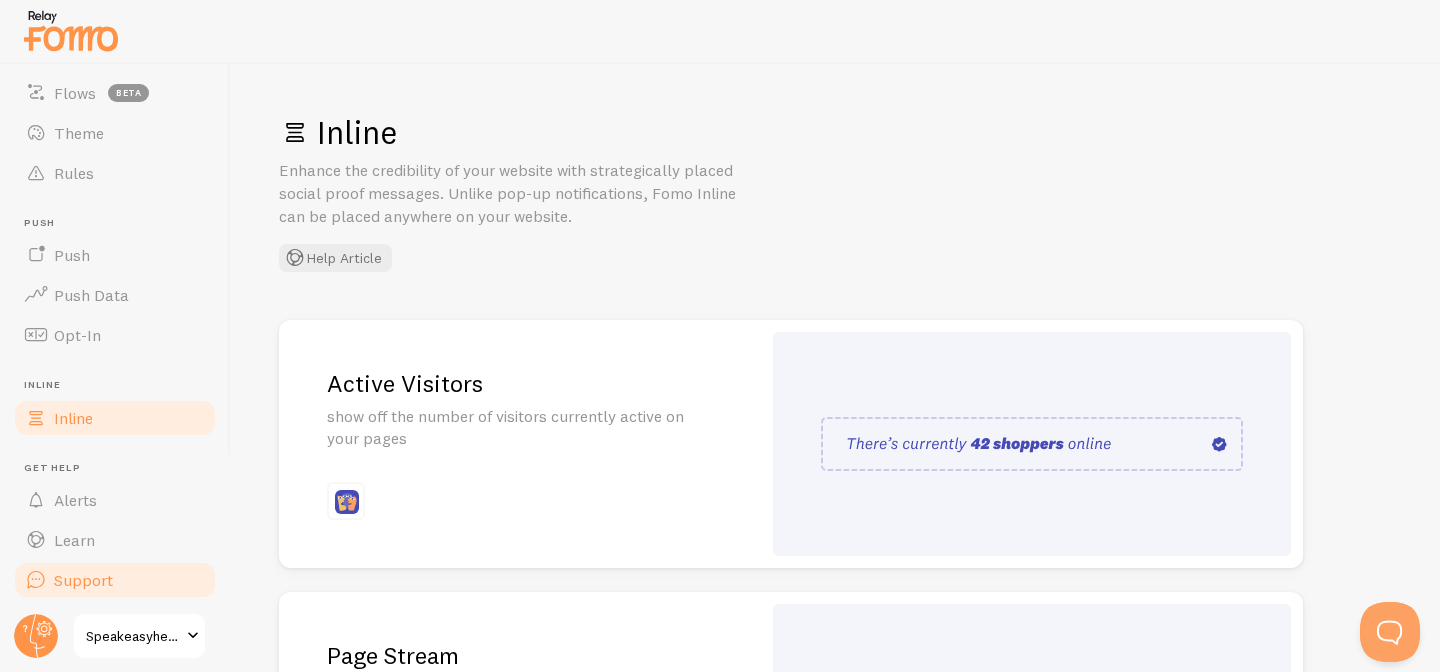 click on "Support" at bounding box center [83, 580] 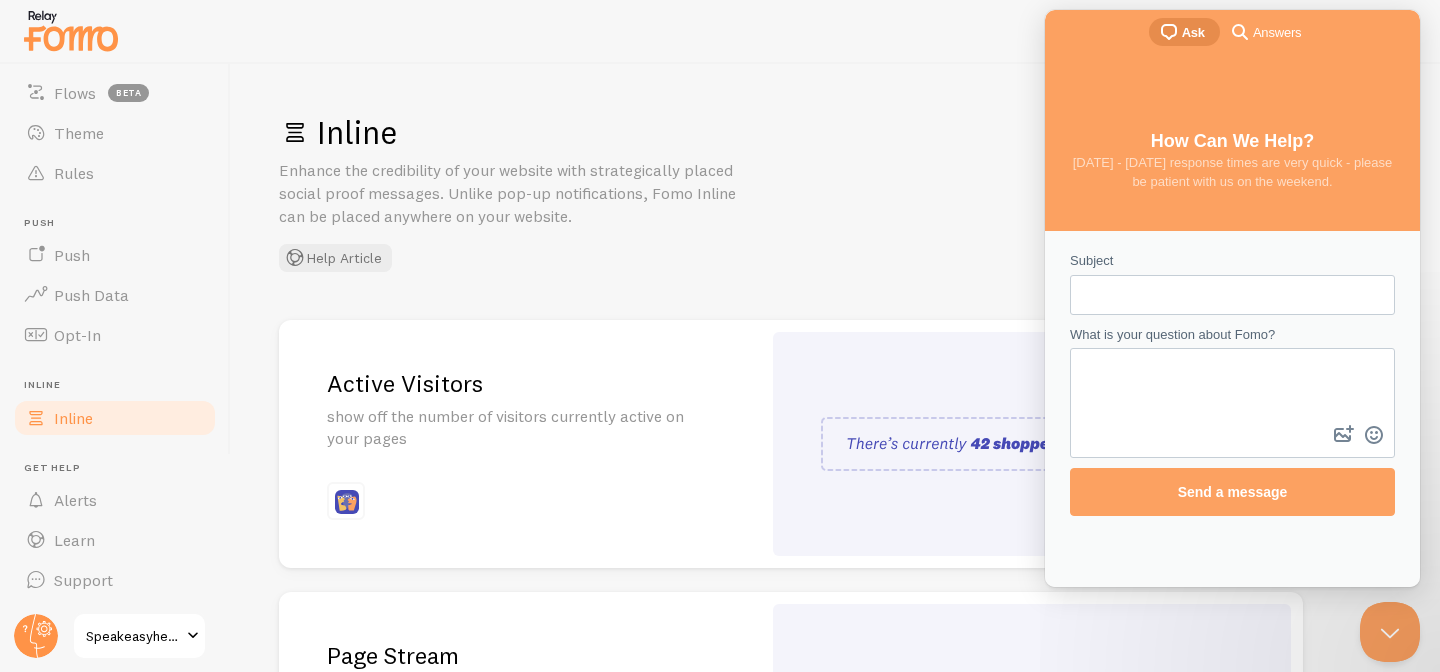 scroll, scrollTop: 0, scrollLeft: 0, axis: both 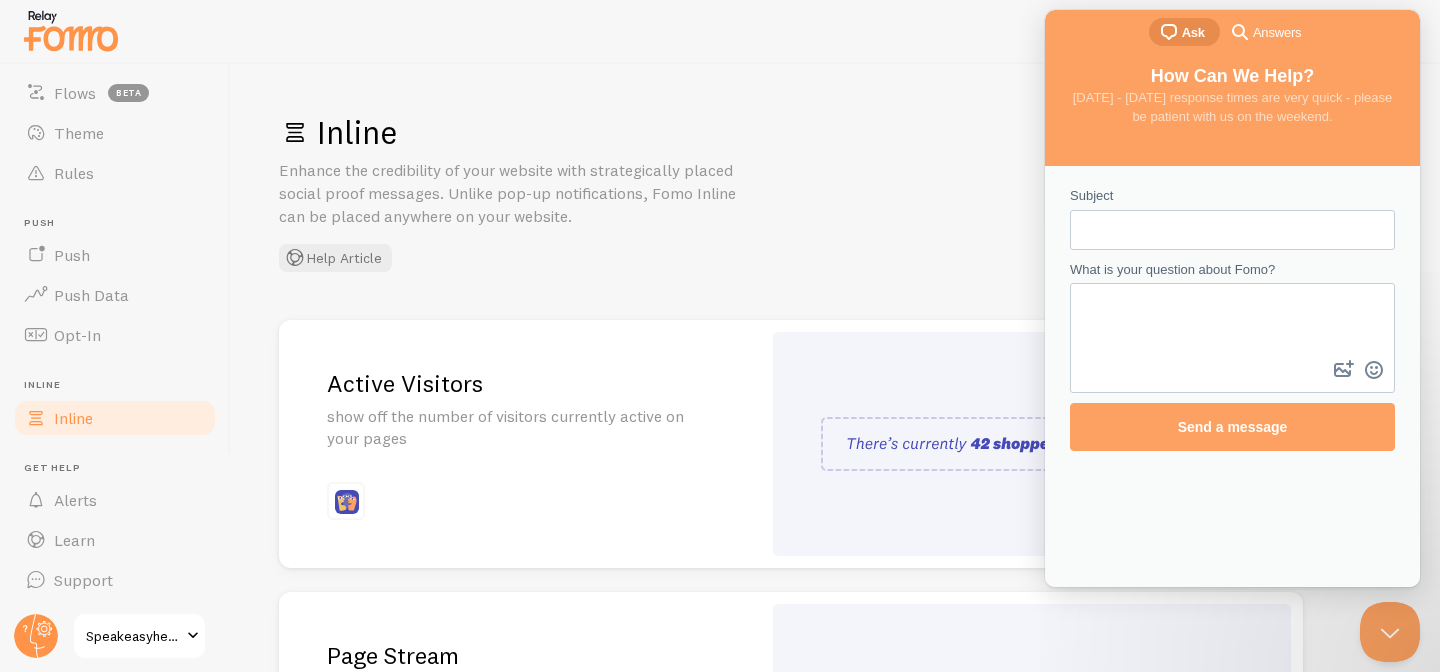click on "Inline
Enhance the credibility of your website with strategically placed social proof messages. Unlike pop-up notifications, Fomo Inline can be placed anywhere on your website.
Help Article" at bounding box center (835, 192) 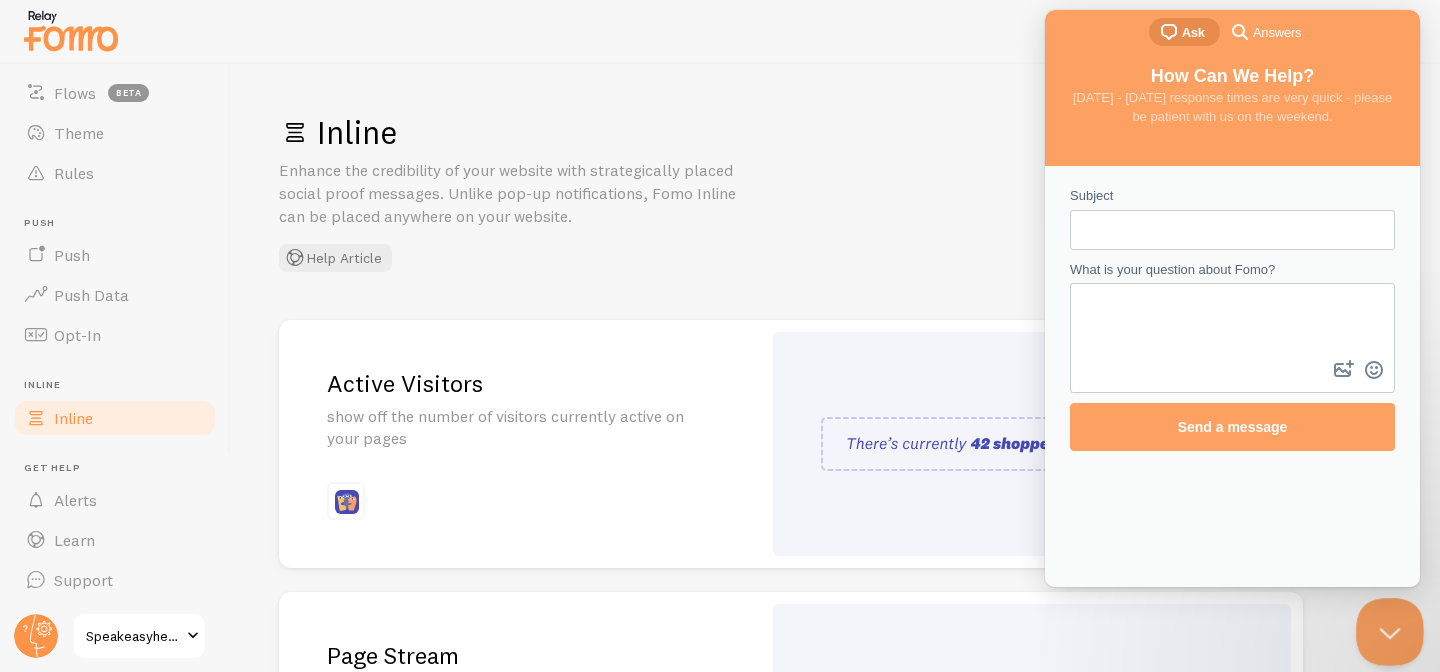 click at bounding box center (1386, 628) 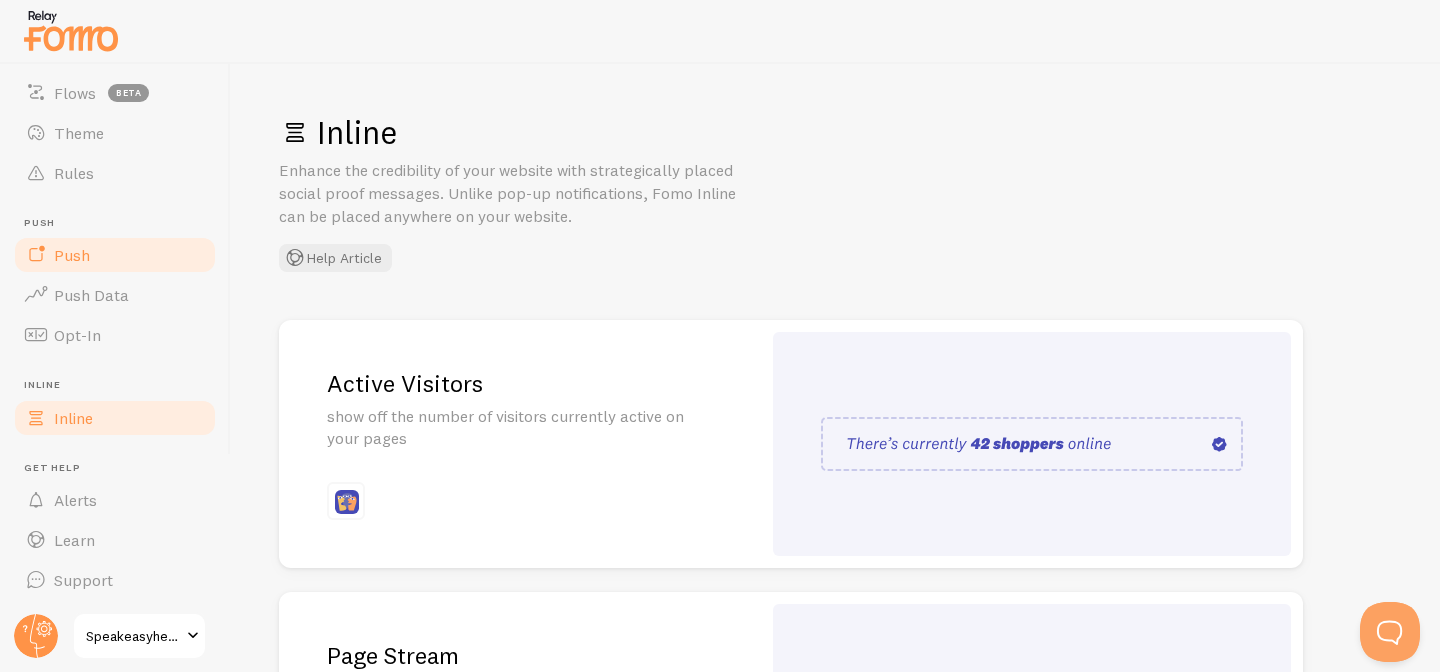 scroll, scrollTop: 0, scrollLeft: 0, axis: both 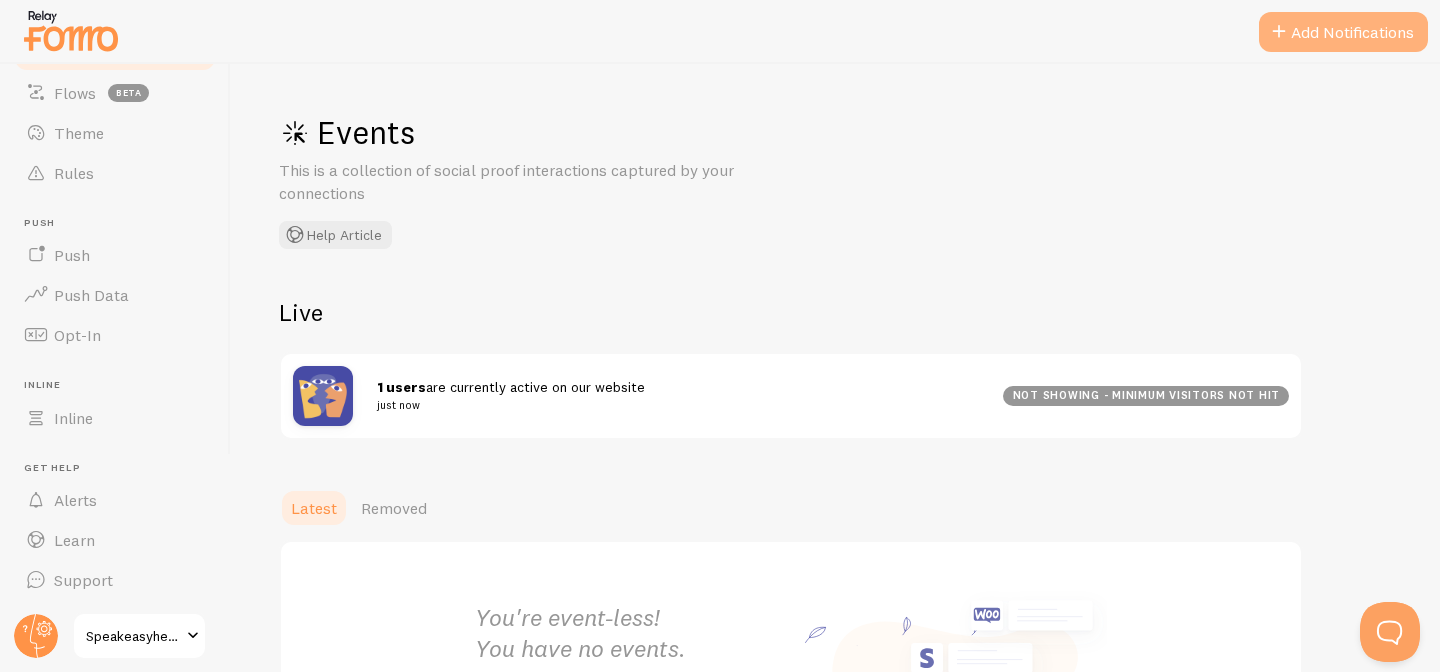 click on "Add Notifications" at bounding box center [1343, 32] 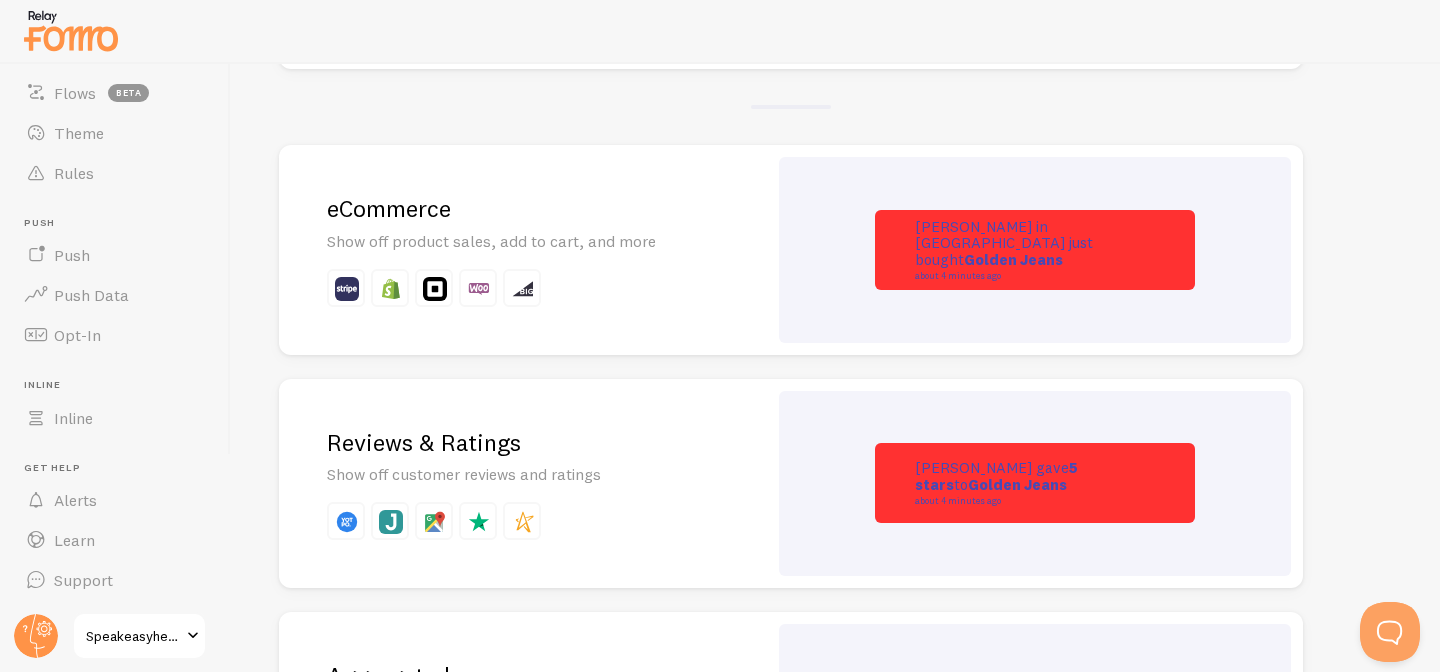 scroll, scrollTop: 434, scrollLeft: 0, axis: vertical 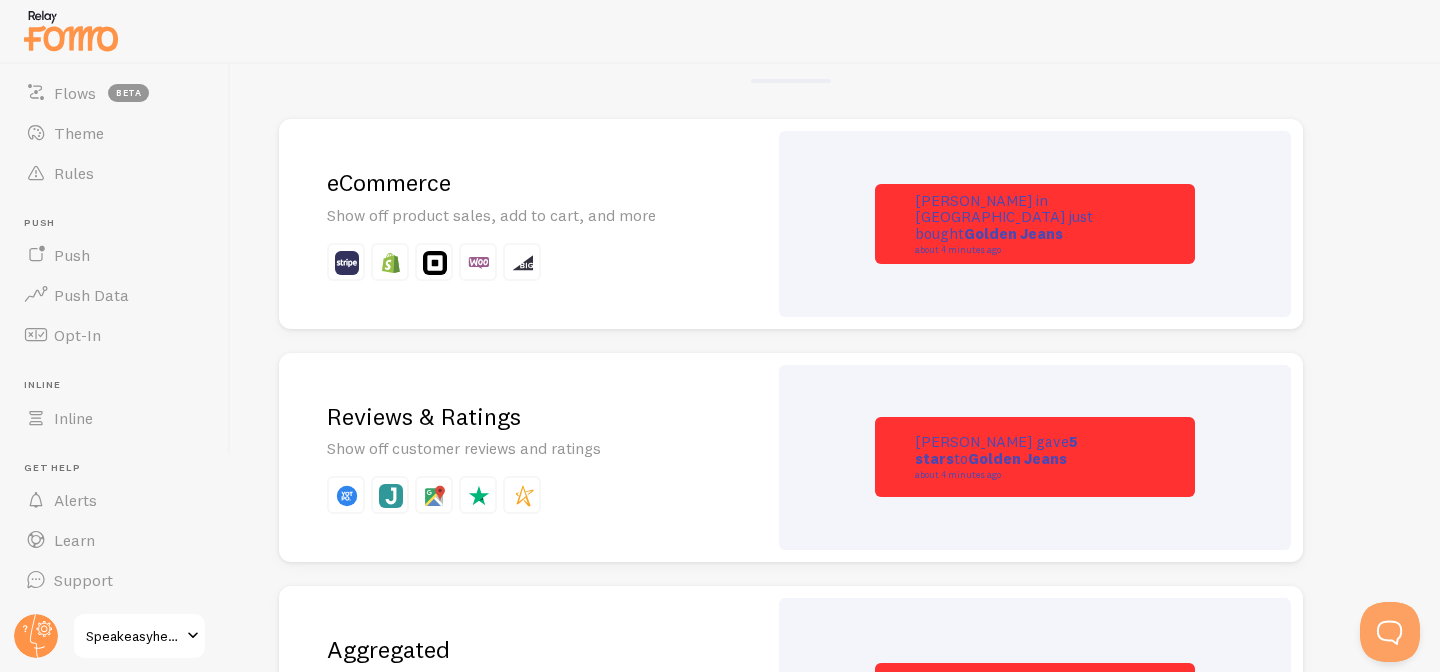 click on "Reviews & Ratings
Show off customer reviews and ratings" at bounding box center [523, 458] 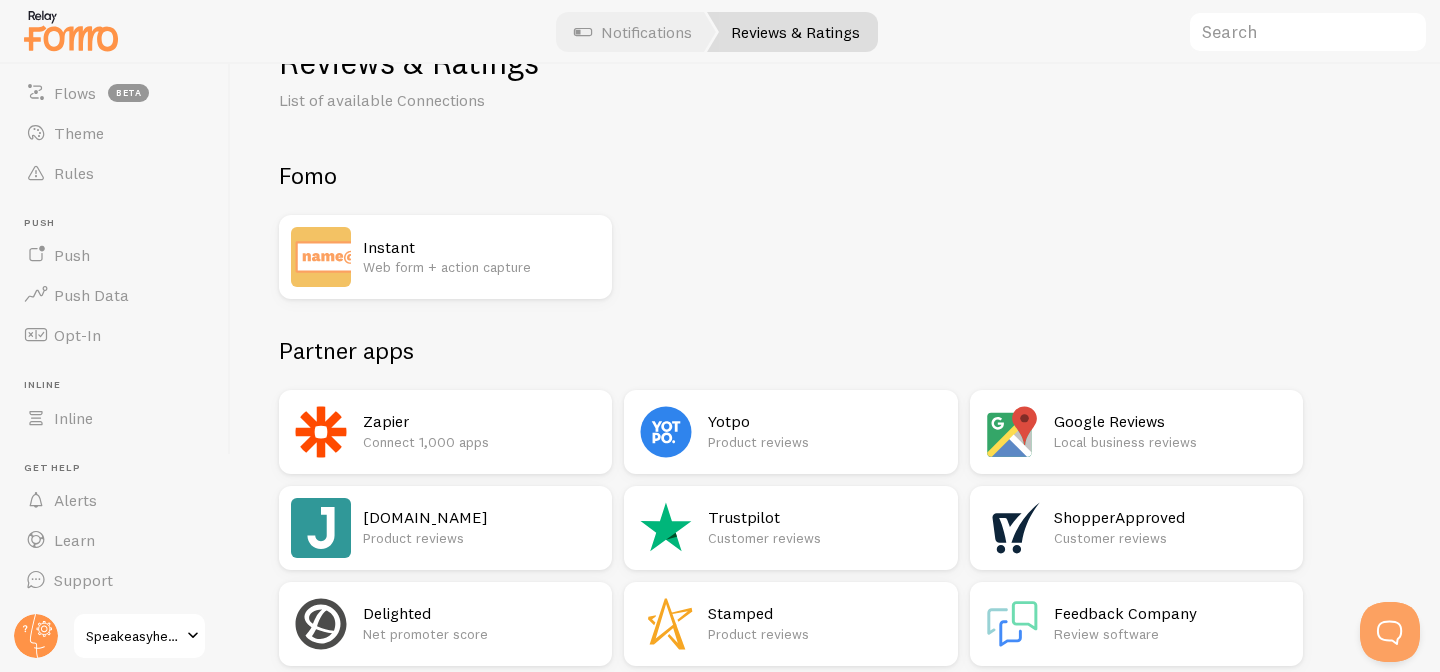 scroll, scrollTop: 0, scrollLeft: 0, axis: both 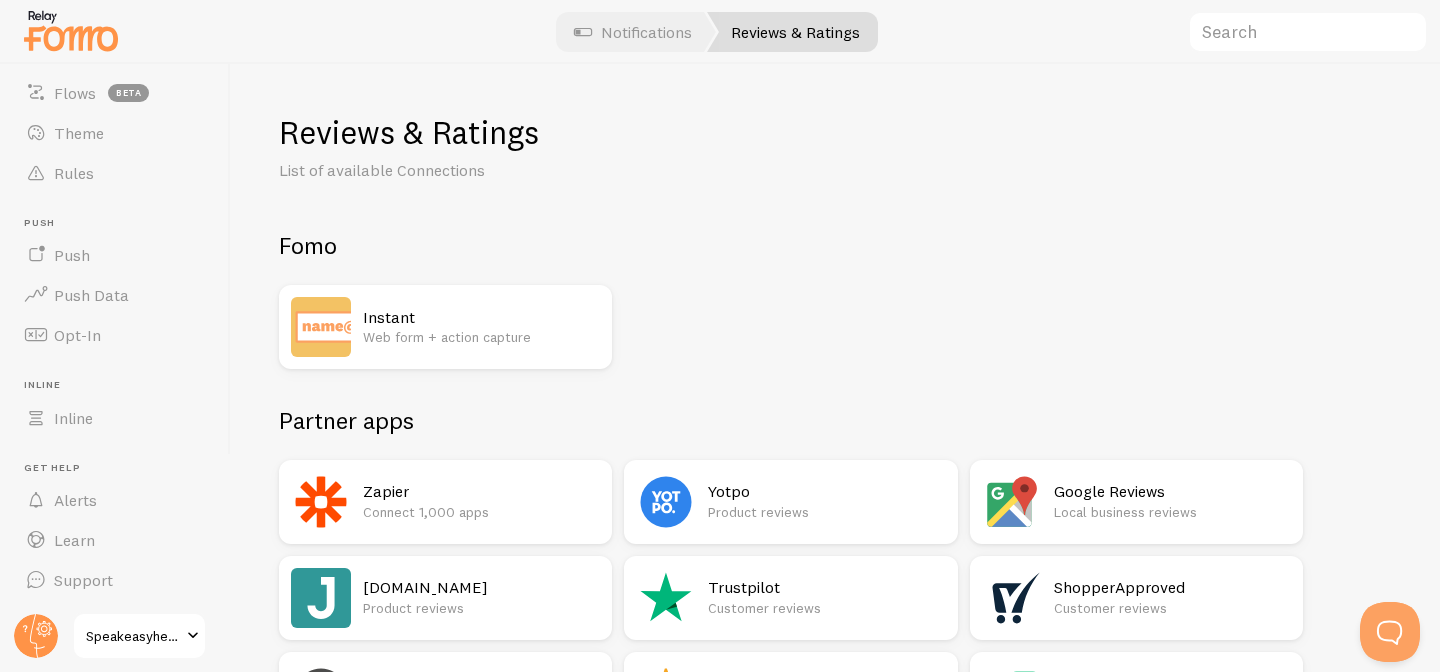 click on "Web form + action capture" at bounding box center (481, 337) 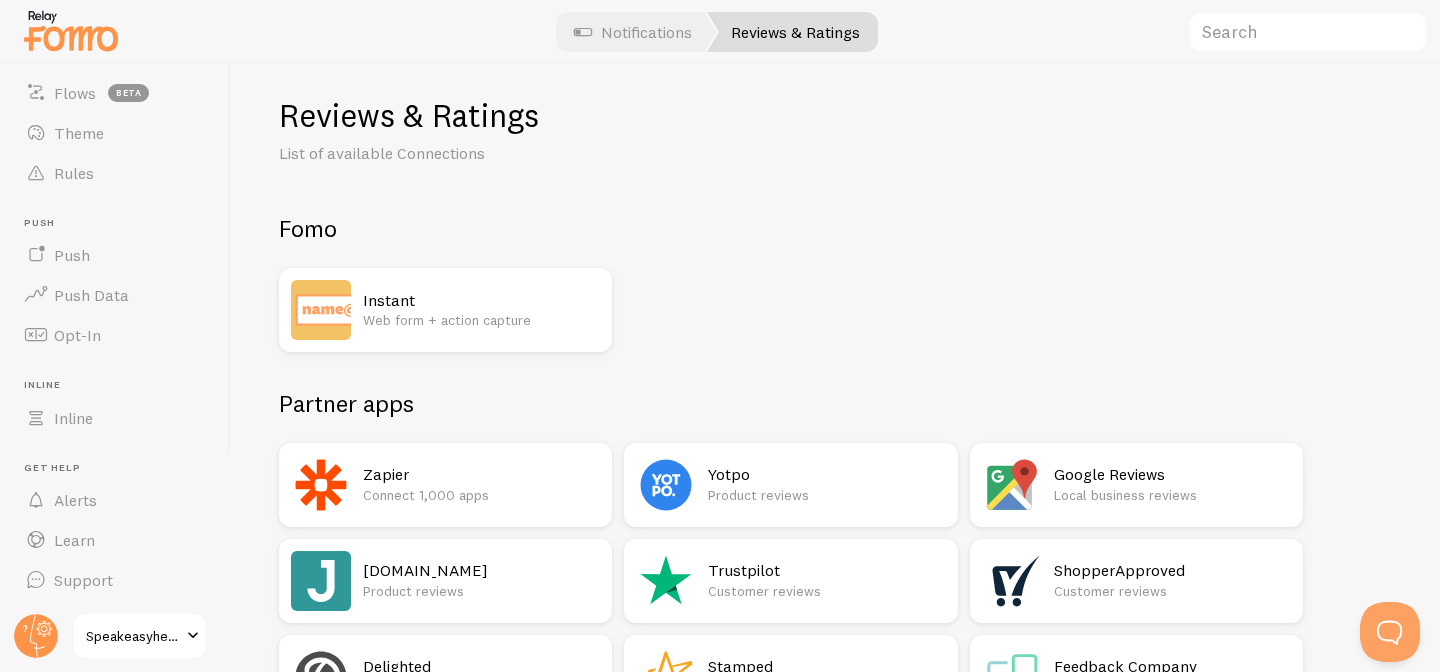scroll, scrollTop: 0, scrollLeft: 0, axis: both 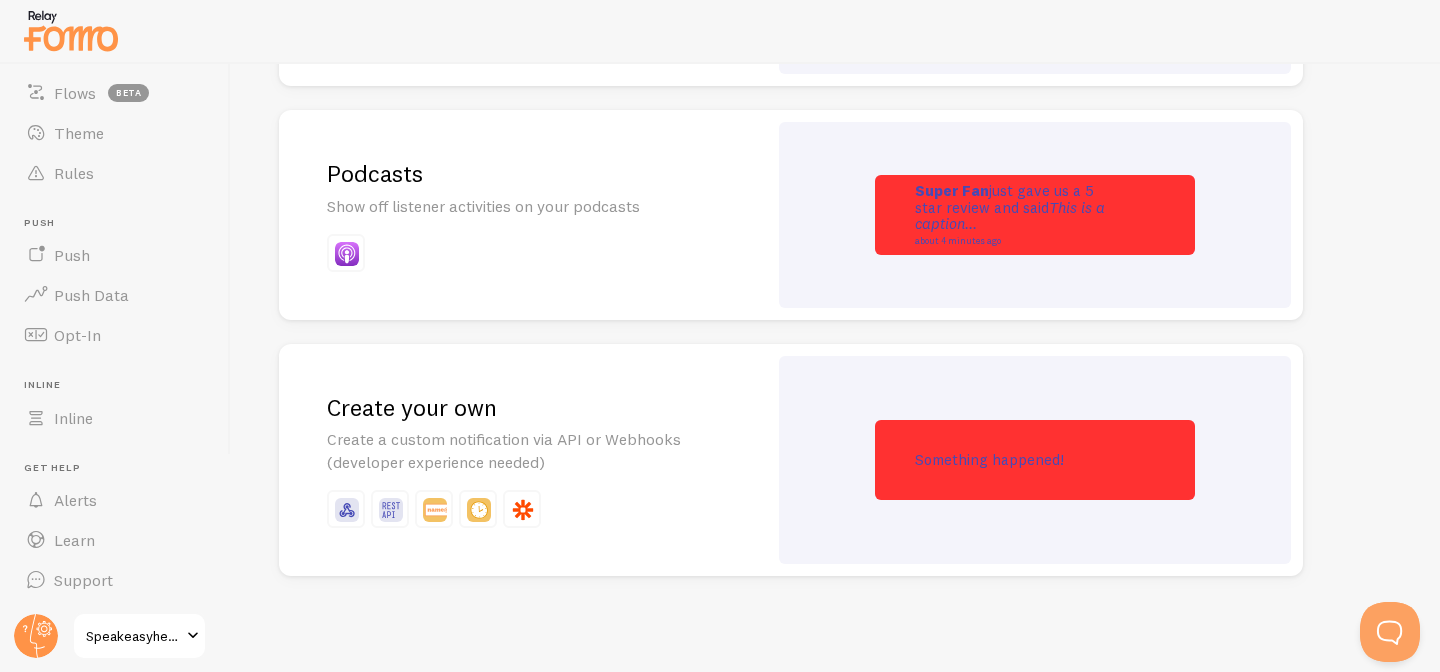 click on "Create your own" at bounding box center (523, 407) 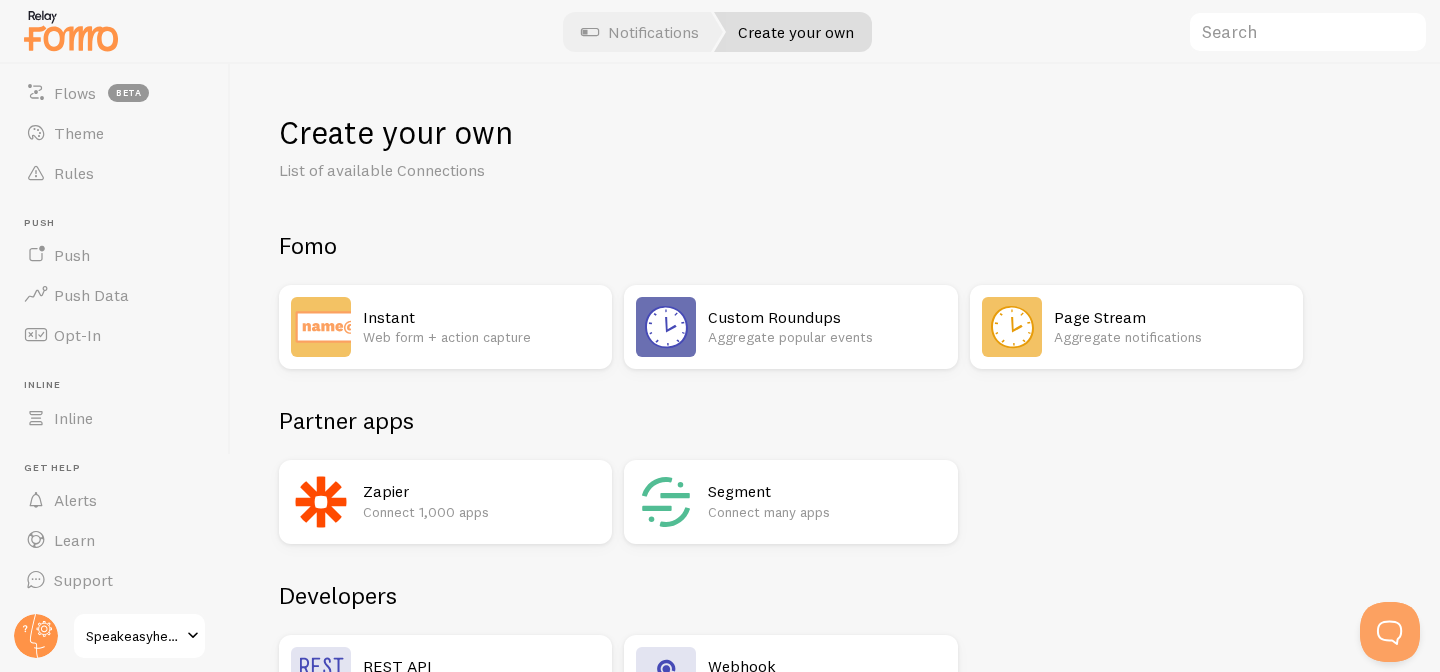 scroll, scrollTop: 23, scrollLeft: 0, axis: vertical 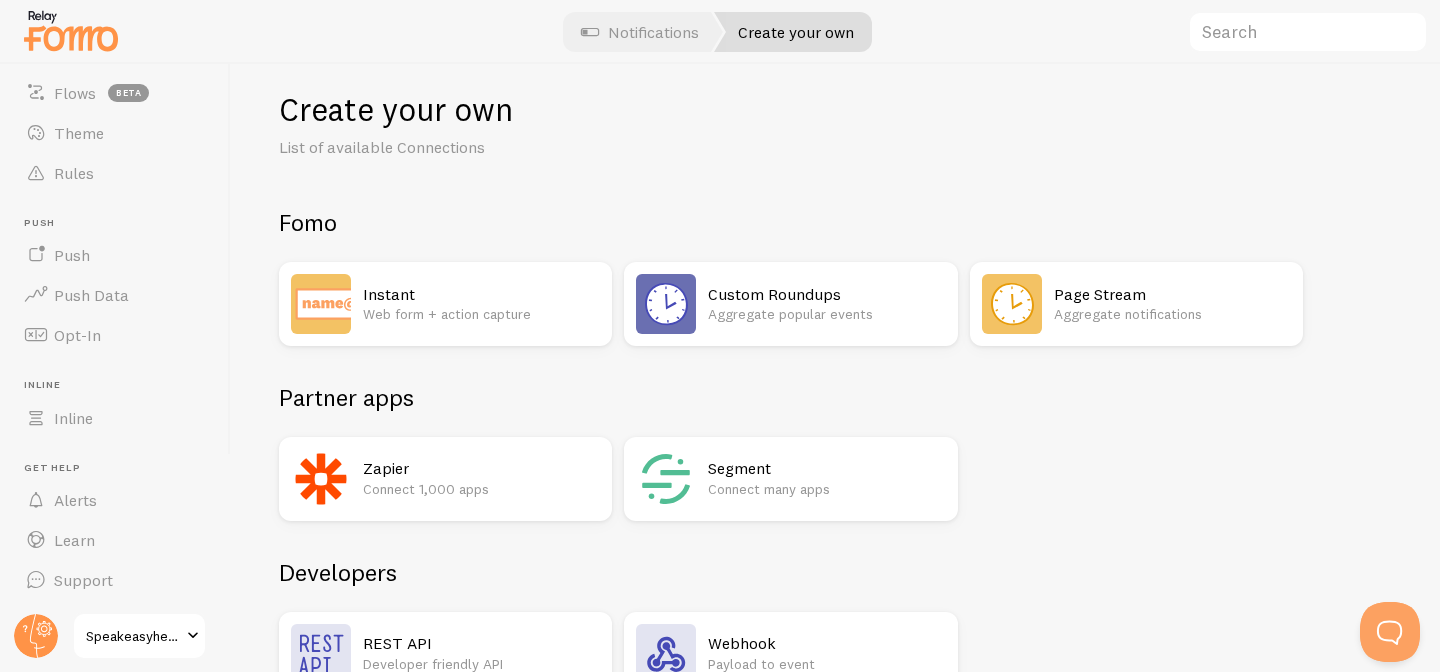 click on "Aggregate popular events" at bounding box center [826, 314] 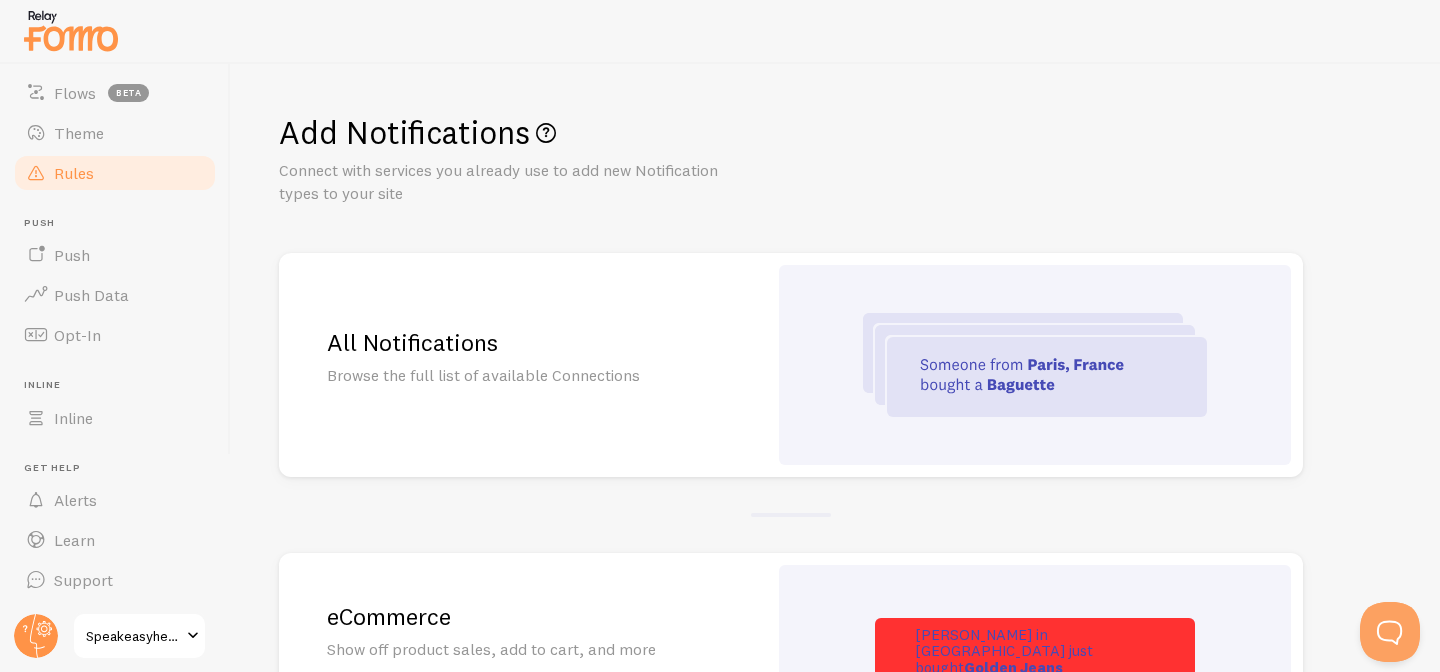 scroll, scrollTop: 0, scrollLeft: 0, axis: both 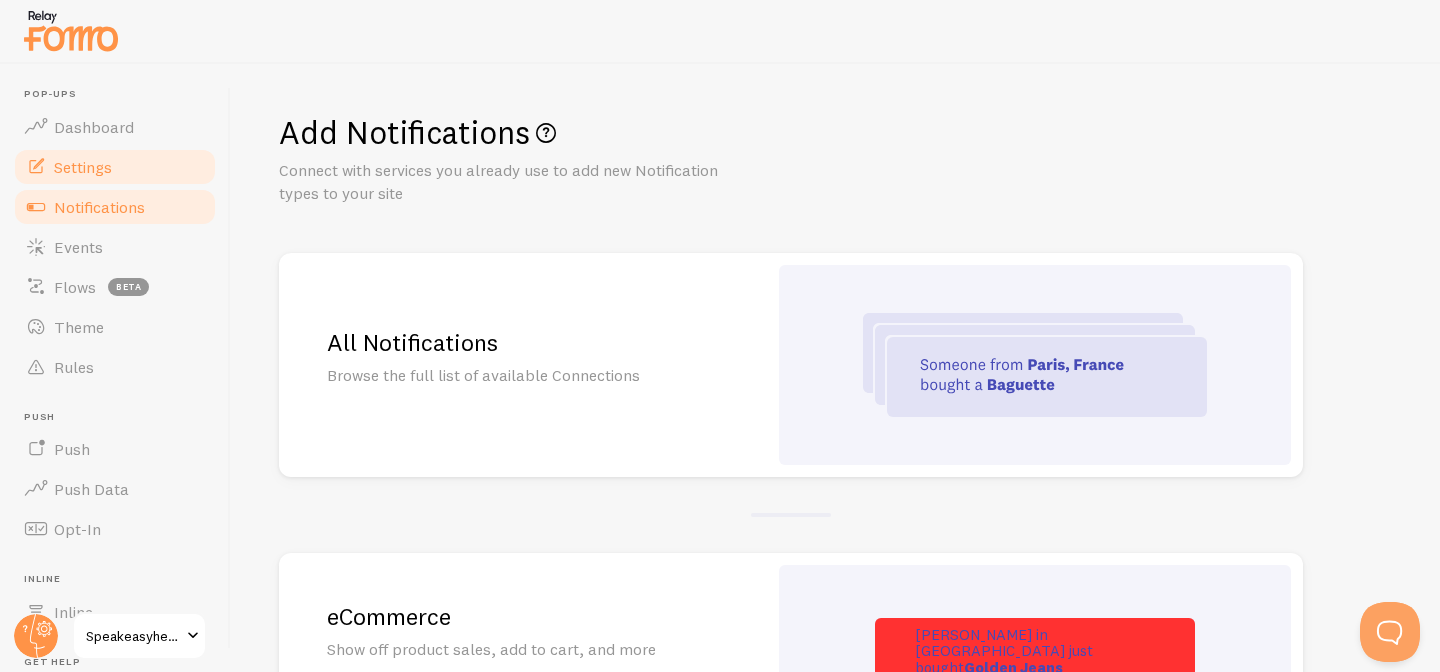 click on "Settings" at bounding box center (83, 167) 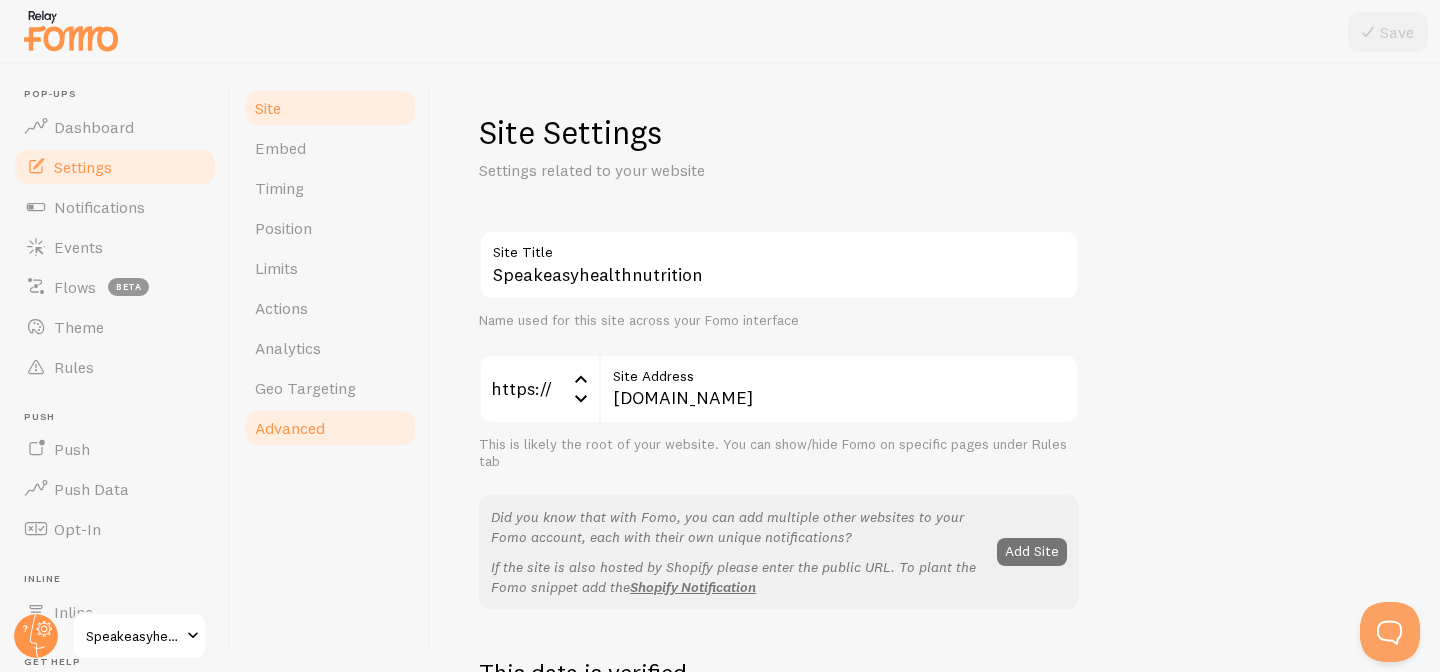 click on "Advanced" at bounding box center [290, 428] 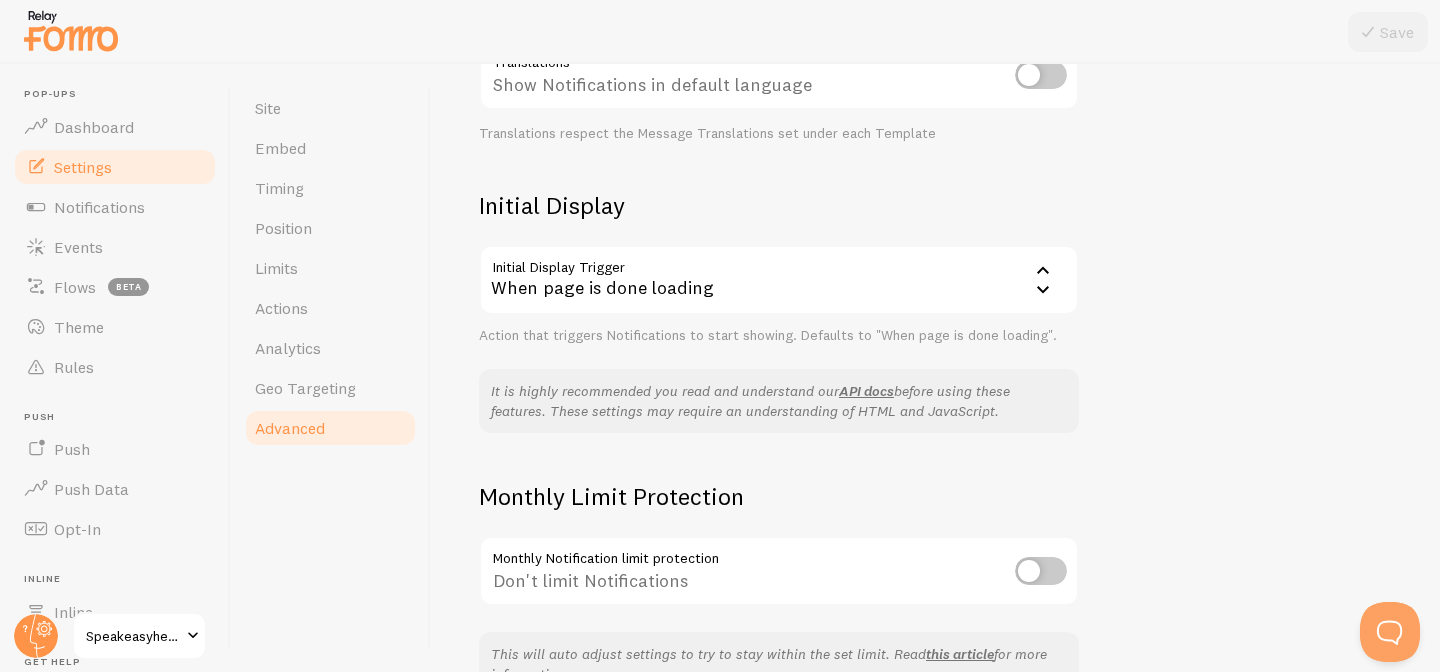 scroll, scrollTop: 488, scrollLeft: 0, axis: vertical 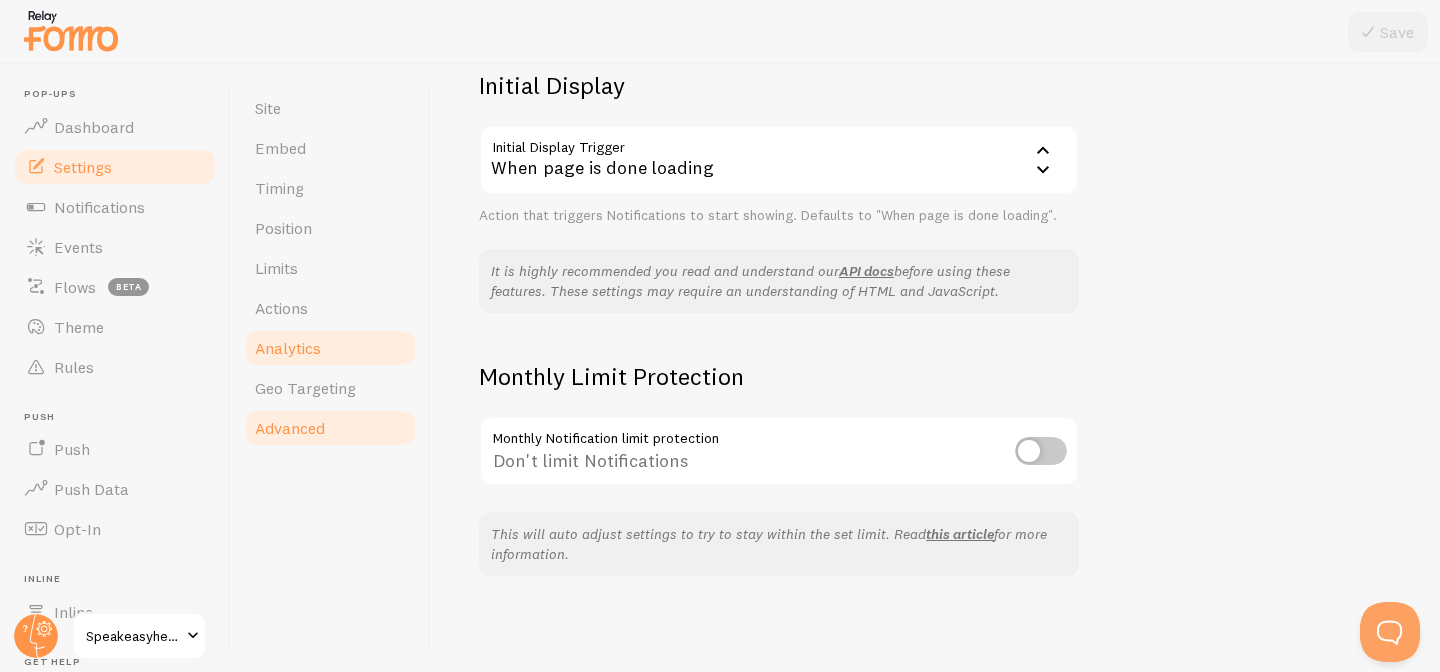 click on "Analytics" at bounding box center [288, 348] 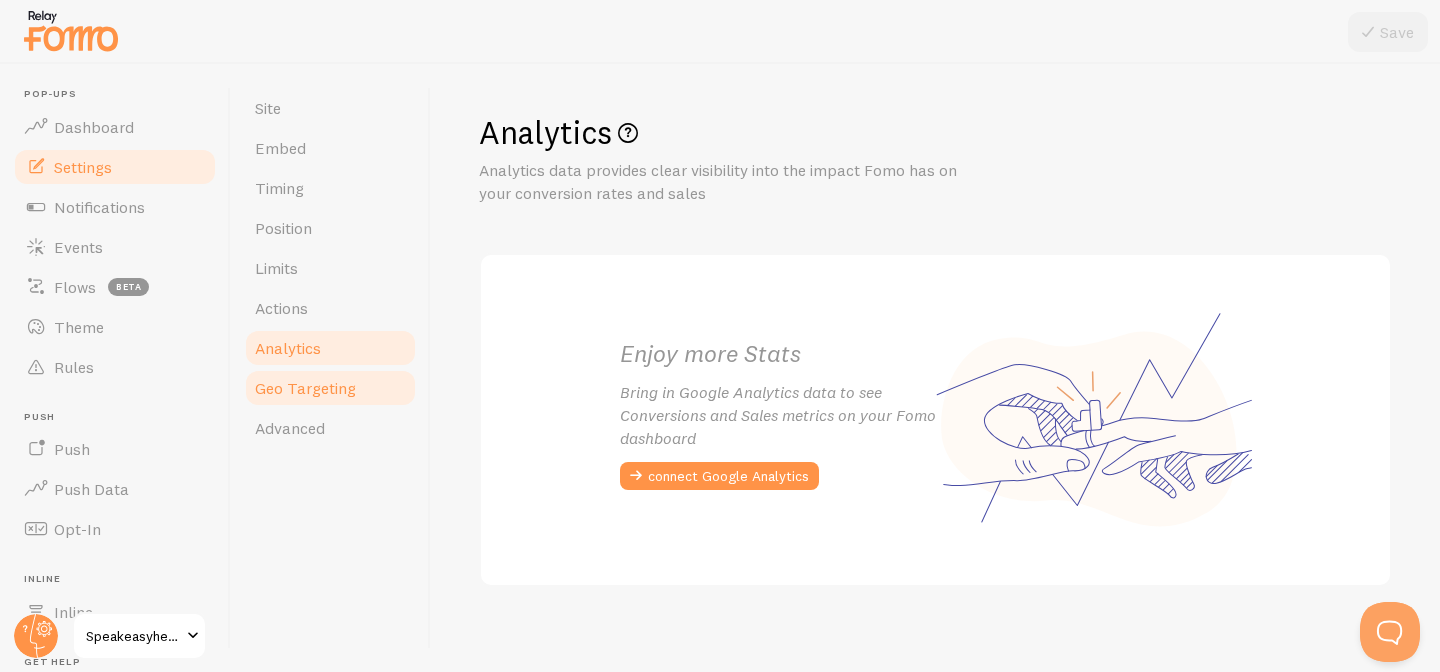 click on "Geo Targeting" at bounding box center (305, 388) 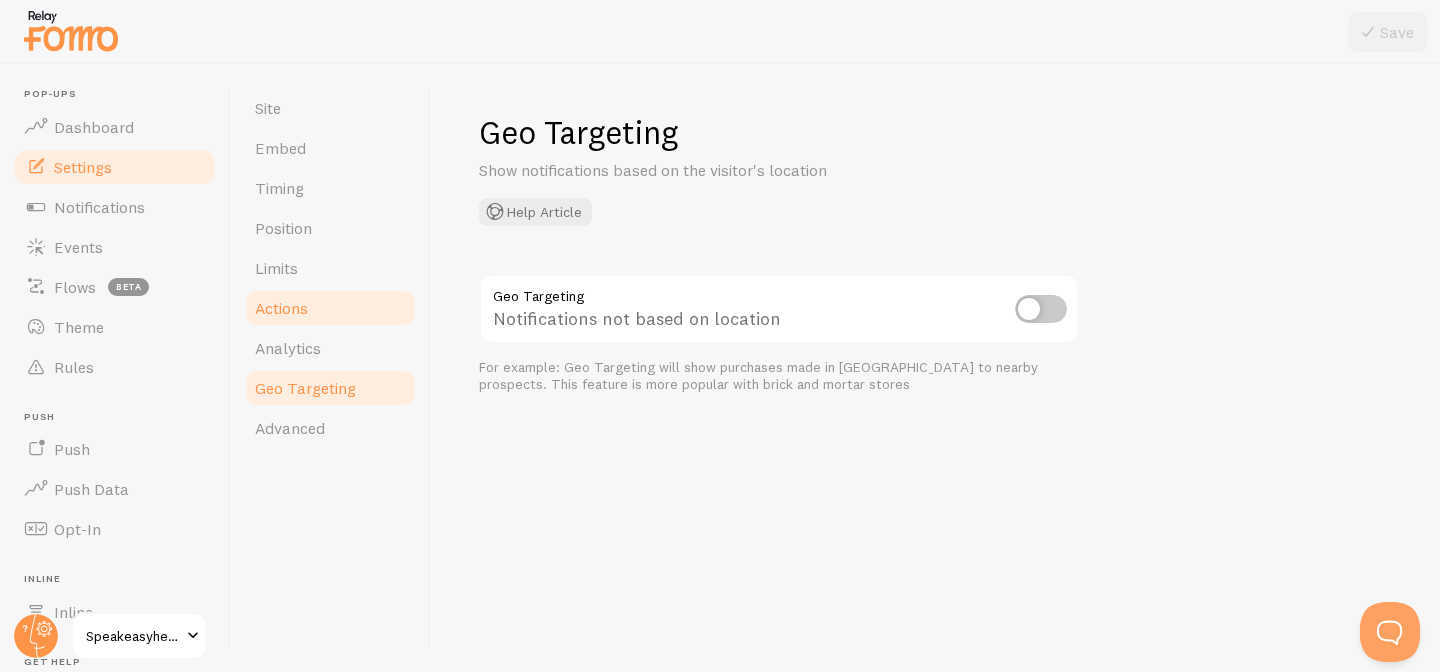 click on "Actions" at bounding box center (281, 308) 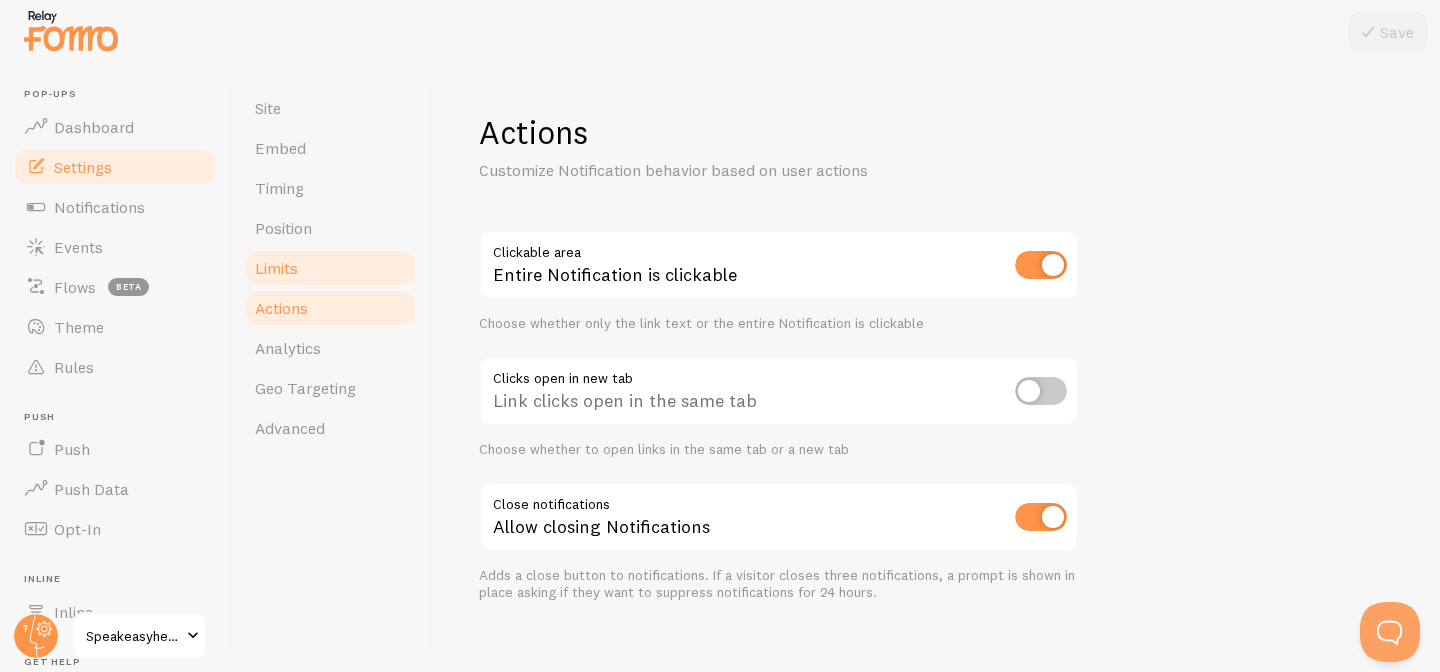 click on "Limits" at bounding box center [276, 268] 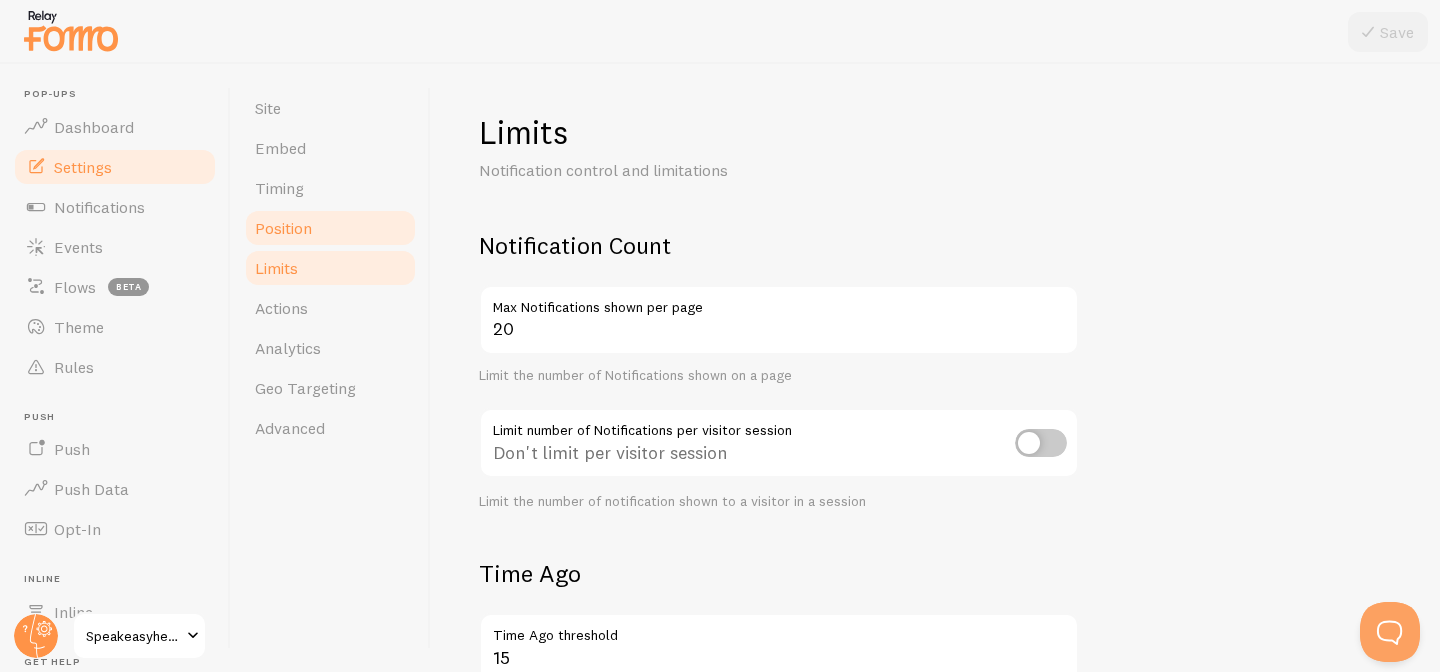 click on "Position" at bounding box center [283, 228] 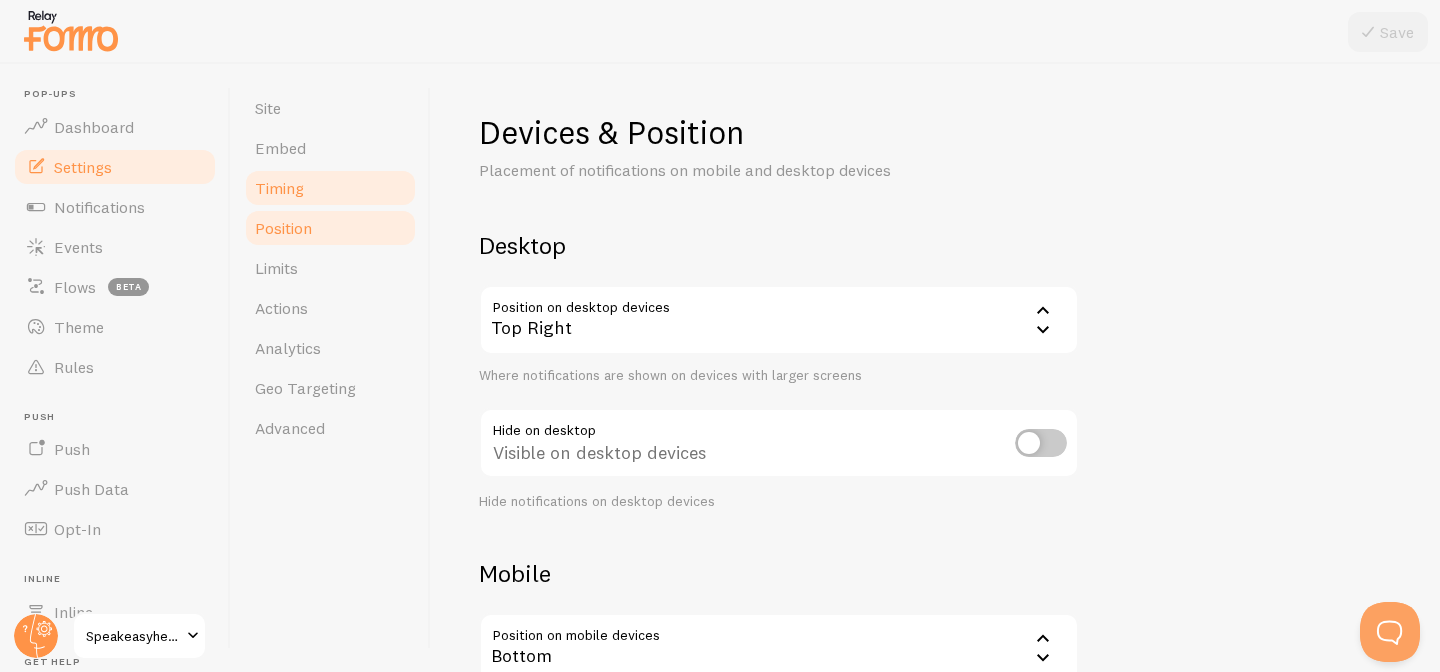click on "Timing" at bounding box center [330, 188] 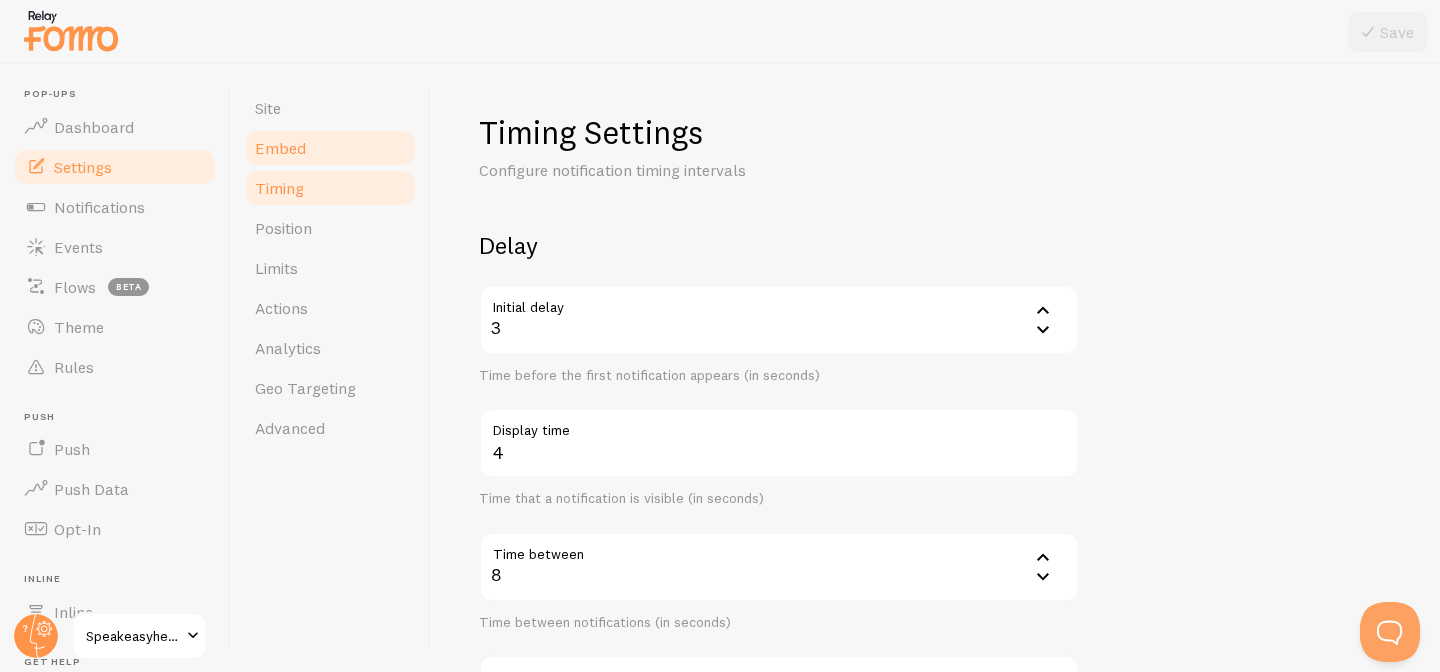 click on "Embed" at bounding box center (280, 148) 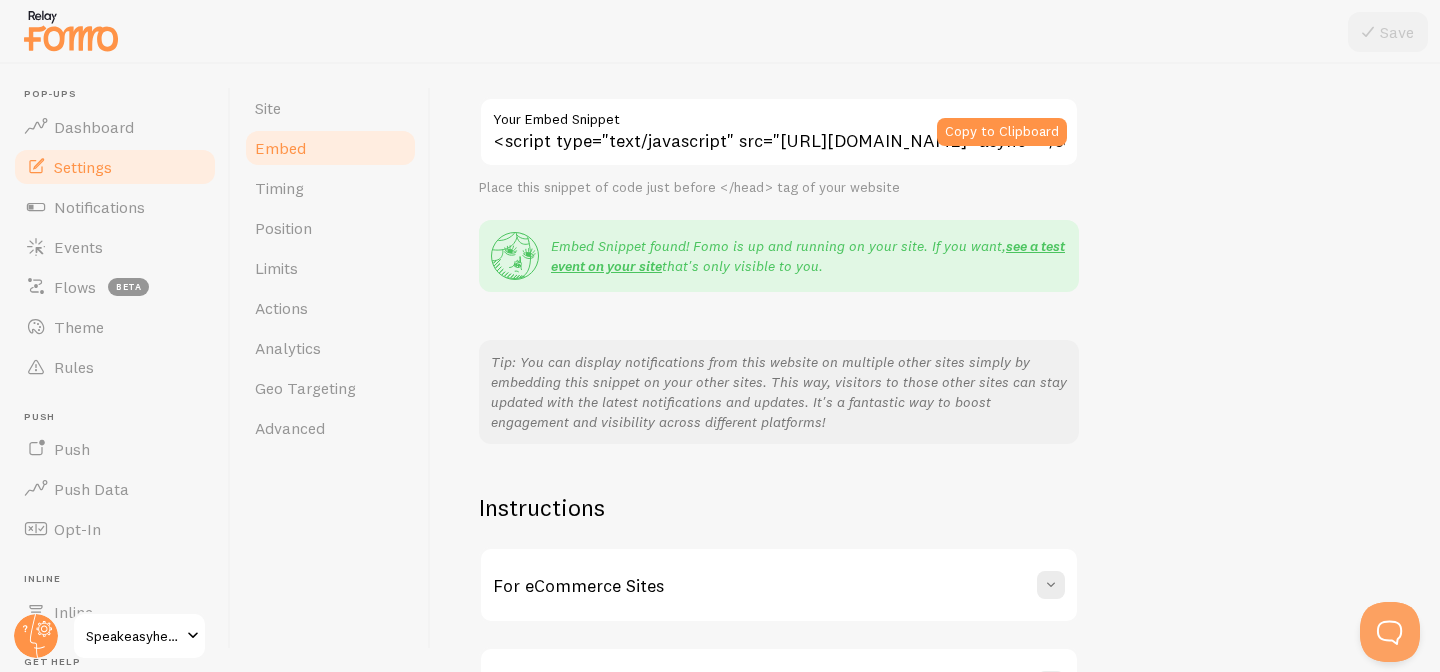 scroll, scrollTop: 162, scrollLeft: 0, axis: vertical 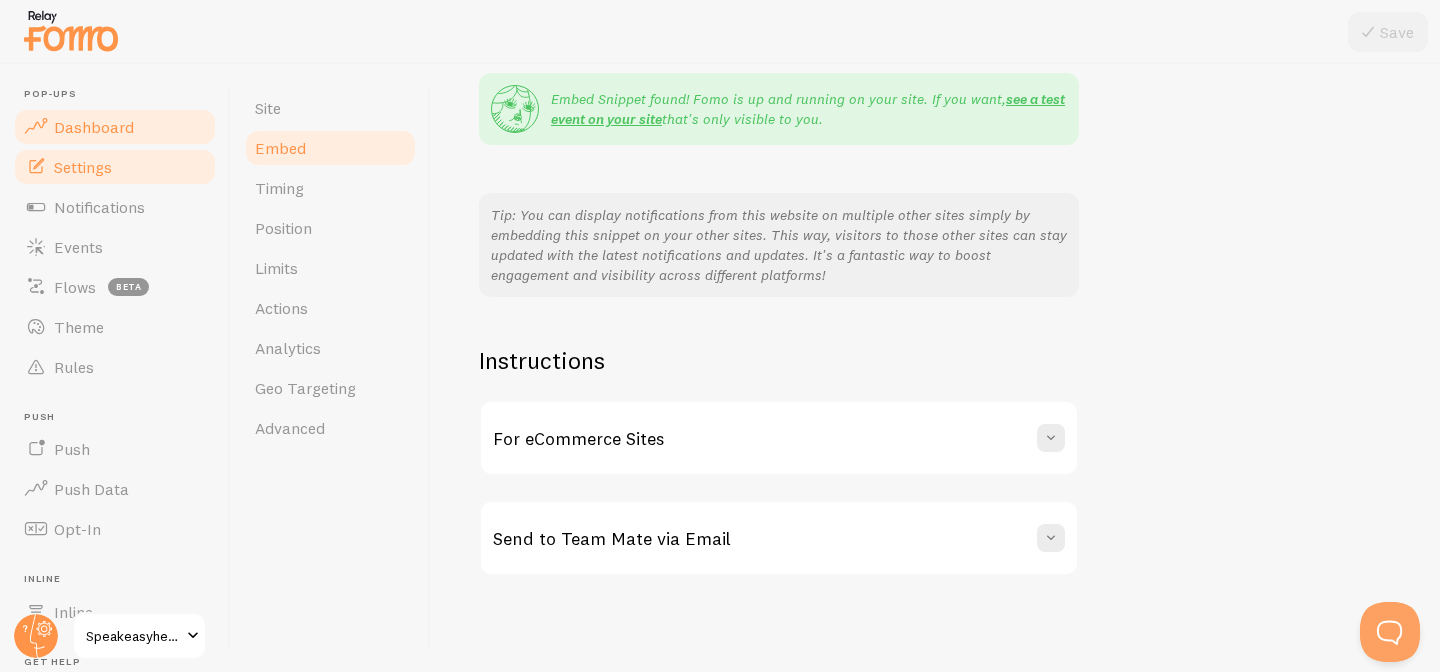 click on "Dashboard" at bounding box center (94, 127) 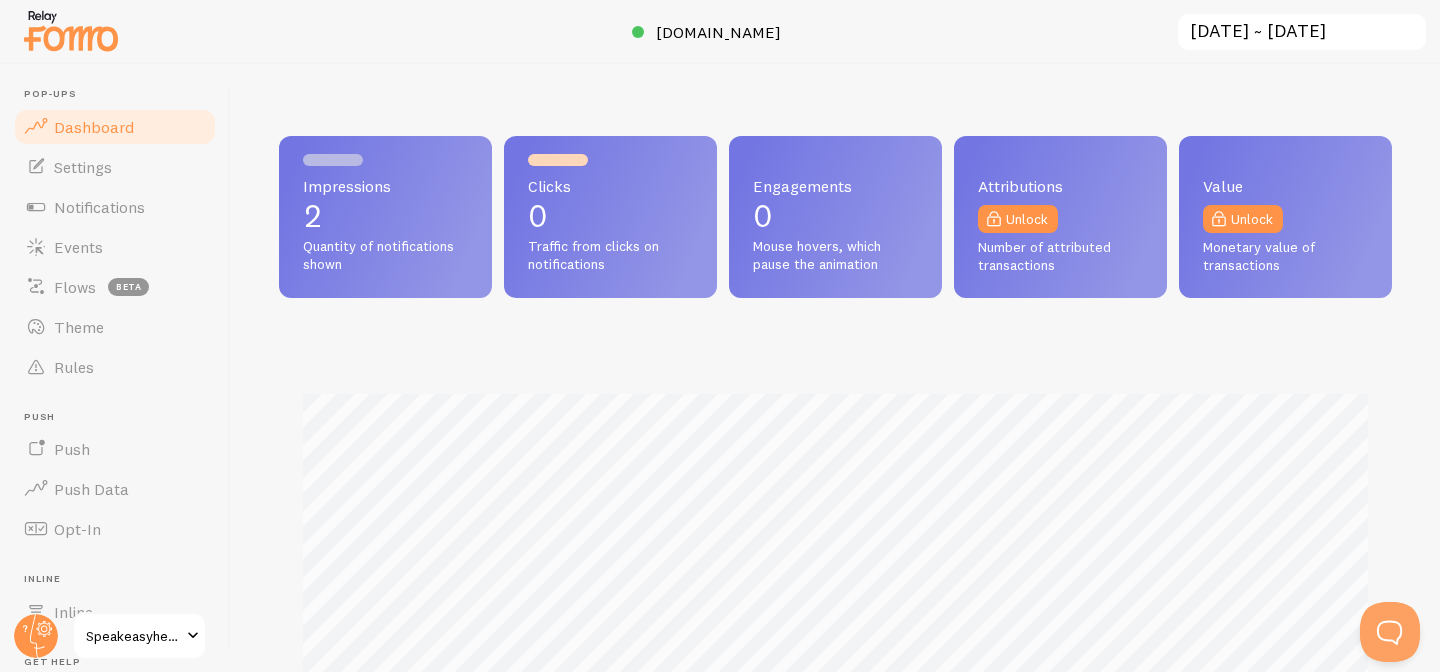 scroll, scrollTop: 999474, scrollLeft: 998887, axis: both 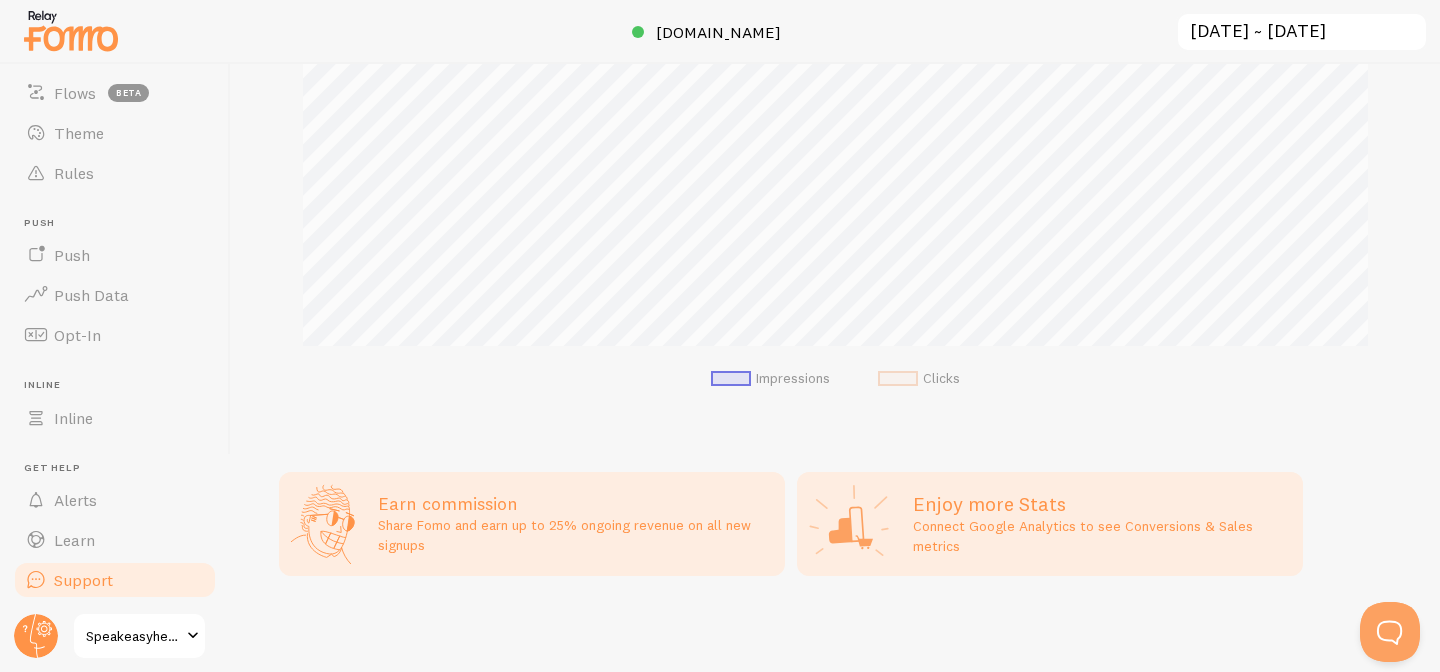 click on "Support" at bounding box center [115, 580] 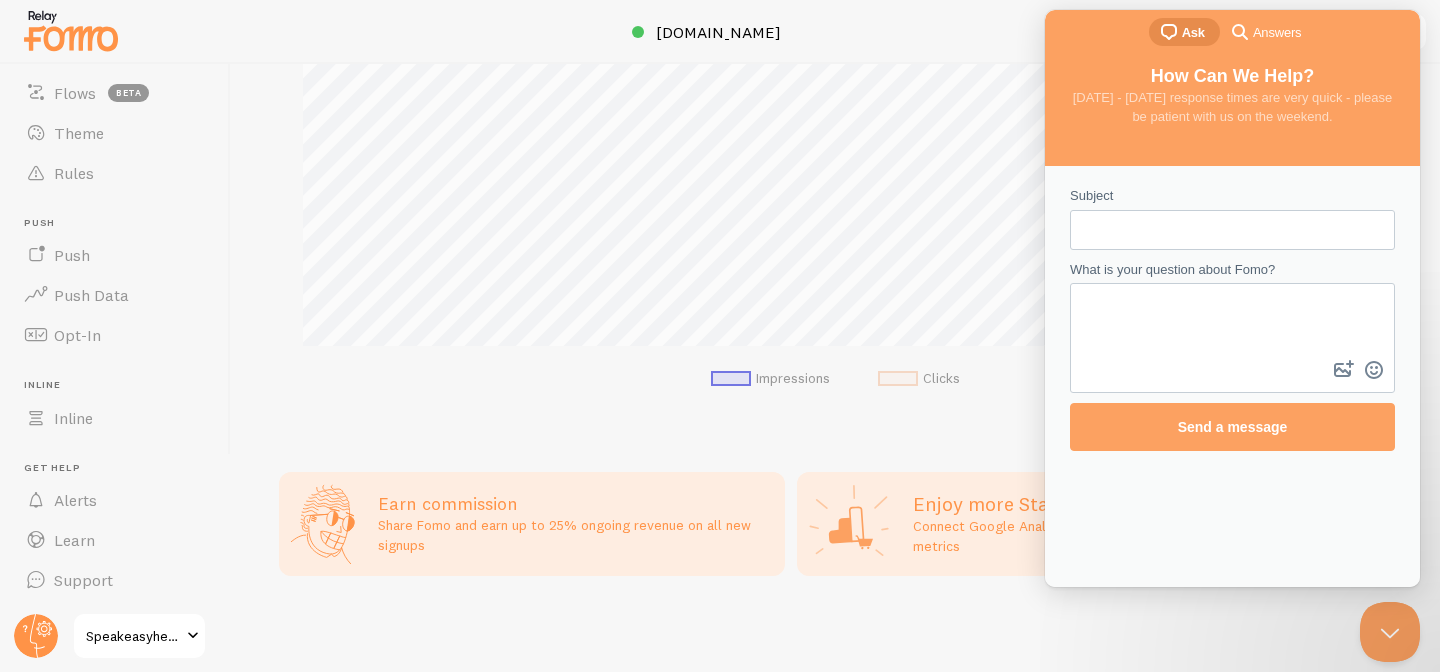 scroll, scrollTop: 0, scrollLeft: 0, axis: both 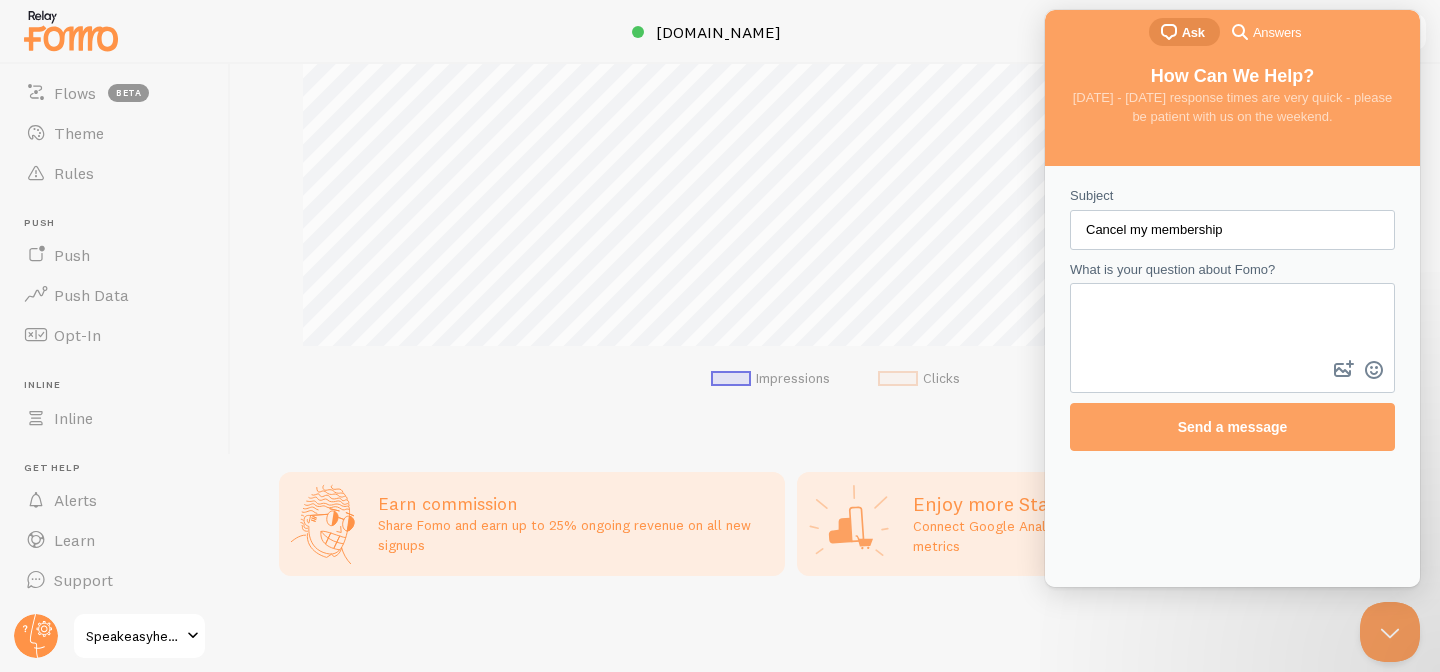 type on "Cancel my membership" 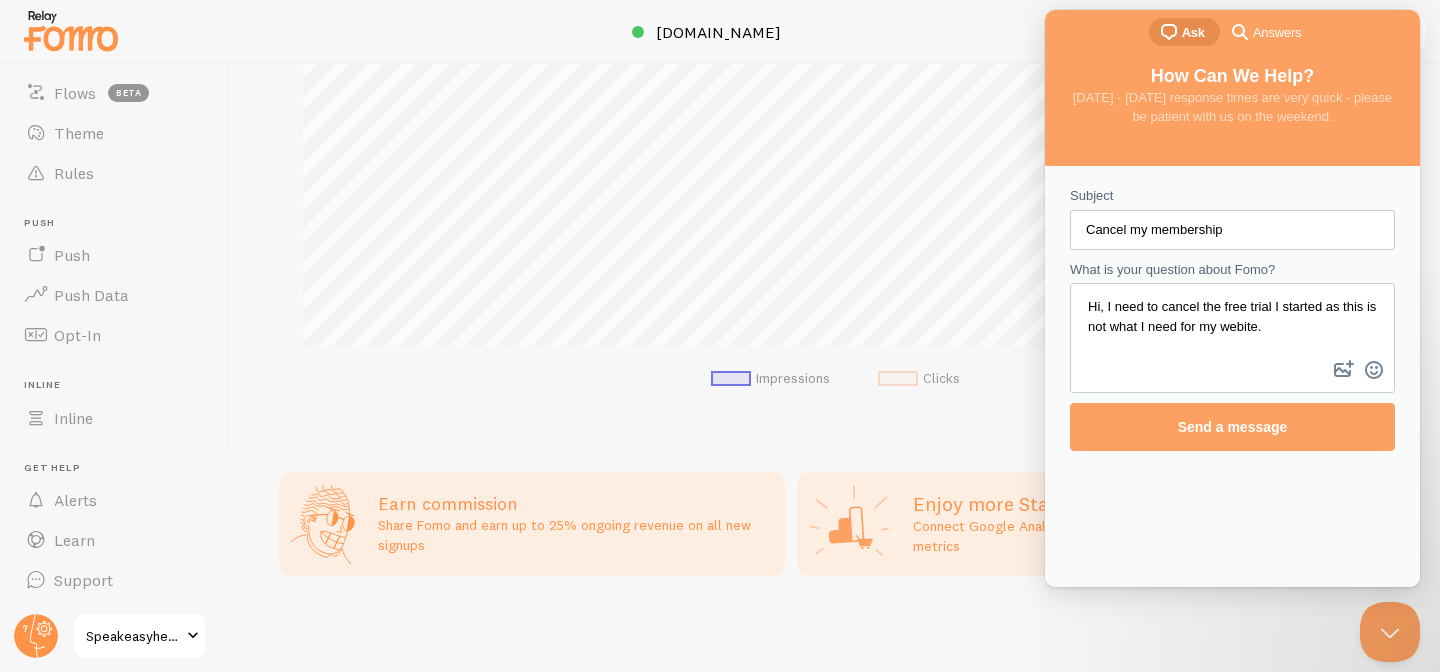 click on "Hi, I need to cancel the free trial I started as this is not what I need for my webite." at bounding box center [1232, 320] 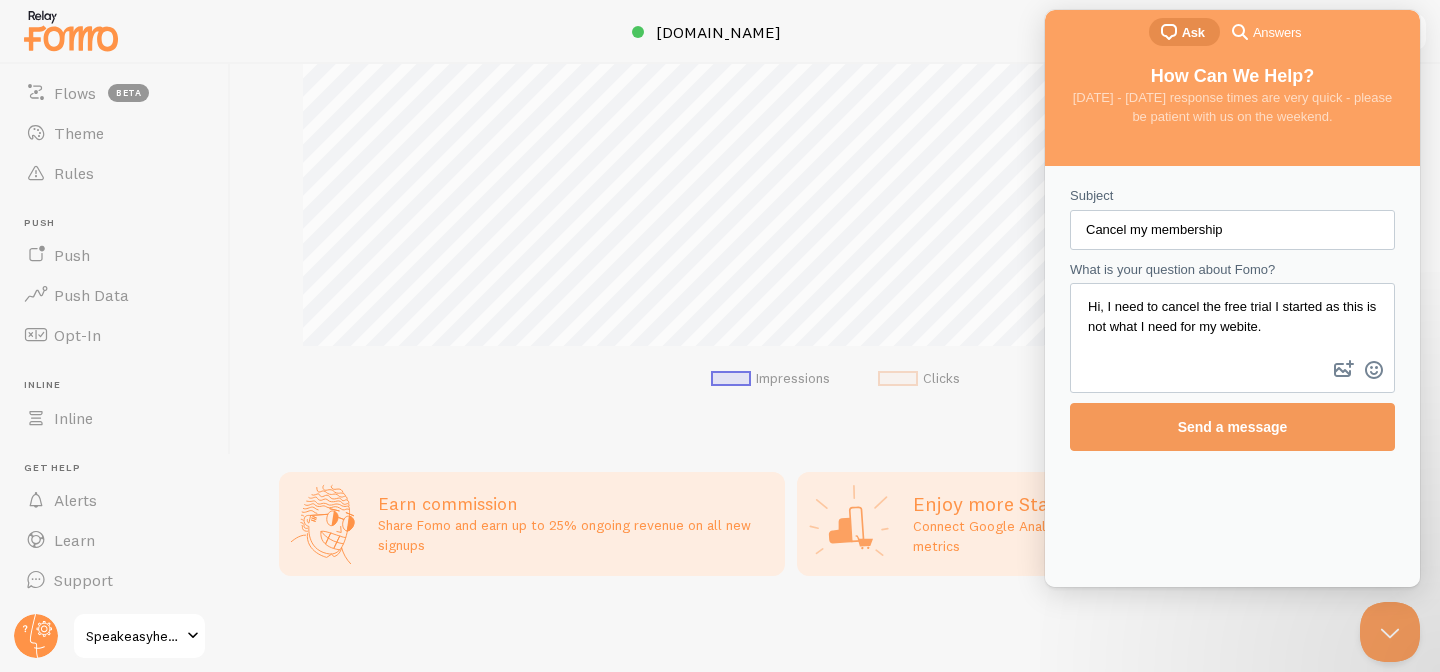 type on "Hi, I need to cancel the free trial I started as this is not what I need for my webite." 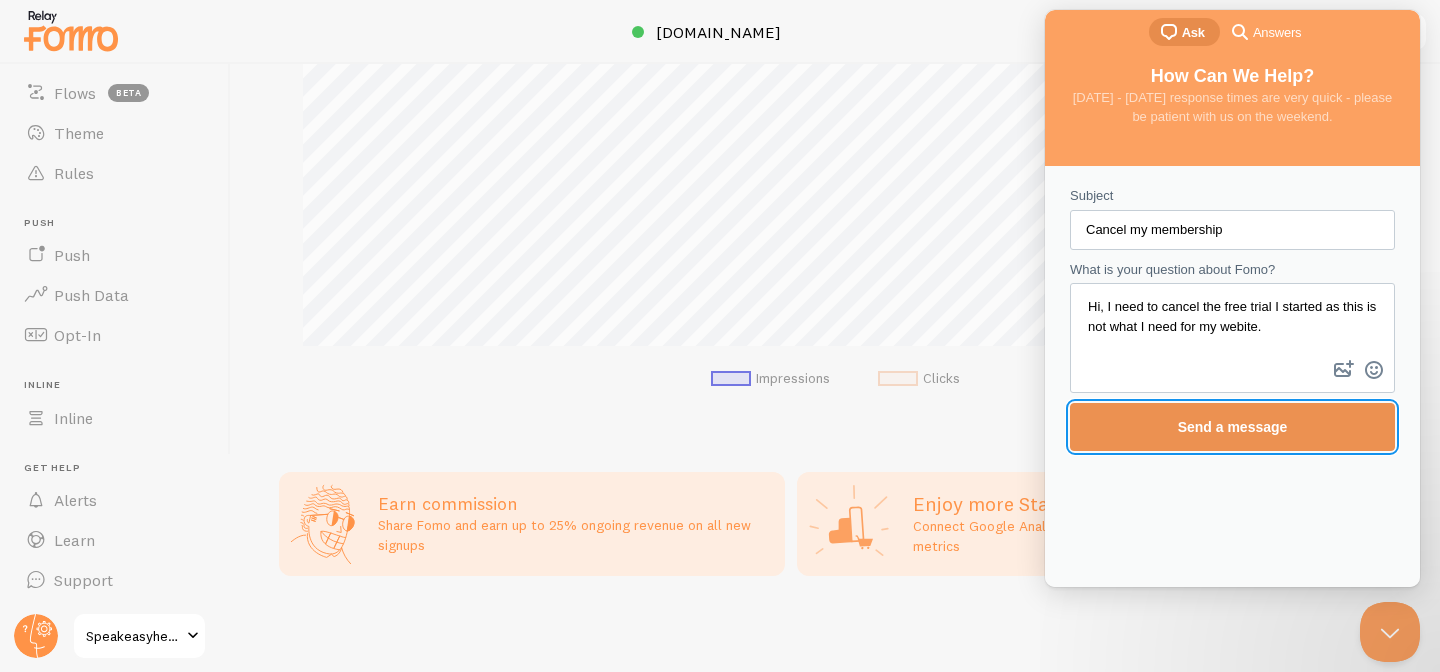 click on "Send a message" at bounding box center [1232, 427] 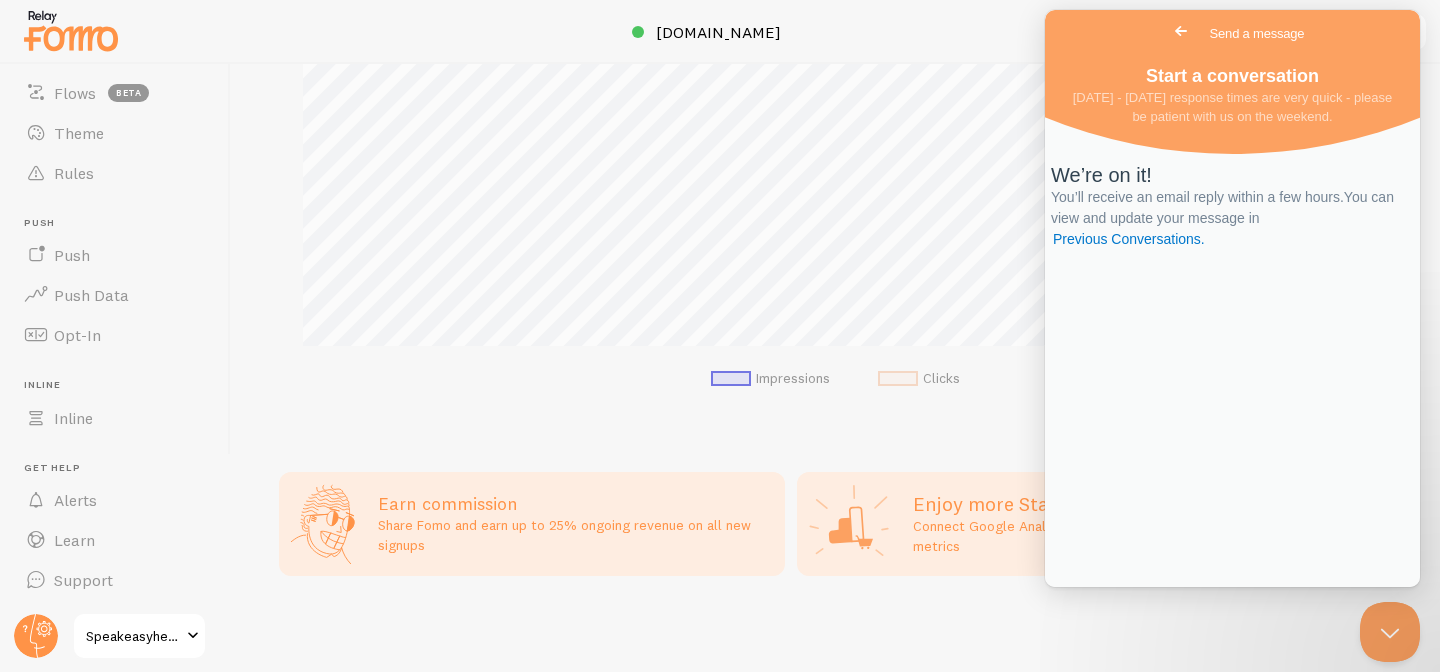 click on "Go back" at bounding box center [1181, 31] 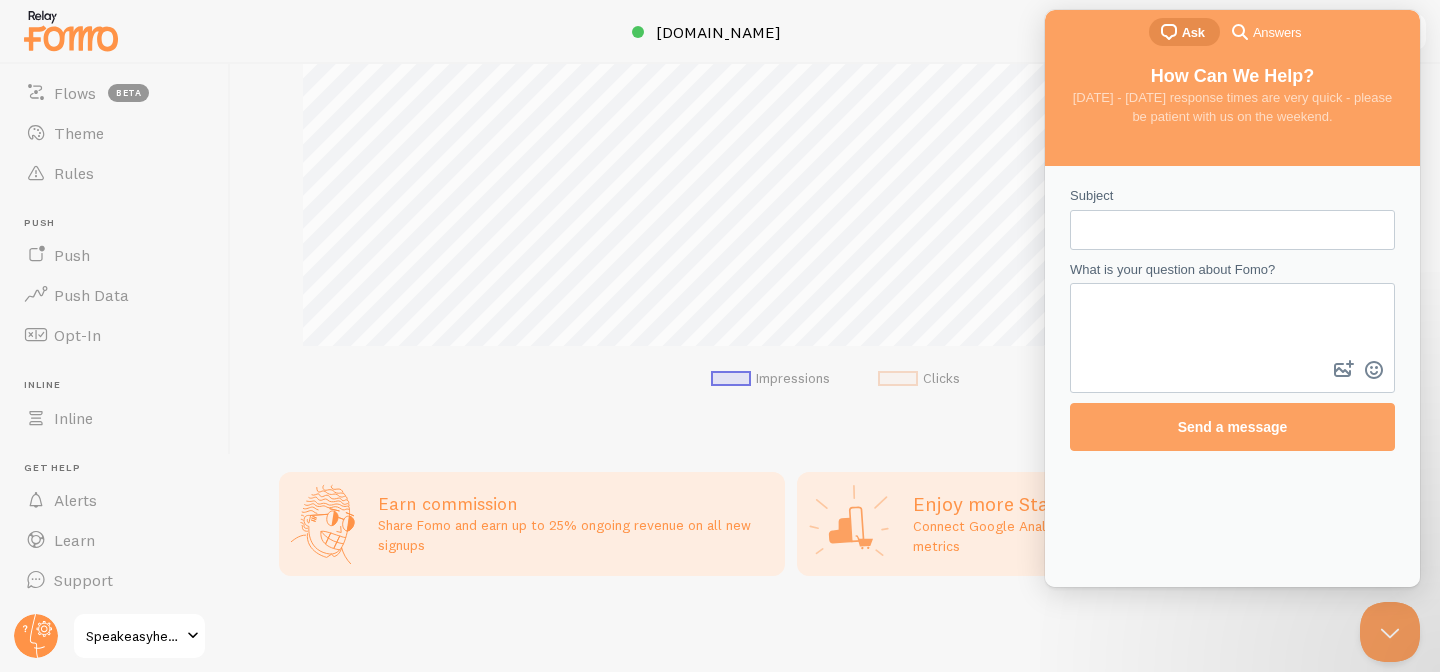 click on "Answers" at bounding box center (1277, 33) 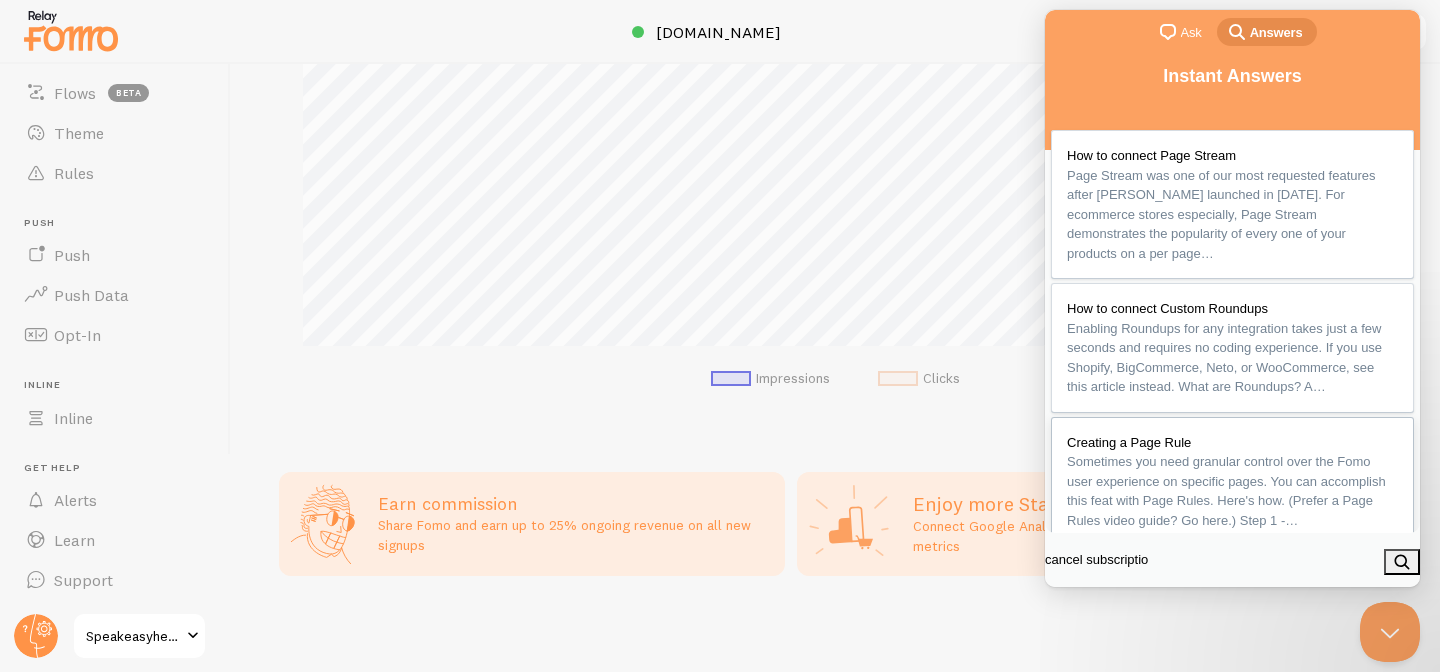 type on "cancel subscription" 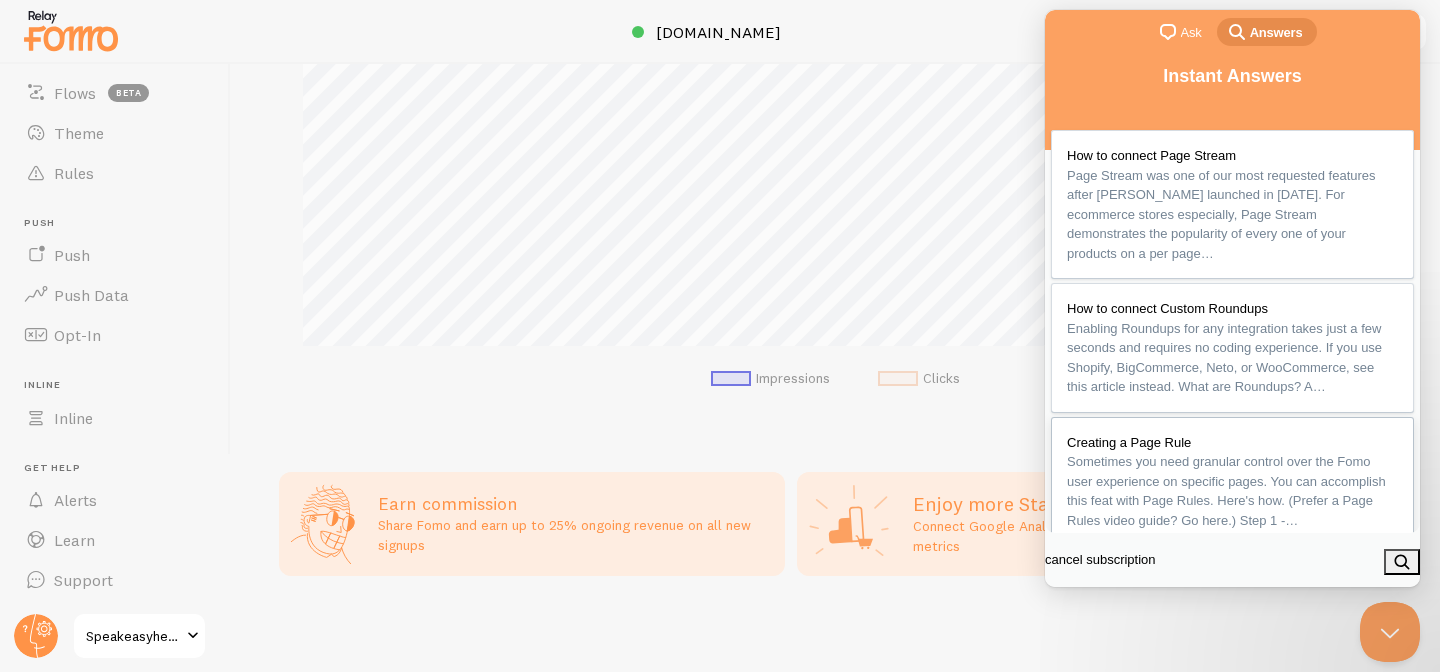 click on "search" at bounding box center [1402, 562] 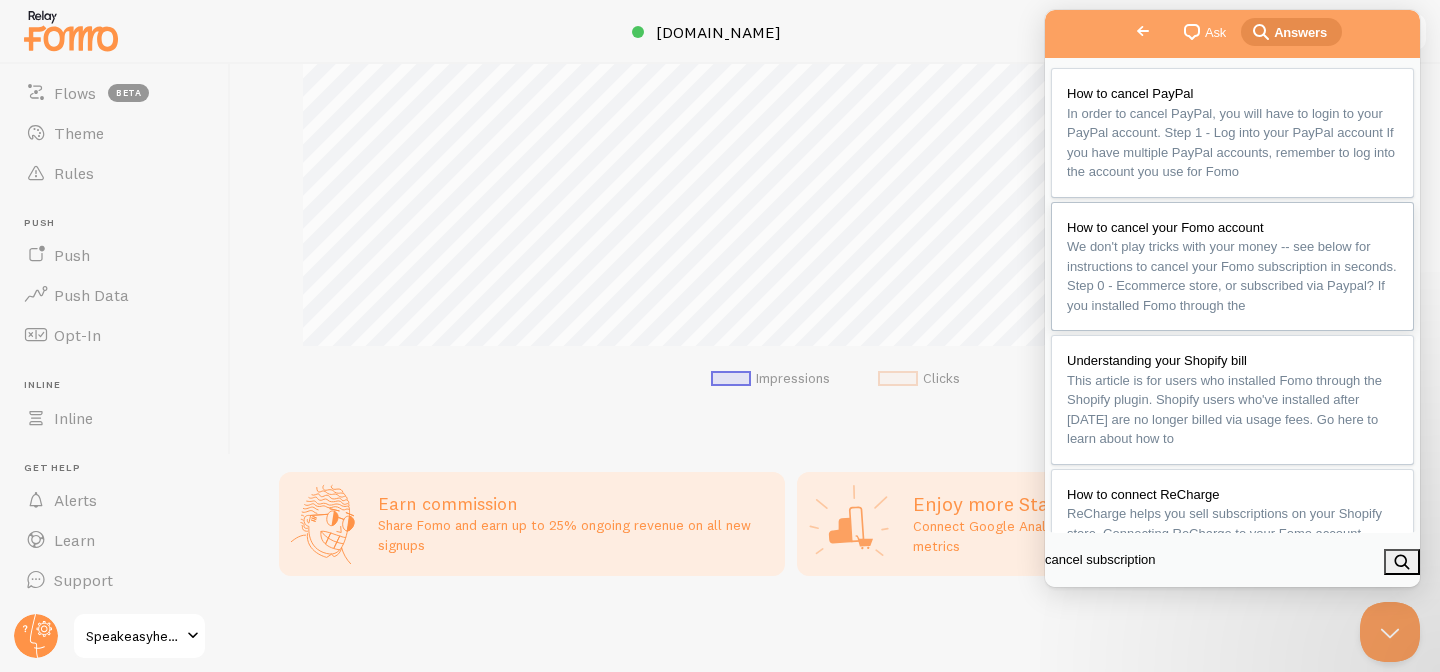 click on "We don't play tricks with your money -- see below for instructions to cancel your Fomo subscription in seconds. Step 0 - Ecommerce store, or subscribed via Paypal? If you installed Fomo through the" at bounding box center [1232, 276] 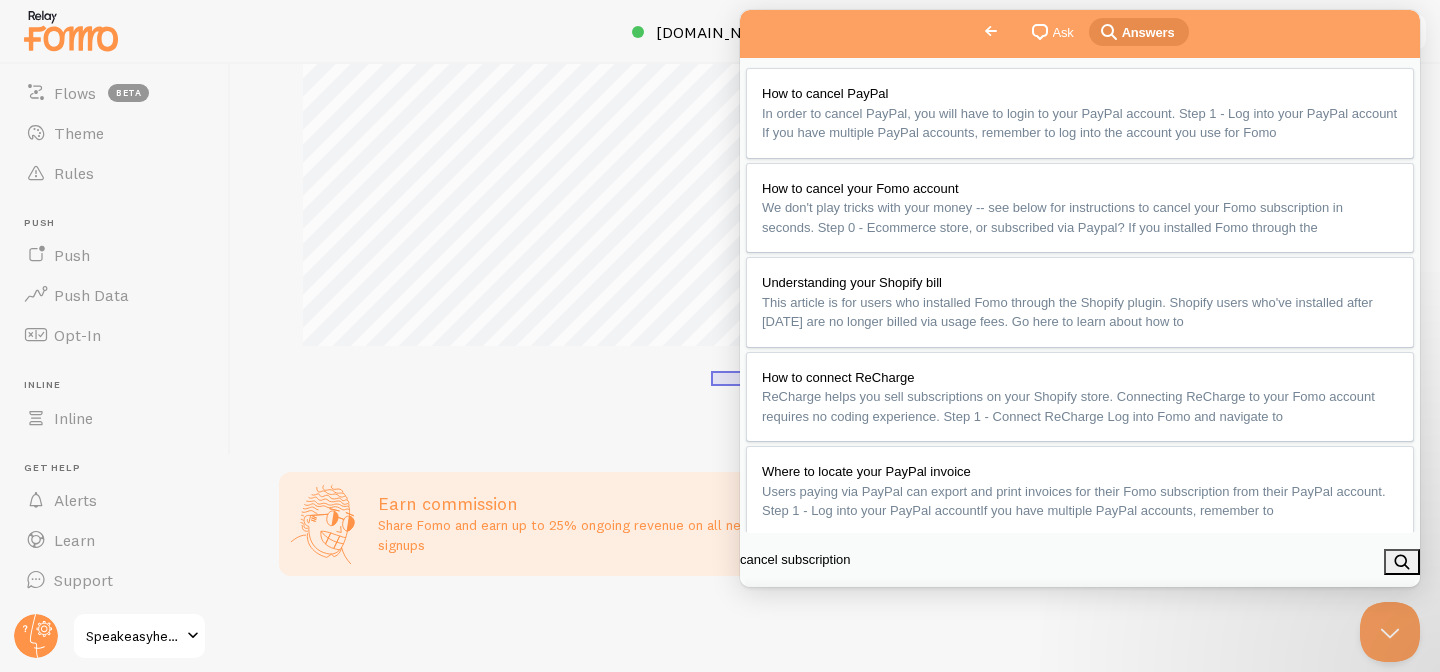 scroll, scrollTop: 443, scrollLeft: 0, axis: vertical 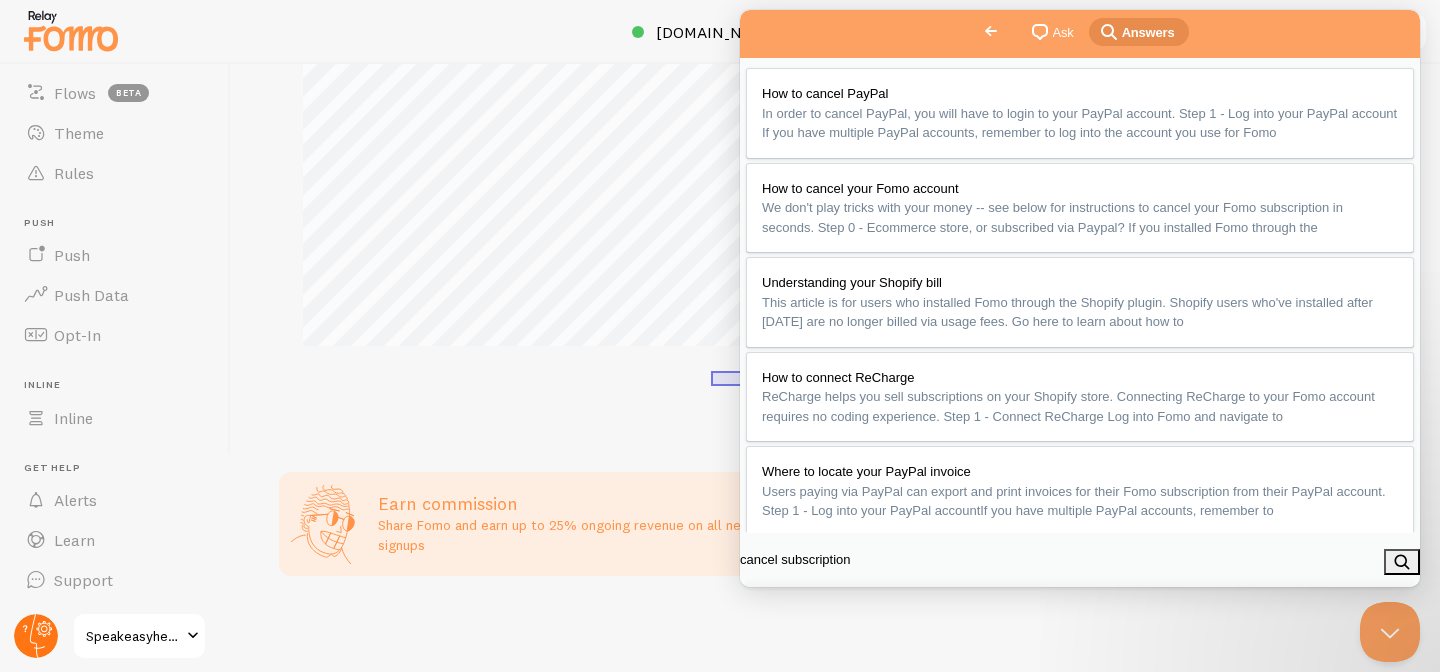 click 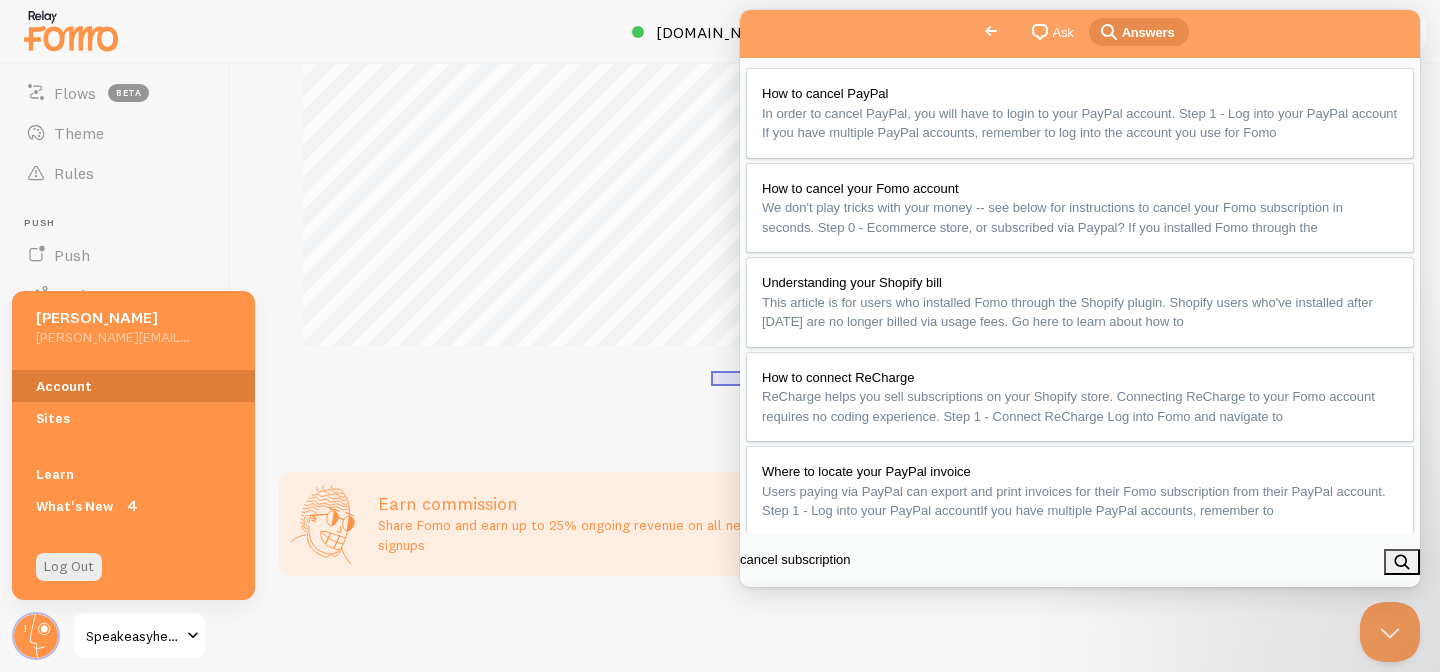 click on "Account" at bounding box center (133, 386) 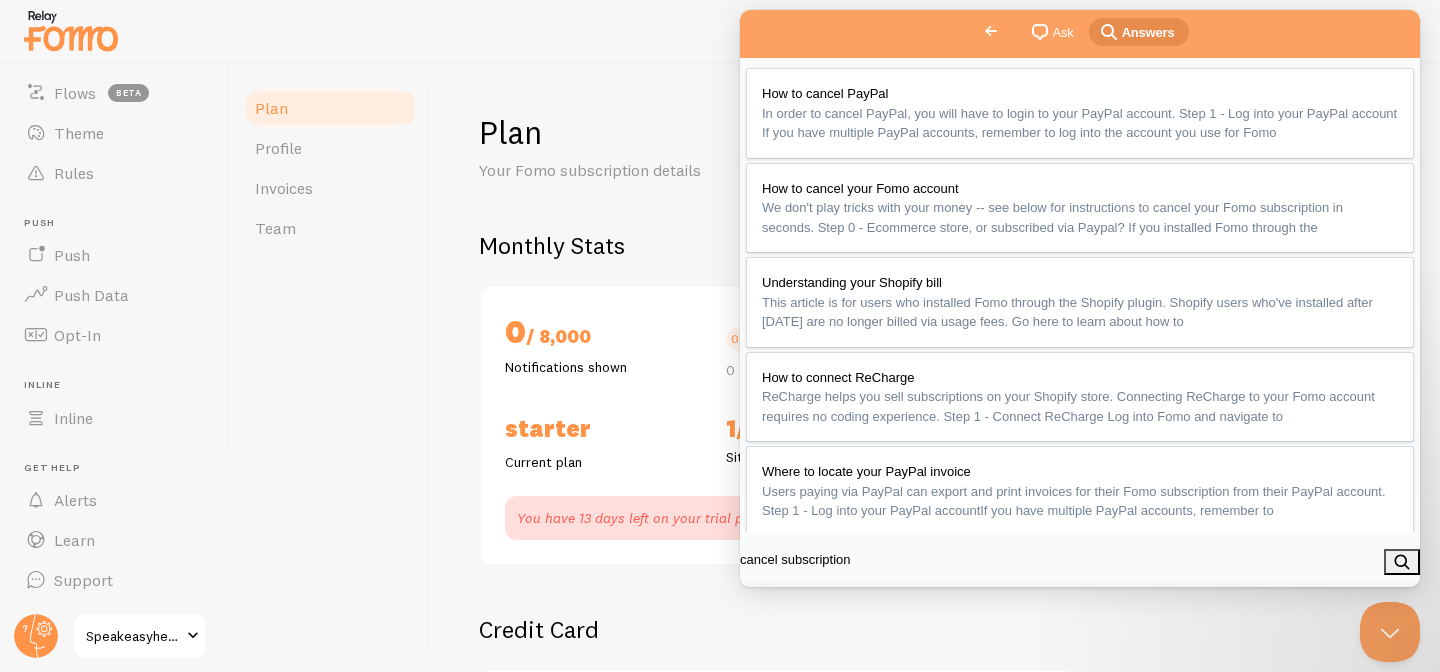 checkbox on "true" 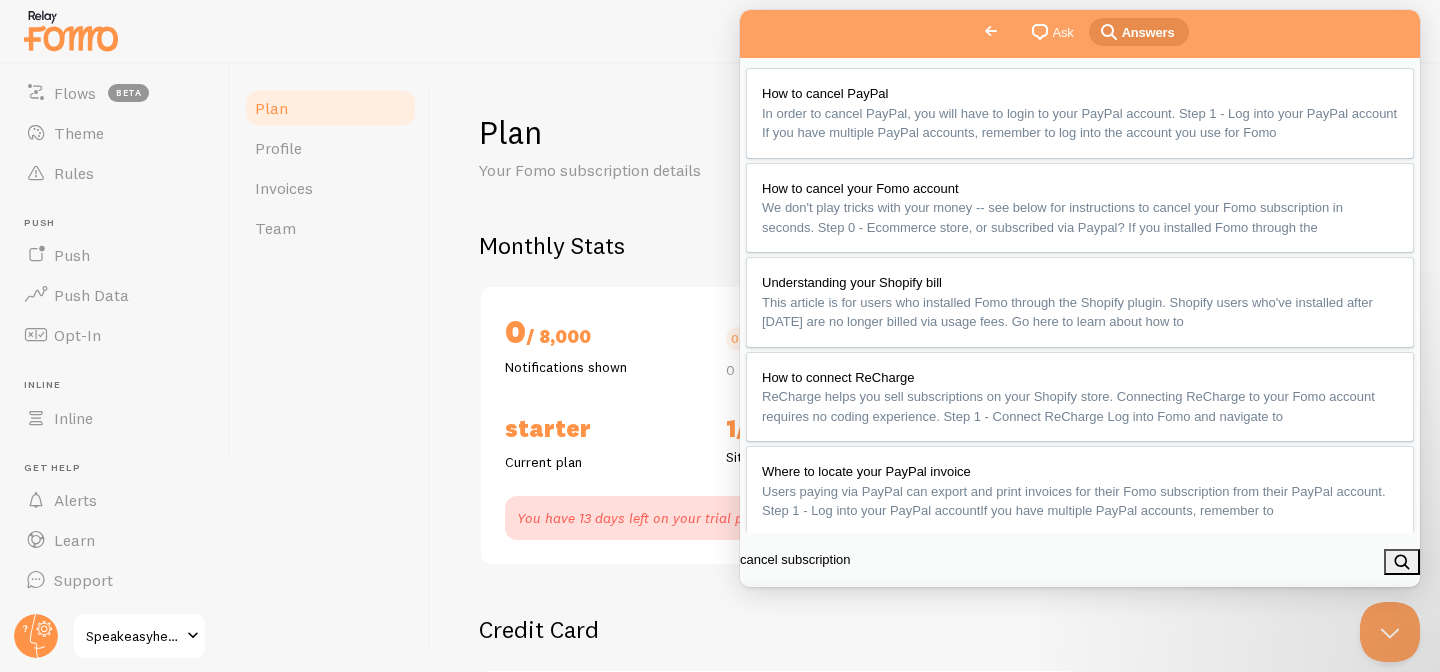 click on "Close" at bounding box center [763, 610] 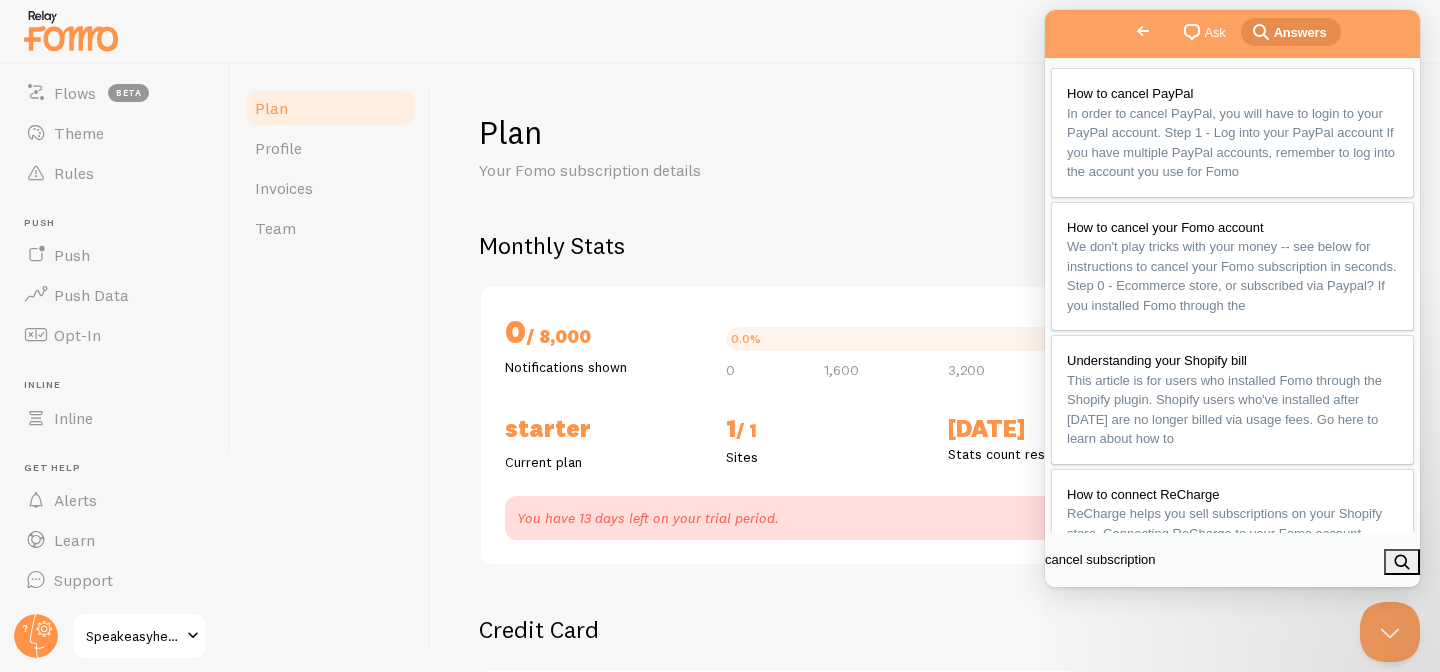 click on "Plan   Your Fomo subscription details
Monthly Stats
0
/ 8,000
Notifications shown
0.0%
0
1,600
3,200
4,800
6,400
8,000
Starter
Current plan
1  / 1   Sites
[DATE]
Stats count reset     You have 13 days left on your trial period.       Credit Card     **** **** **** 5466   Credit card number     change card               Available Plans         Pricing   Annual Pricing         Plan   Starter
current plan
$250.00 /
year  (billed annually)
cancel plan
Business     $750.00 /
year  (billed annually)
PRO       Advanced" at bounding box center [935, 956] 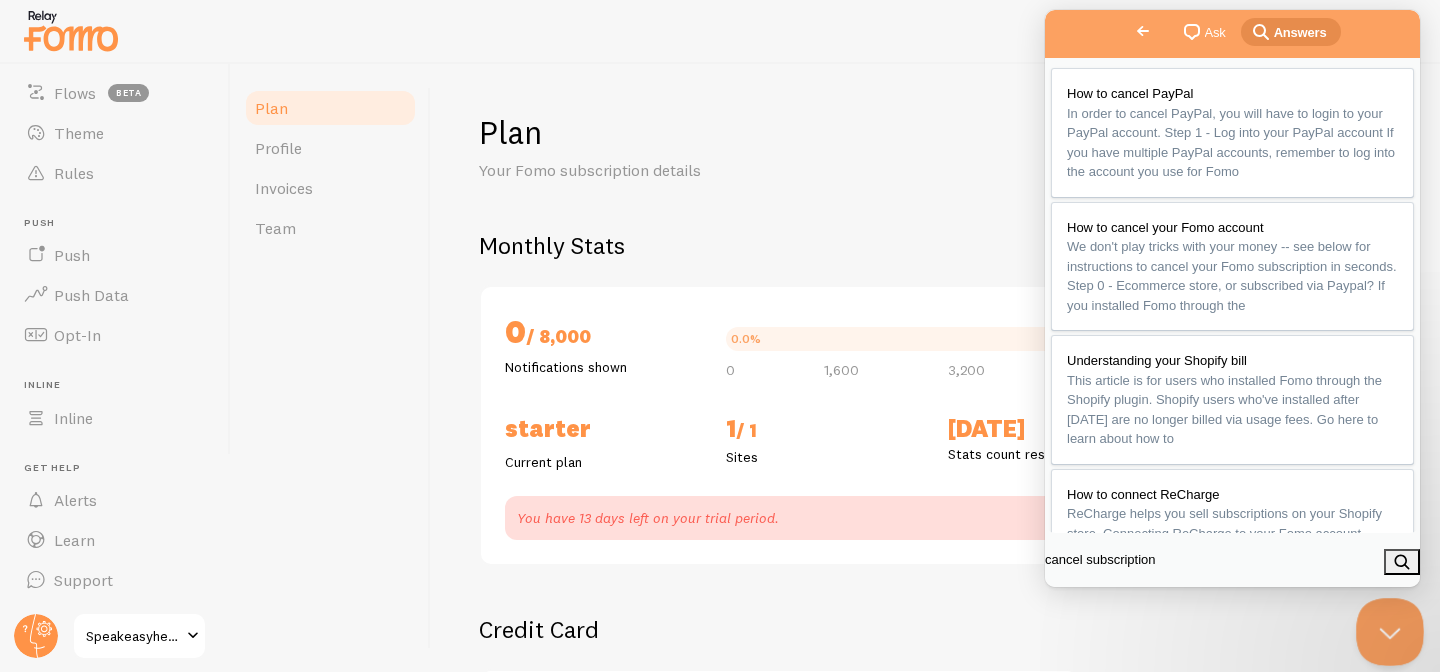 click at bounding box center (1386, 628) 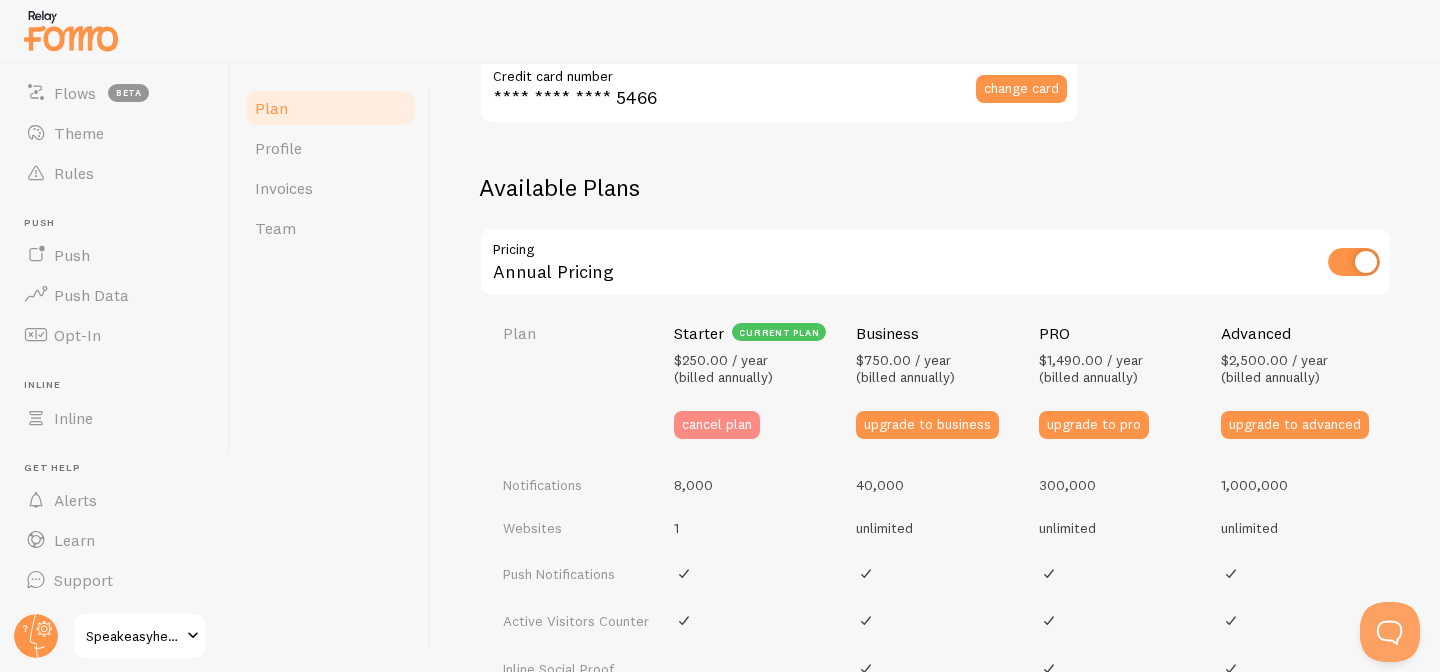 scroll, scrollTop: 802, scrollLeft: 0, axis: vertical 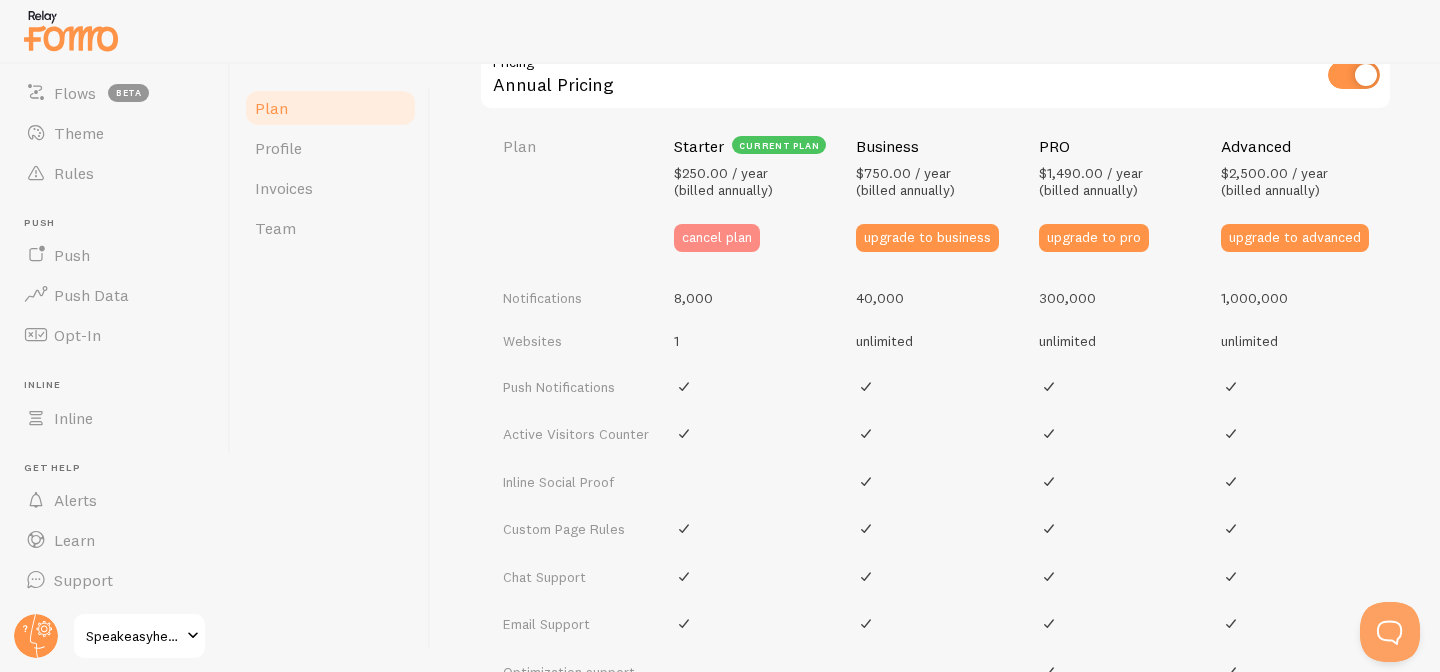 click on "cancel plan" at bounding box center [717, 238] 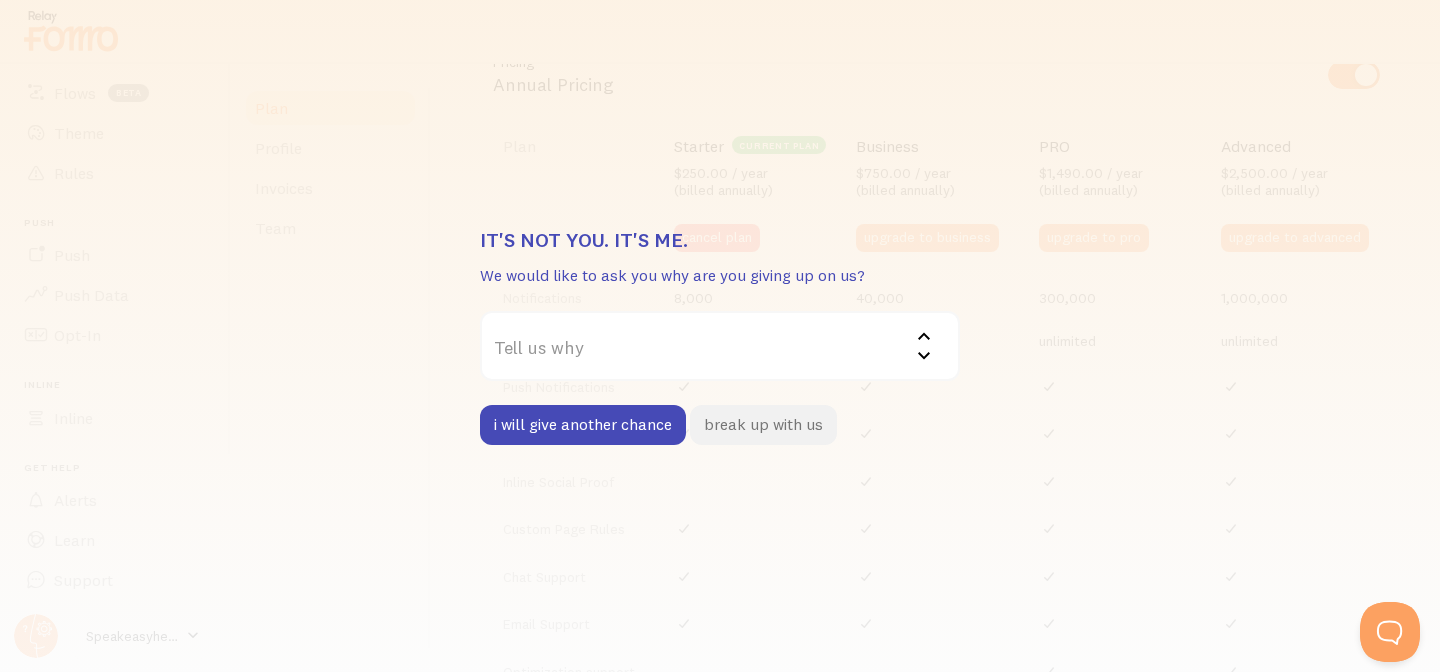 click on "break up with us" at bounding box center (763, 425) 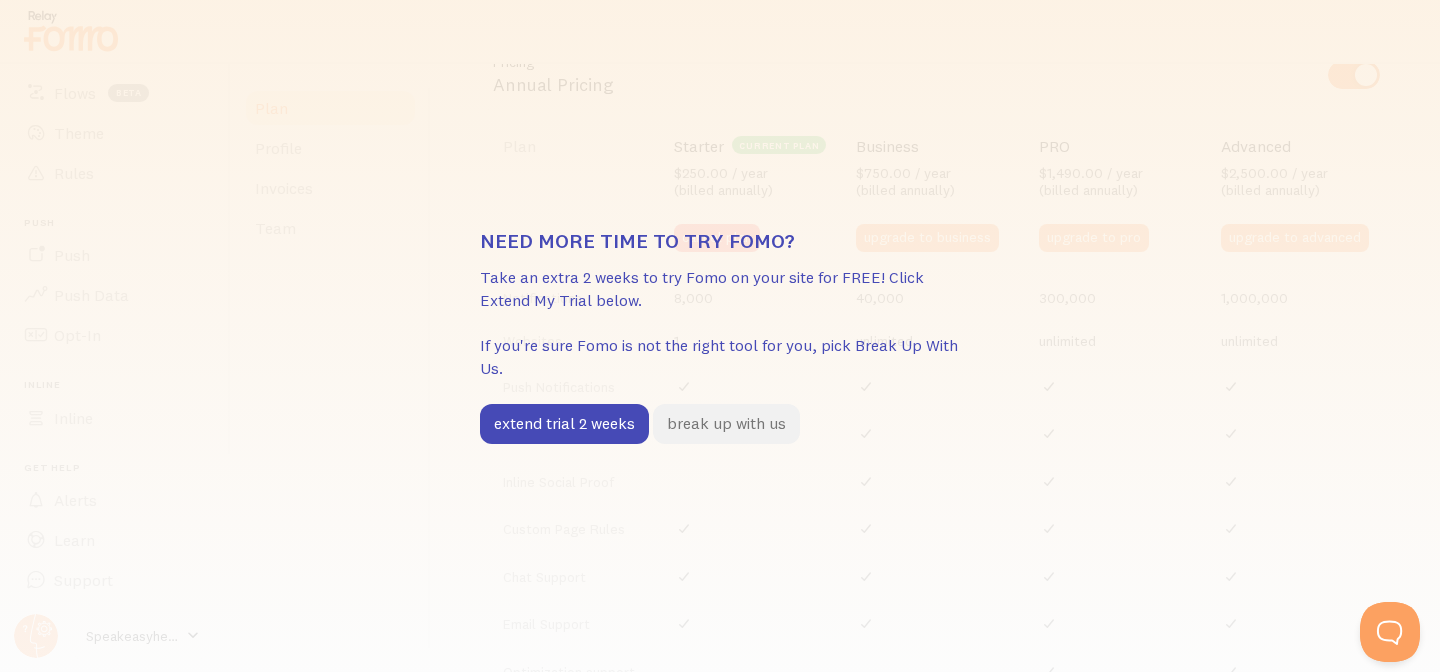 click on "break up with us" at bounding box center (726, 424) 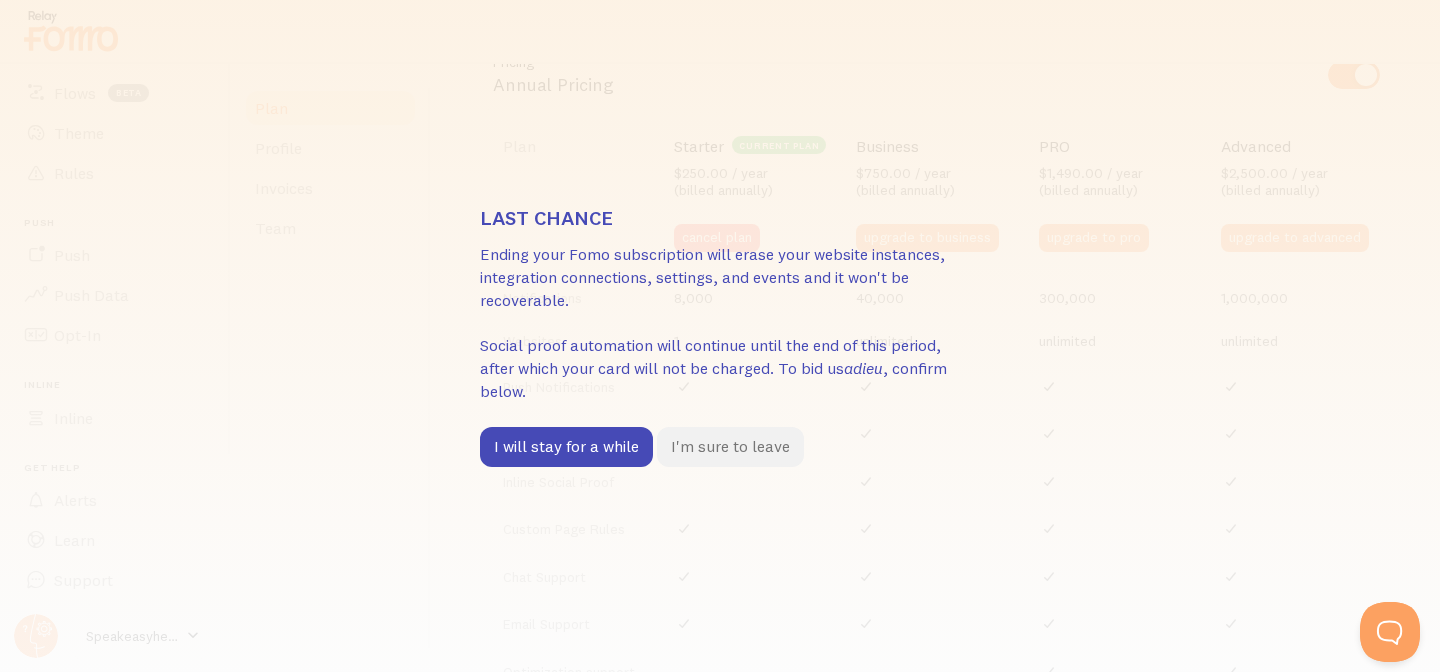 click on "I'm sure to leave" at bounding box center (730, 447) 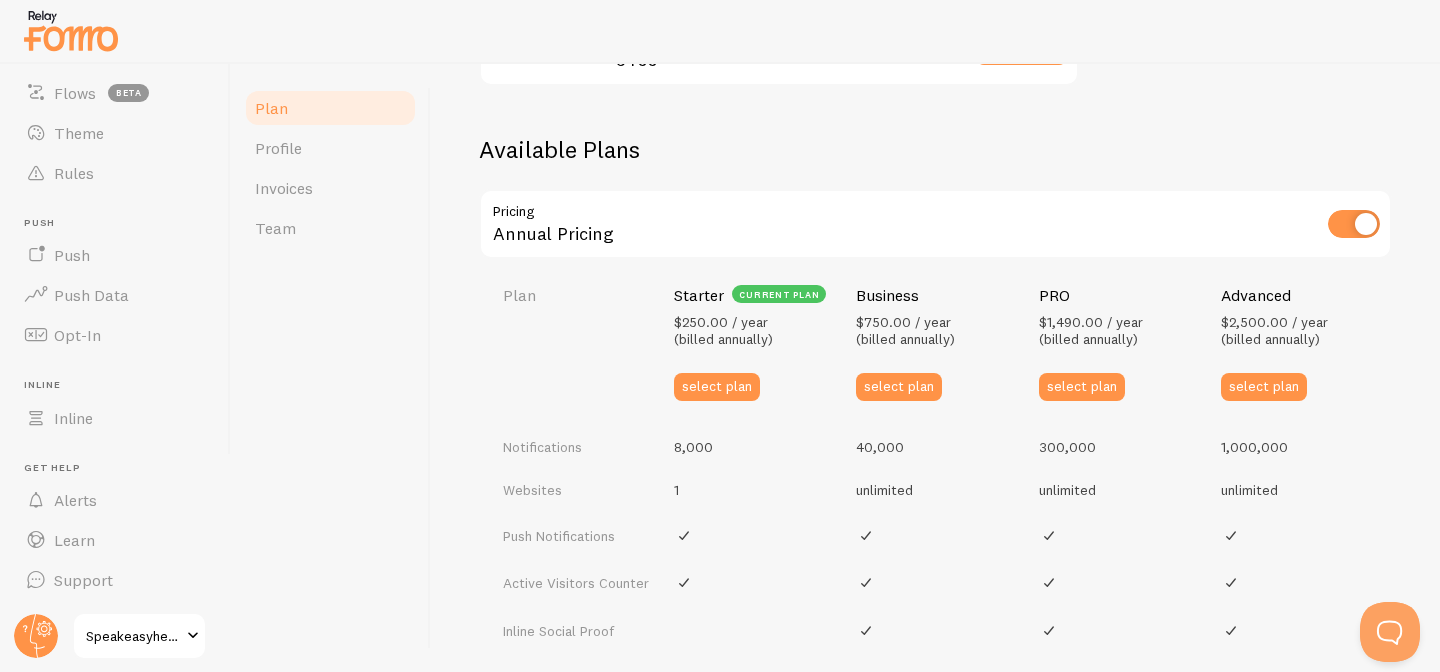 scroll, scrollTop: 617, scrollLeft: 0, axis: vertical 